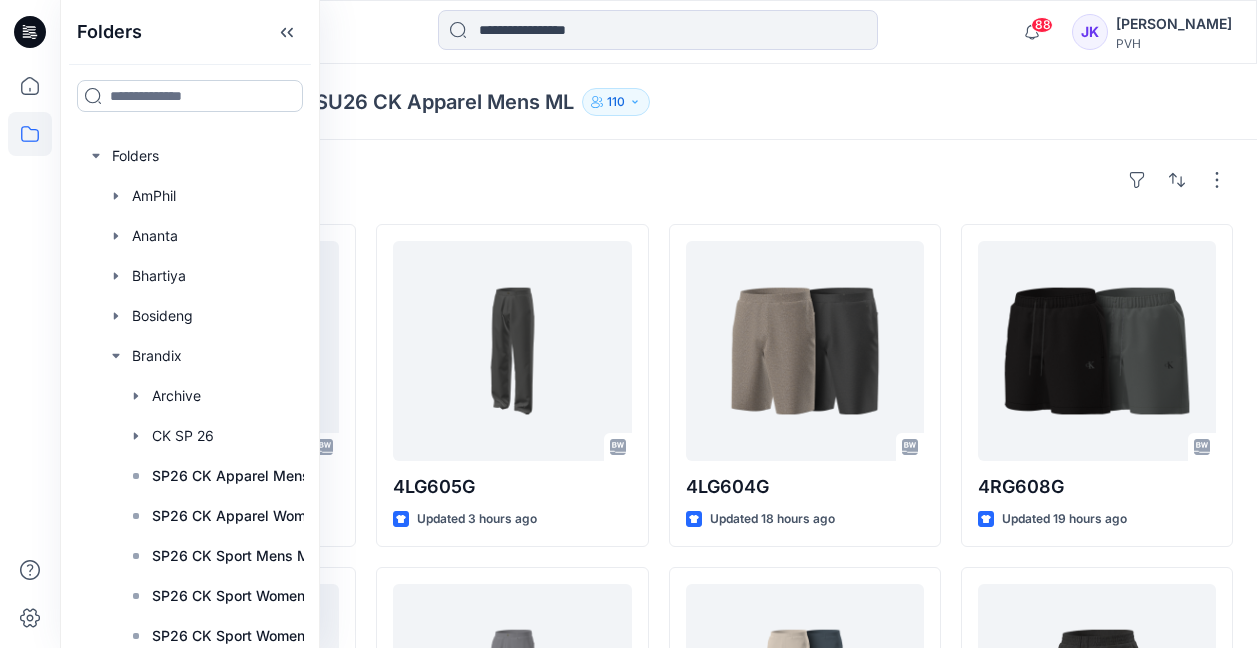 scroll, scrollTop: 0, scrollLeft: 0, axis: both 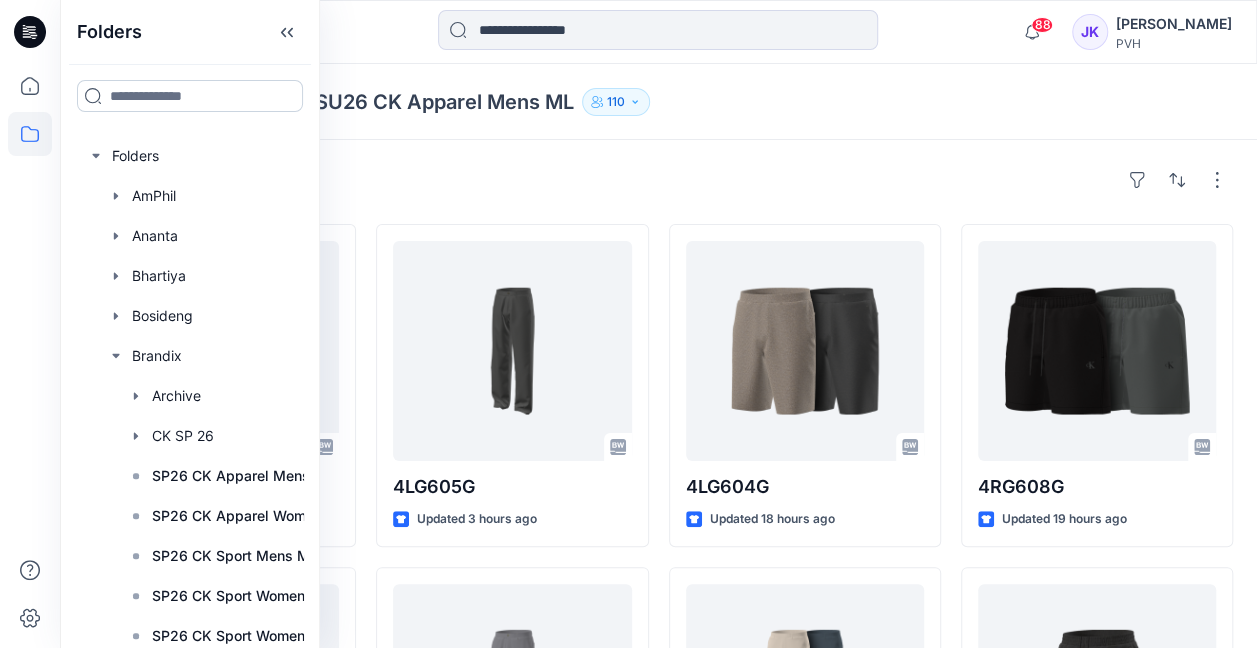 click at bounding box center [190, 96] 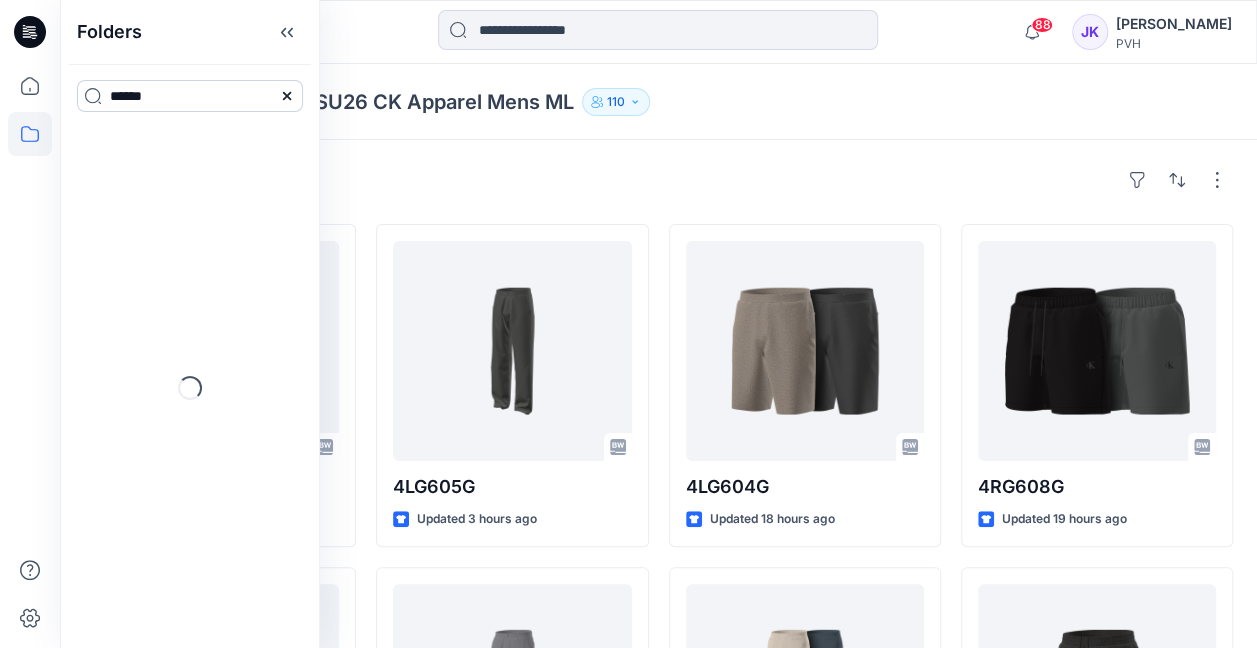type on "******" 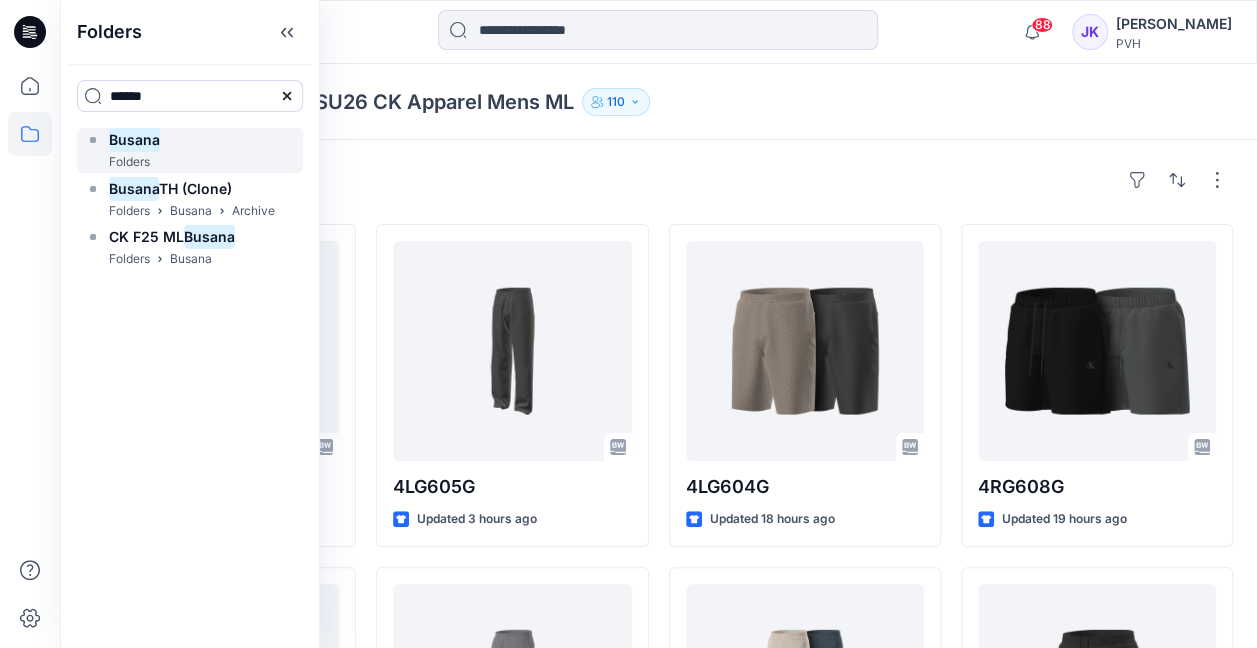 click on "Busana Folders" at bounding box center (190, 150) 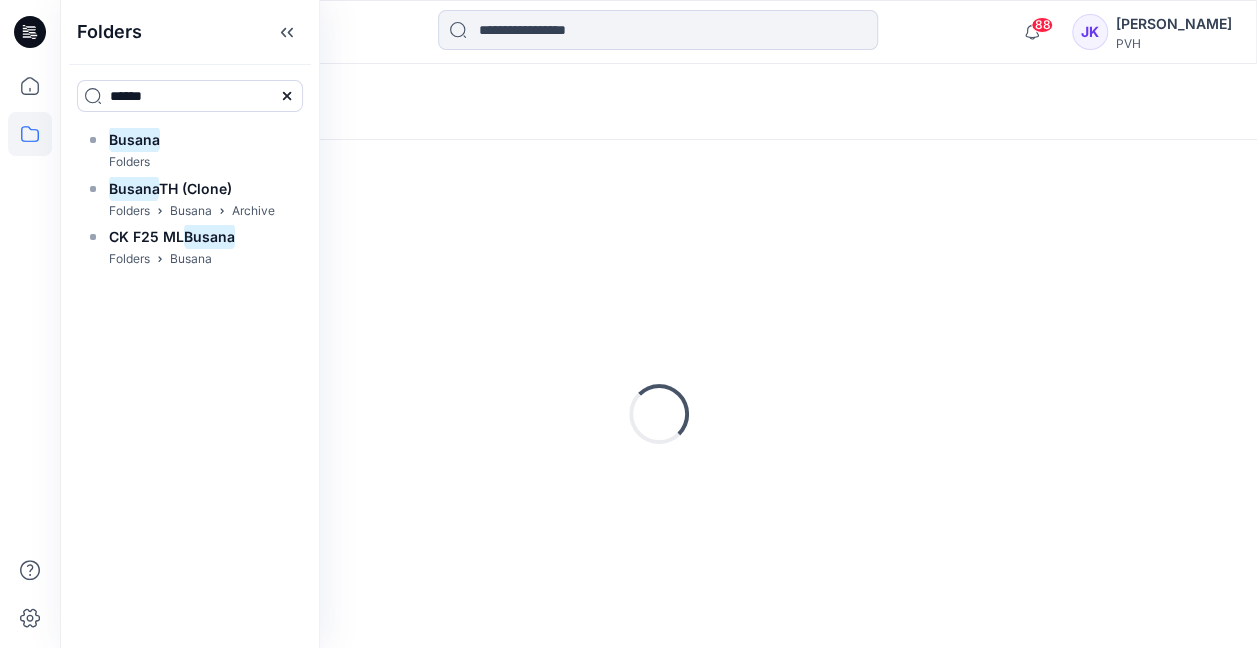 click 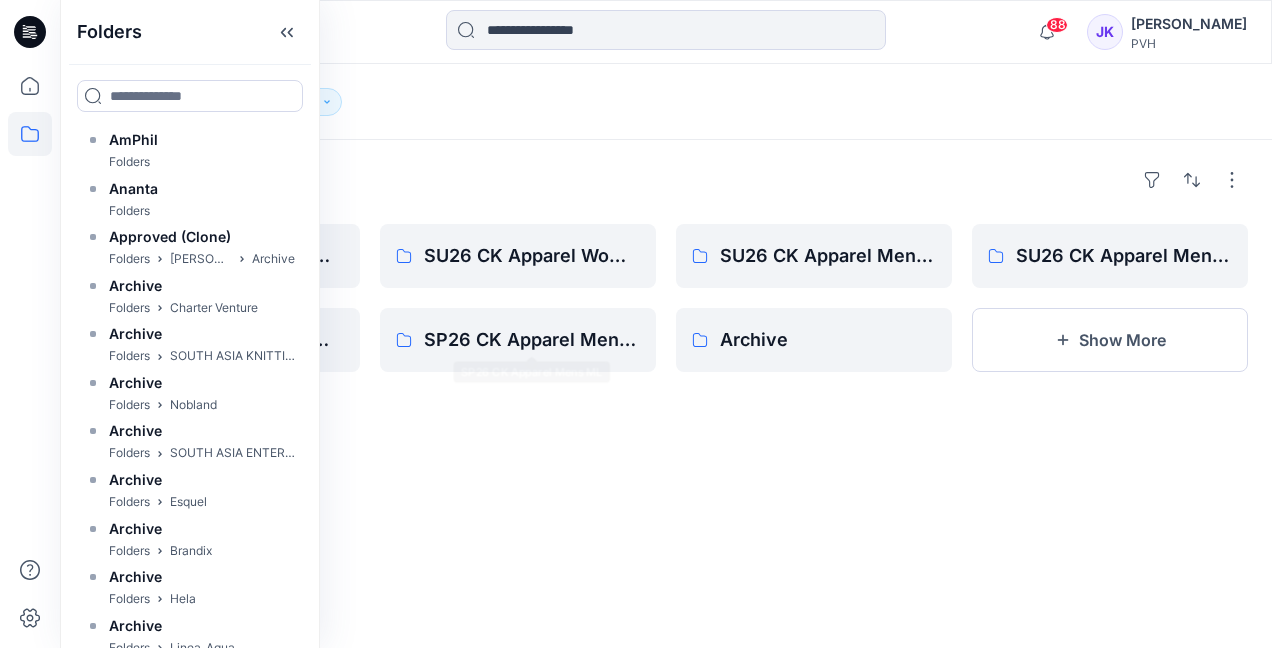 click on "Folders SU26 CK Apparel Womens Outlet SP26 CK Apparel Womens ML SU26 CK Apparel Womens ML SP26 CK Apparel Mens ML SU26 CK Apparel Mens Outlet Archive SU26 CK Apparel Mens ML Show More" at bounding box center [666, 394] 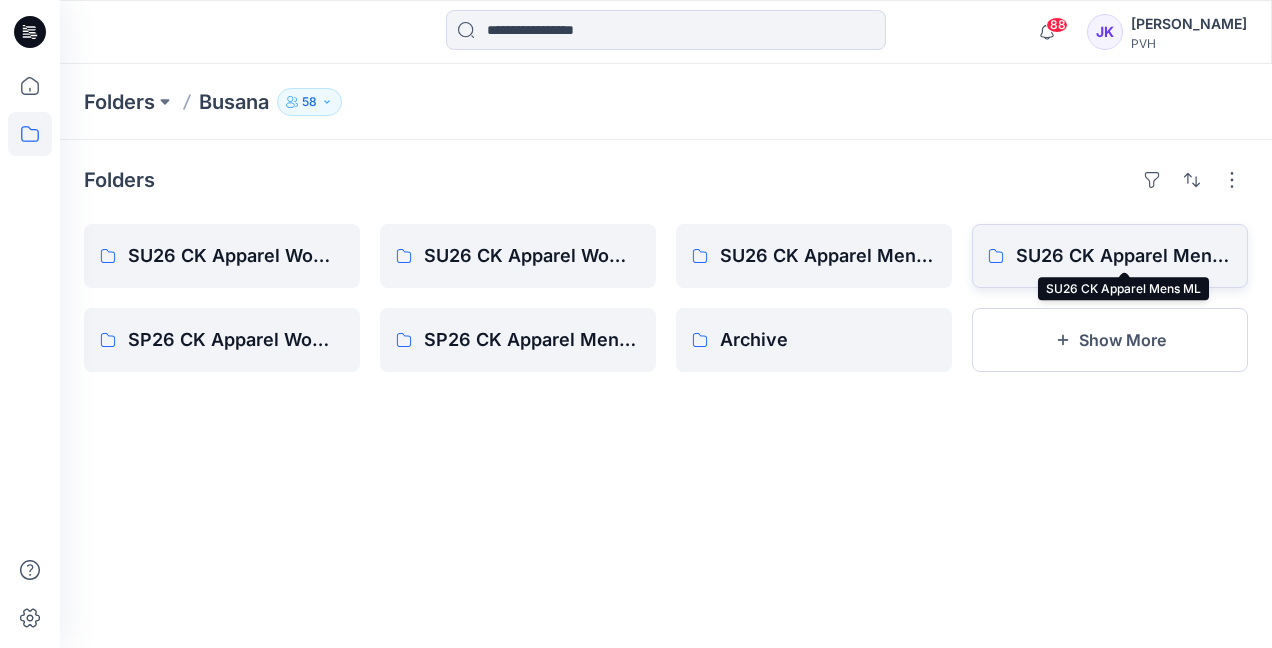 click on "SU26 CK Apparel Mens ML" at bounding box center [1124, 256] 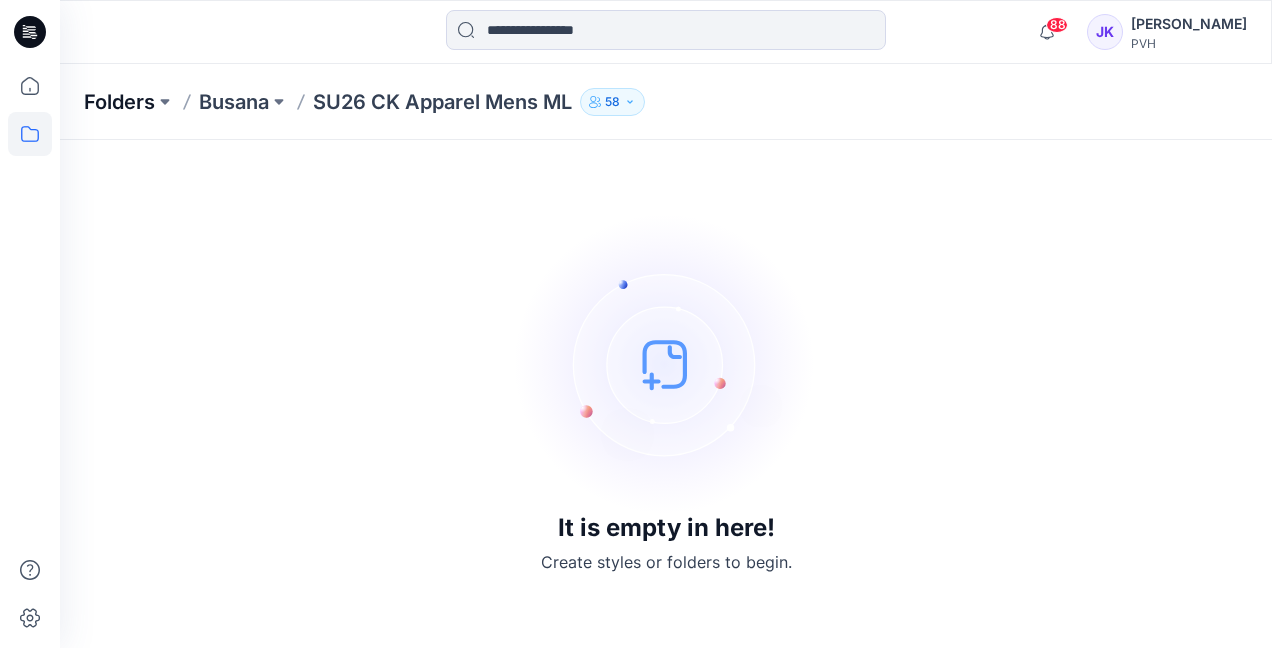 click on "Folders" at bounding box center (119, 102) 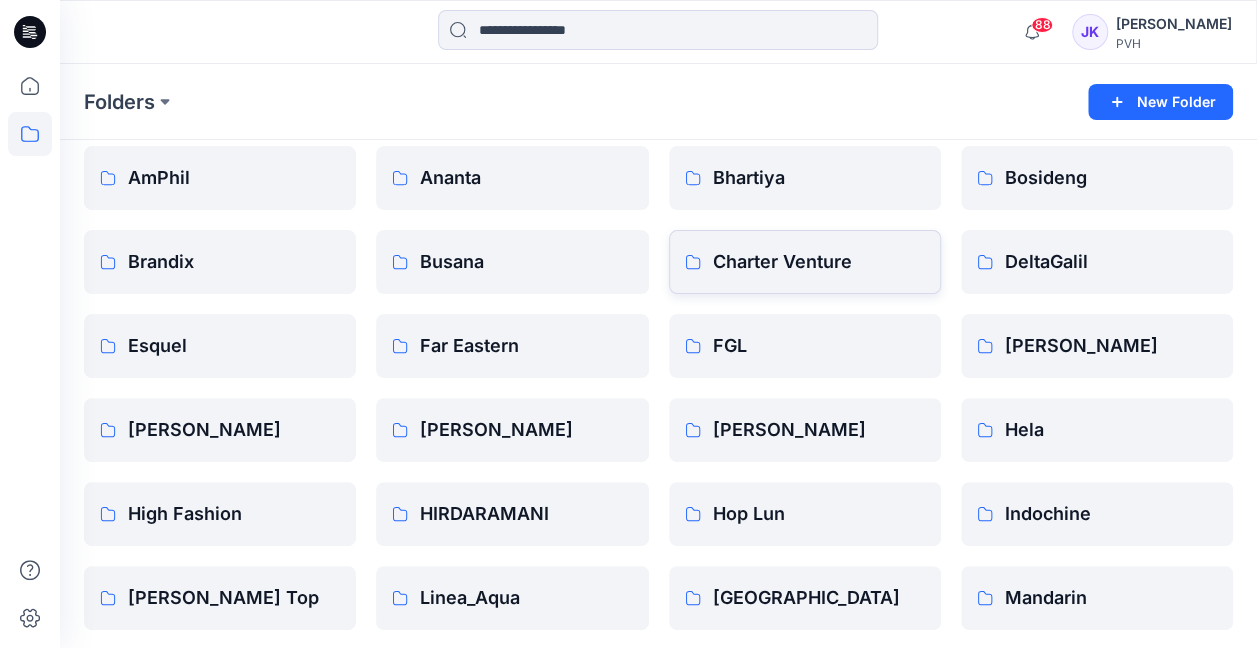 scroll, scrollTop: 100, scrollLeft: 0, axis: vertical 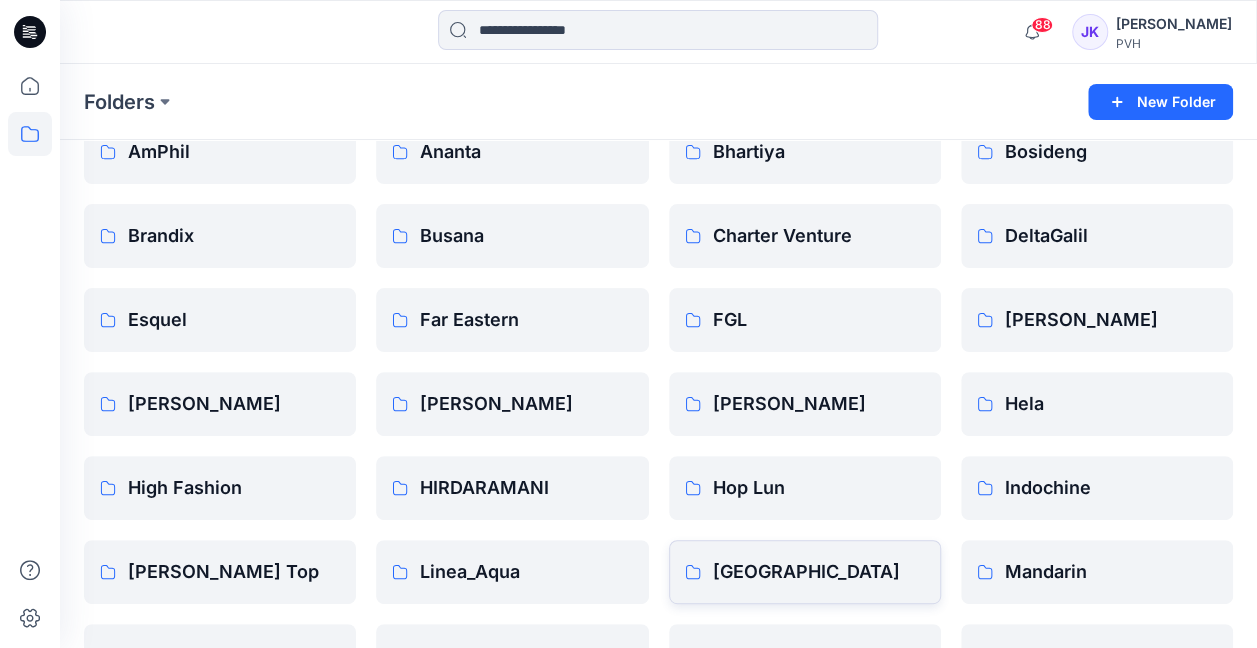click on "[GEOGRAPHIC_DATA]" at bounding box center (819, 572) 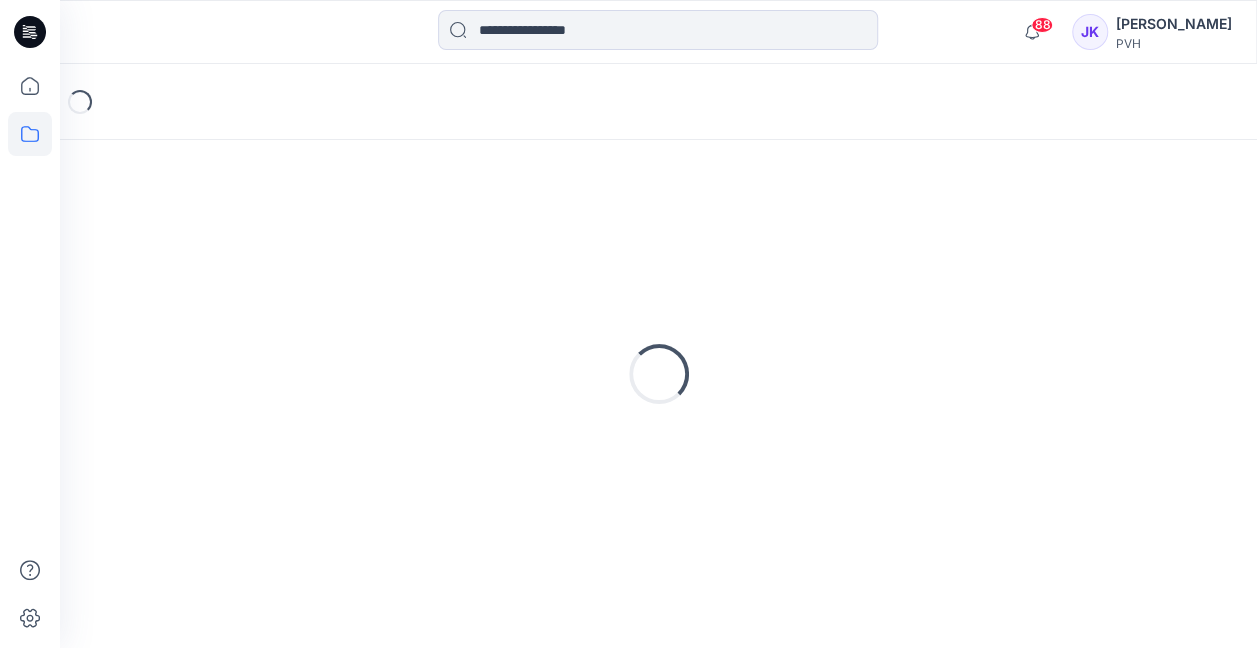scroll, scrollTop: 0, scrollLeft: 0, axis: both 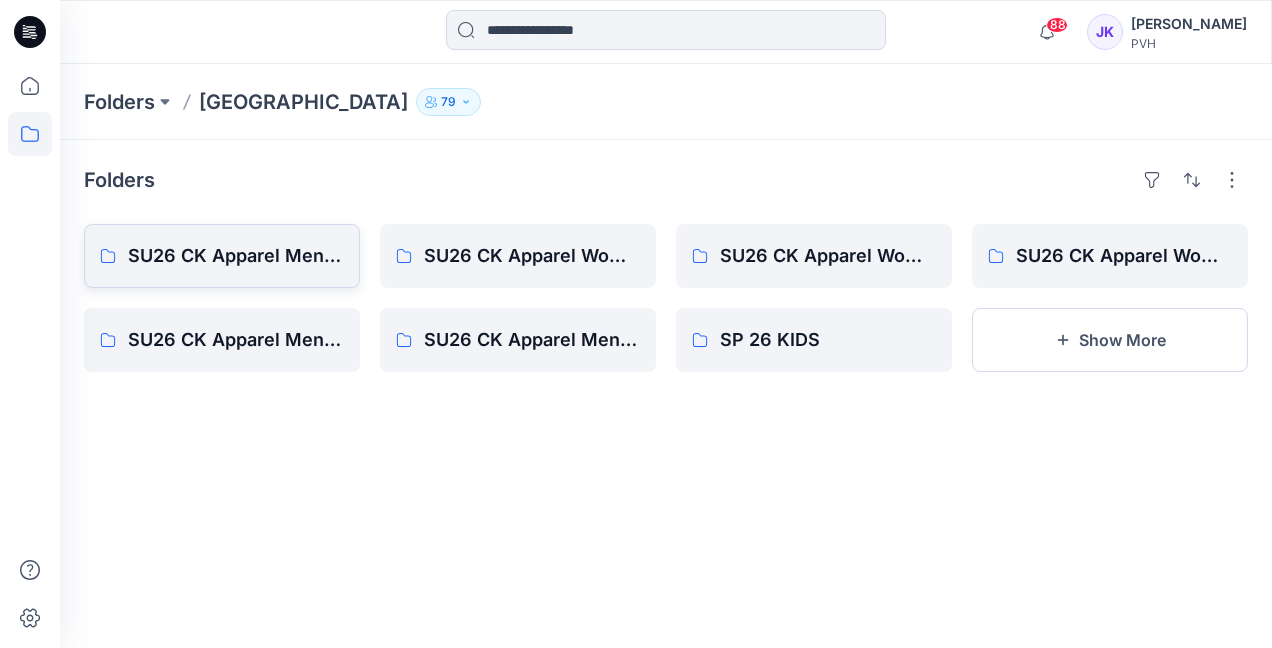 click on "SU26 CK Apparel Mens ML" at bounding box center [236, 256] 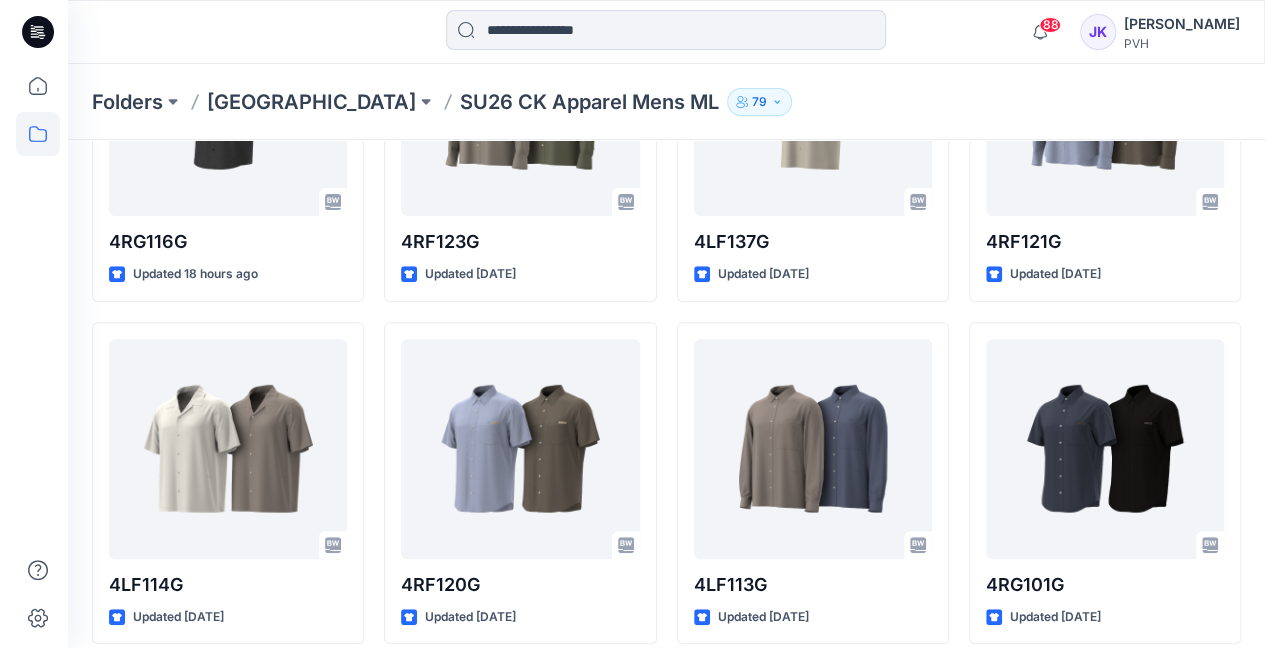 scroll, scrollTop: 0, scrollLeft: 0, axis: both 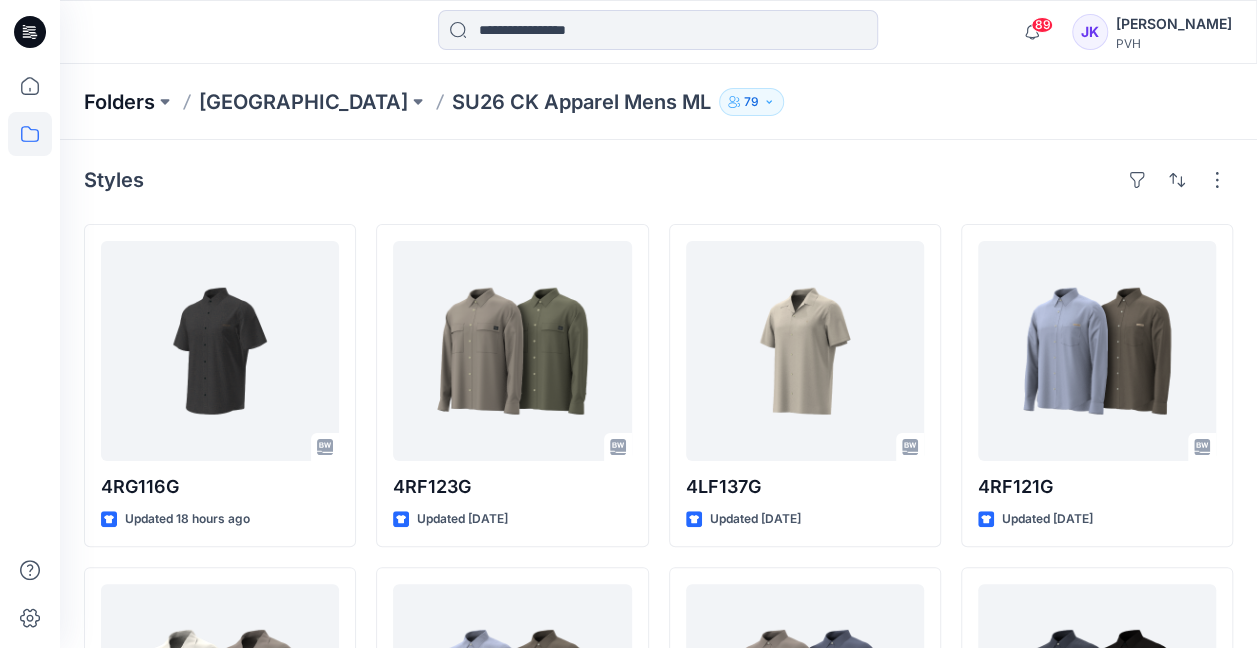 click on "Folders" at bounding box center [119, 102] 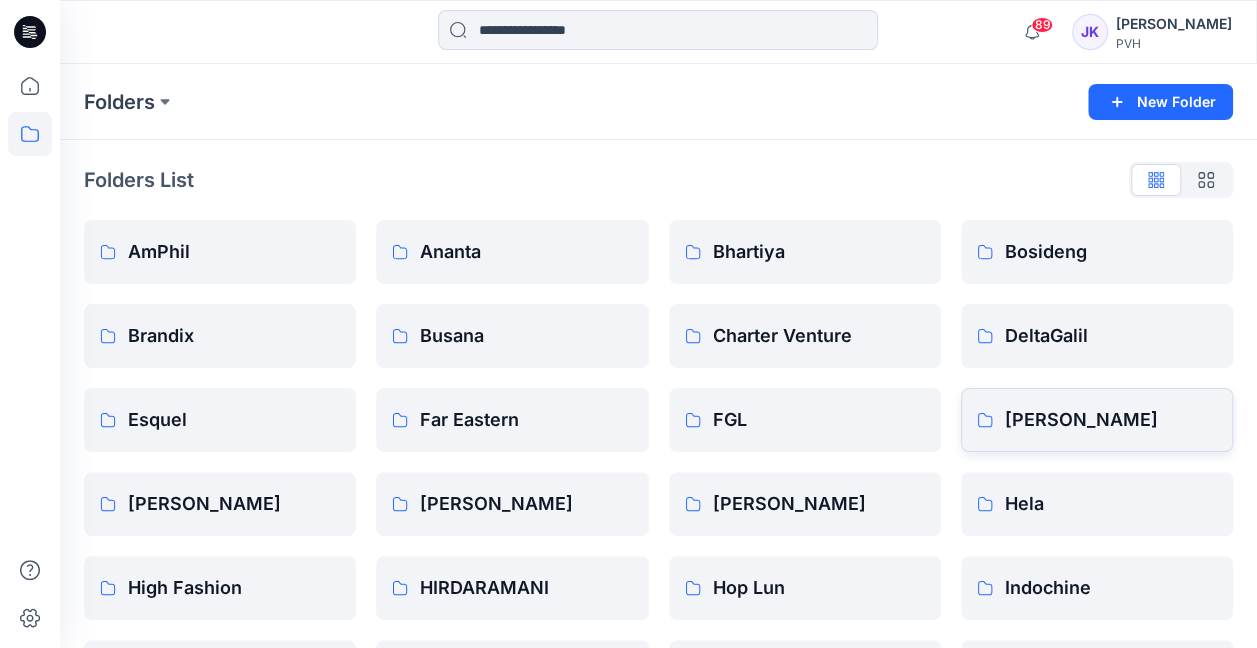 click on "[PERSON_NAME]" at bounding box center [1097, 420] 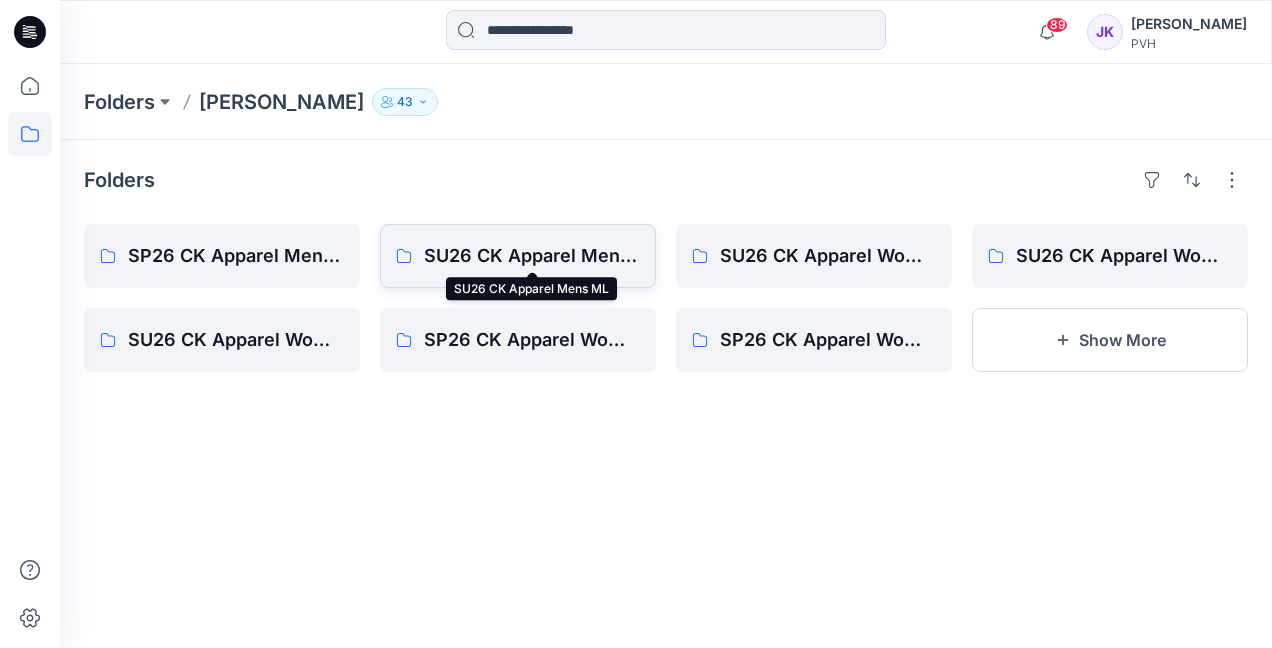 click on "SU26 CK Apparel Mens ML" at bounding box center (532, 256) 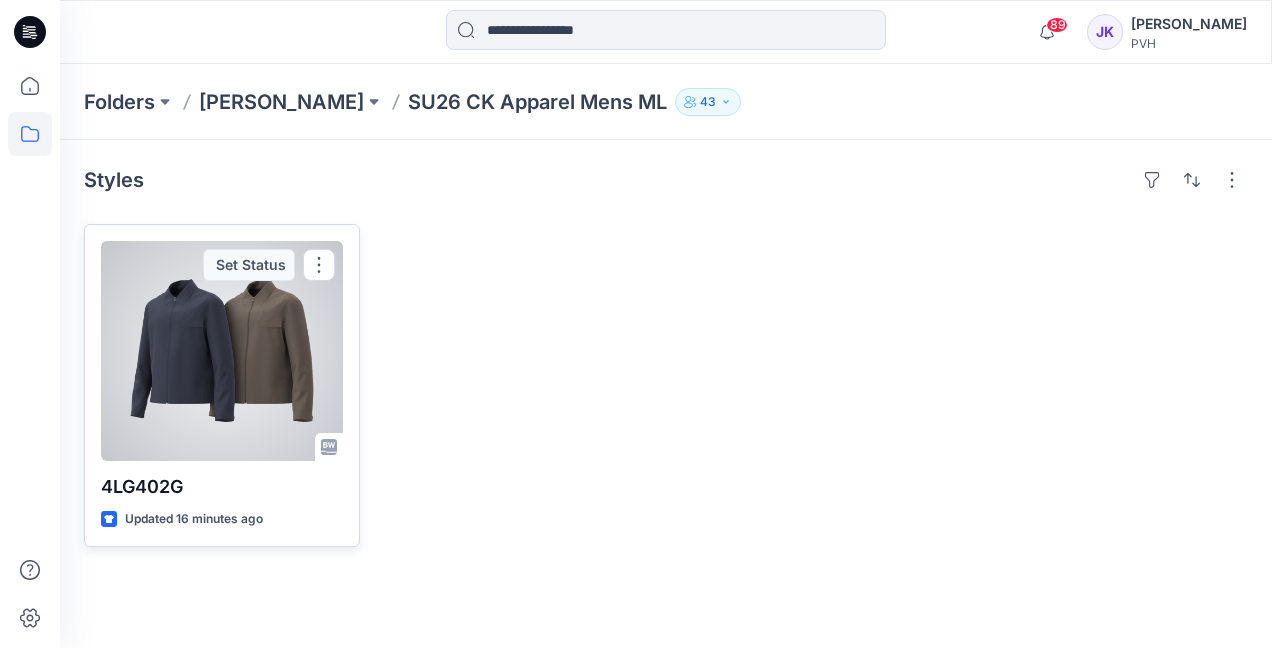 click at bounding box center (222, 351) 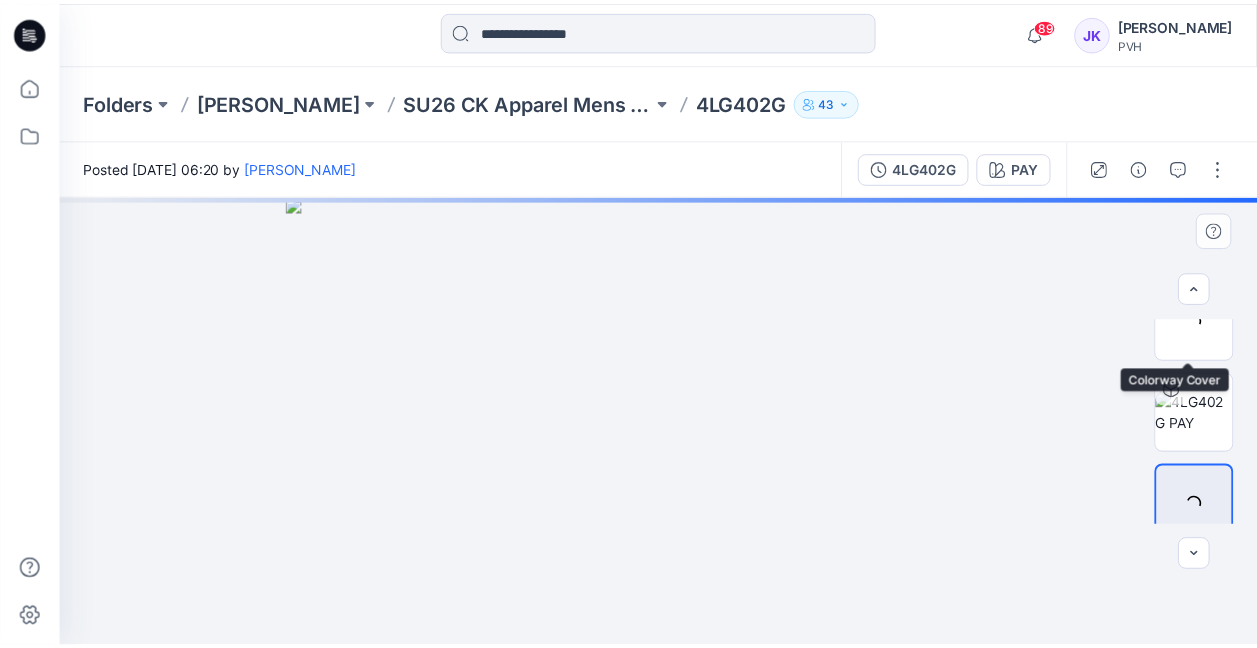 scroll, scrollTop: 56, scrollLeft: 0, axis: vertical 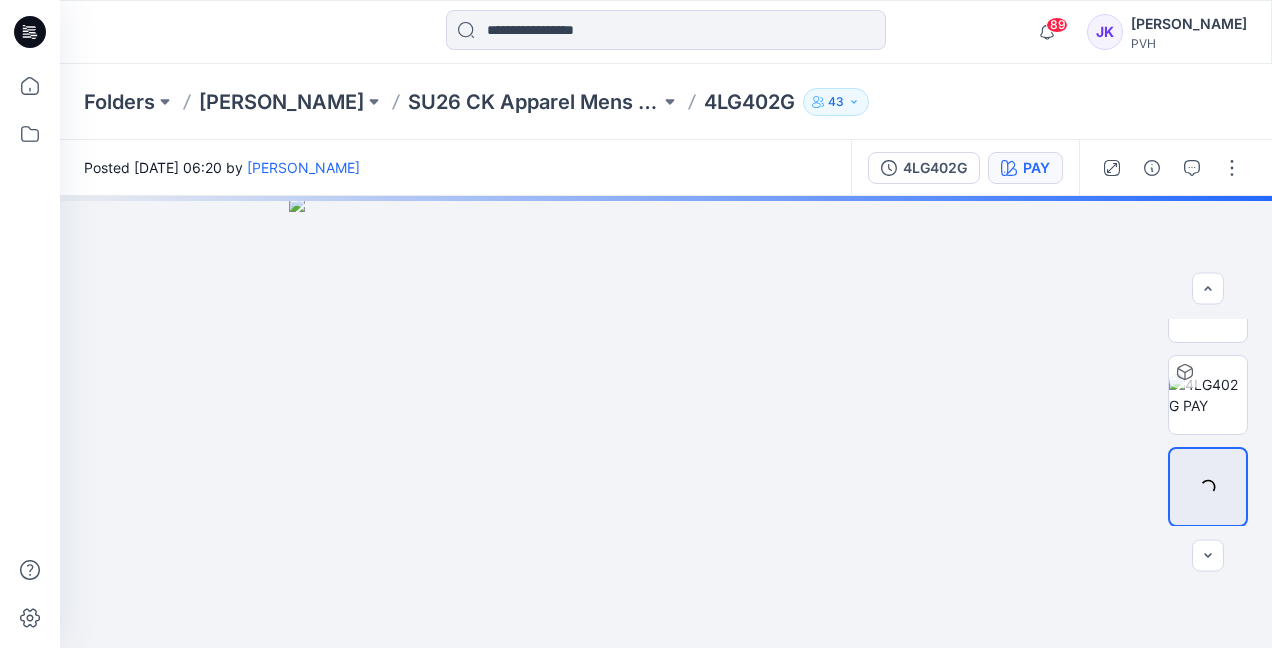 click on "PAY" at bounding box center (1036, 168) 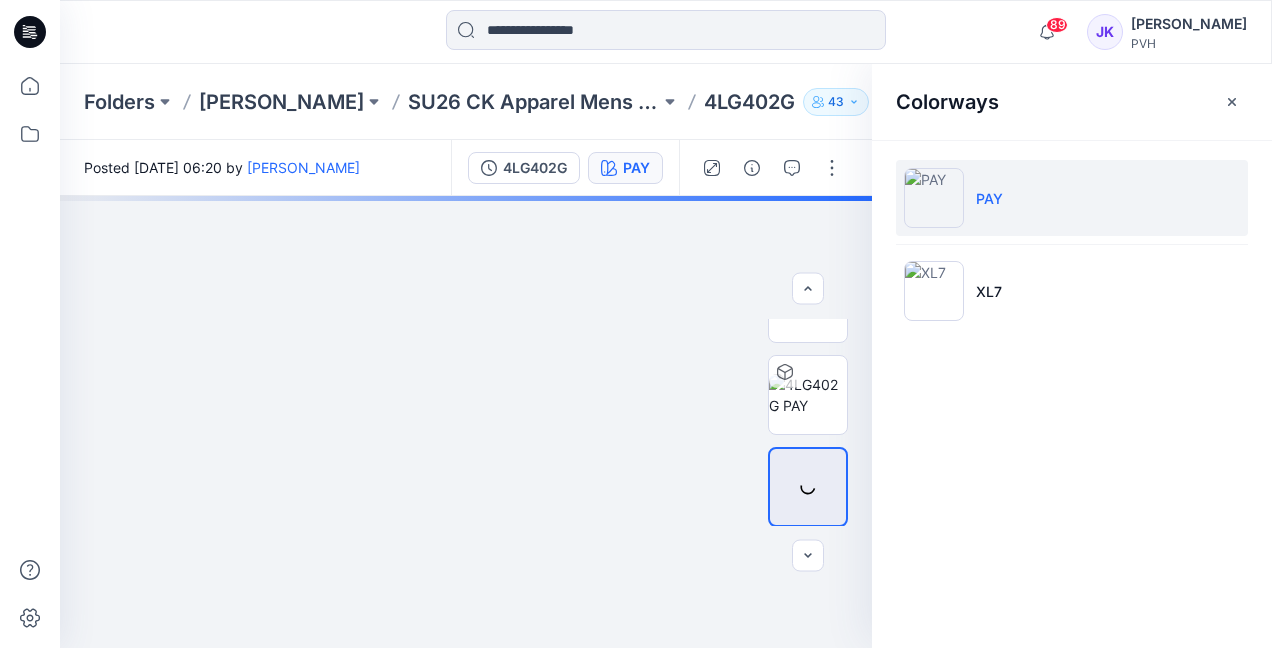 type 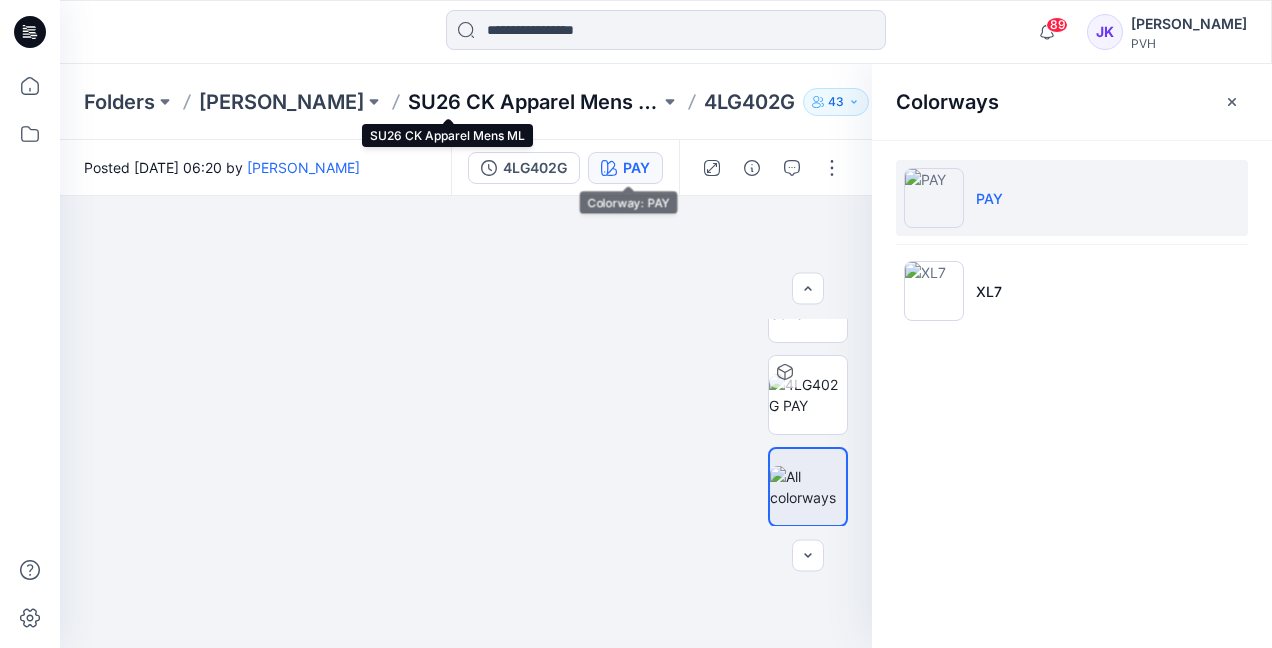 click on "SU26 CK Apparel Mens ML" at bounding box center (534, 102) 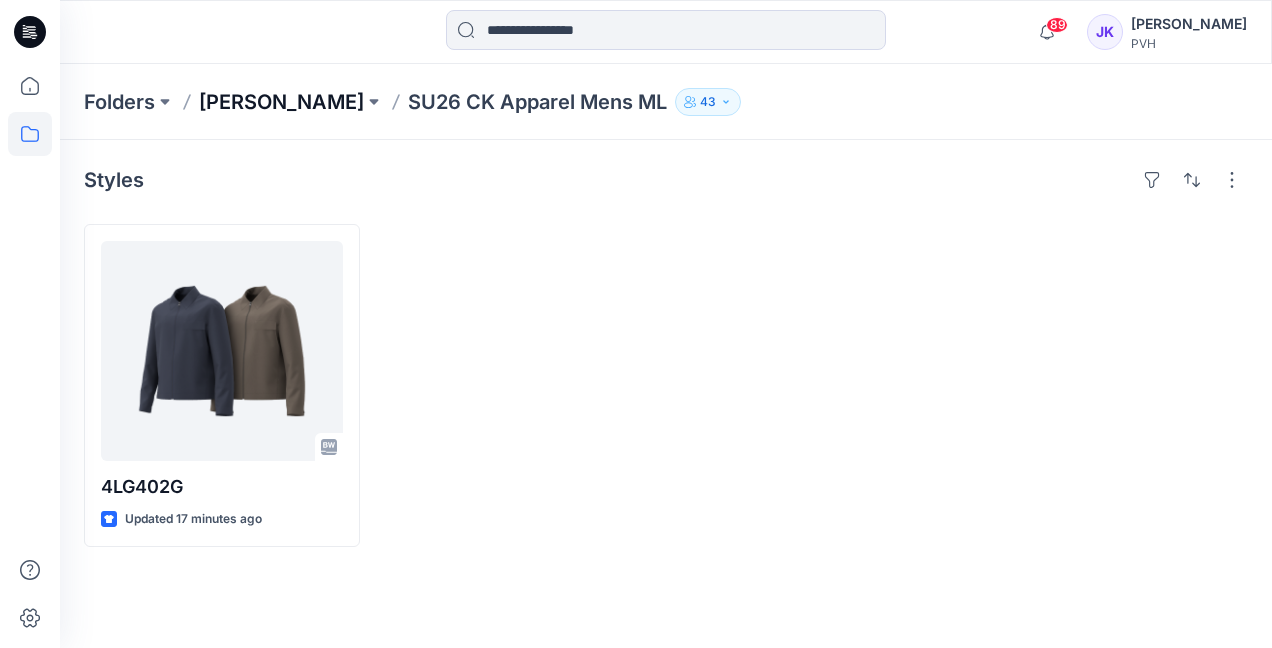 click on "[PERSON_NAME]" at bounding box center (281, 102) 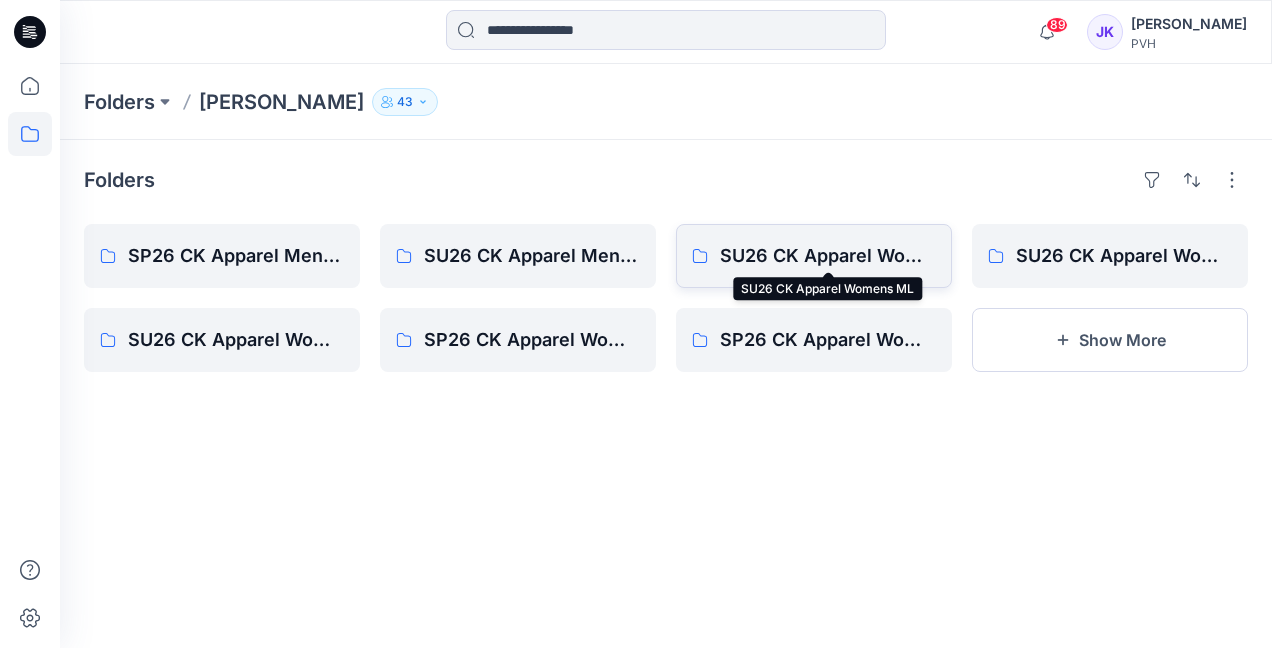 click on "SU26 CK Apparel Womens ML" at bounding box center (828, 256) 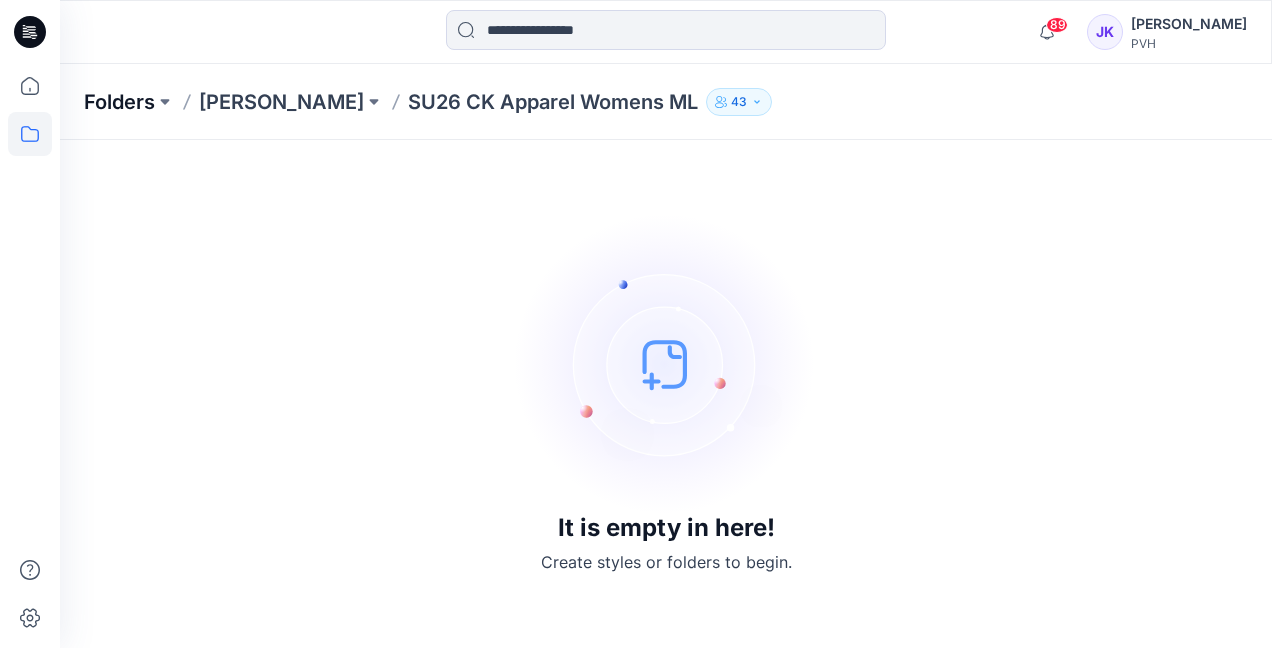 click on "Folders" at bounding box center [119, 102] 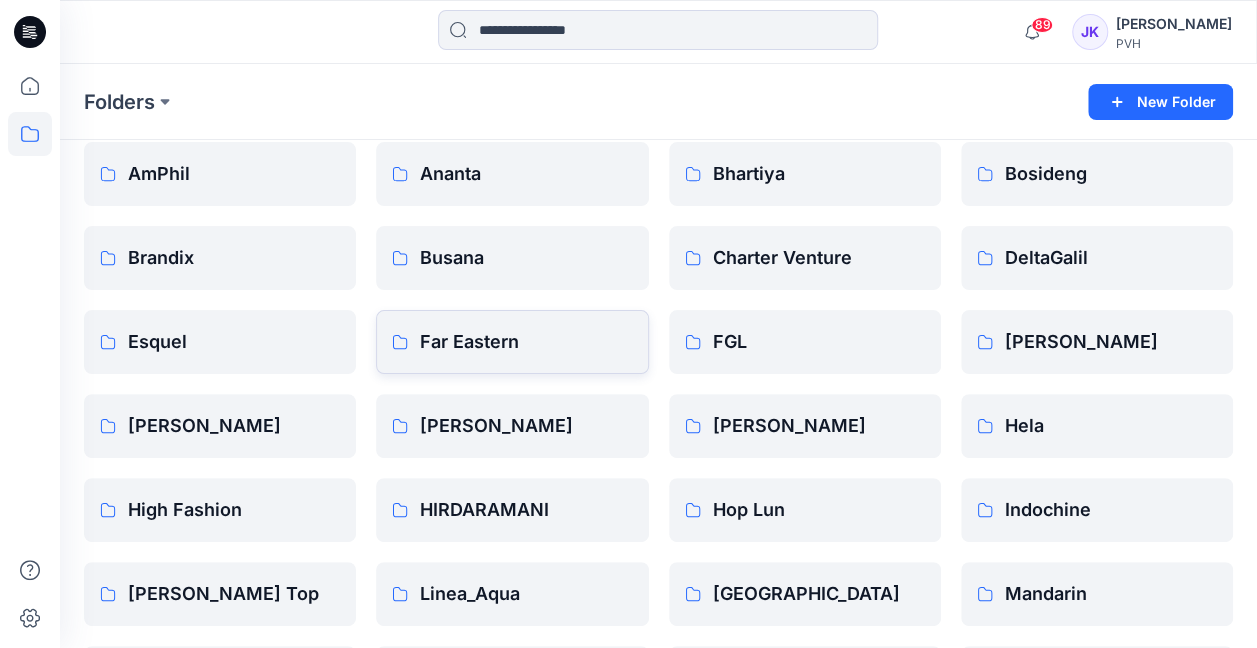 scroll, scrollTop: 200, scrollLeft: 0, axis: vertical 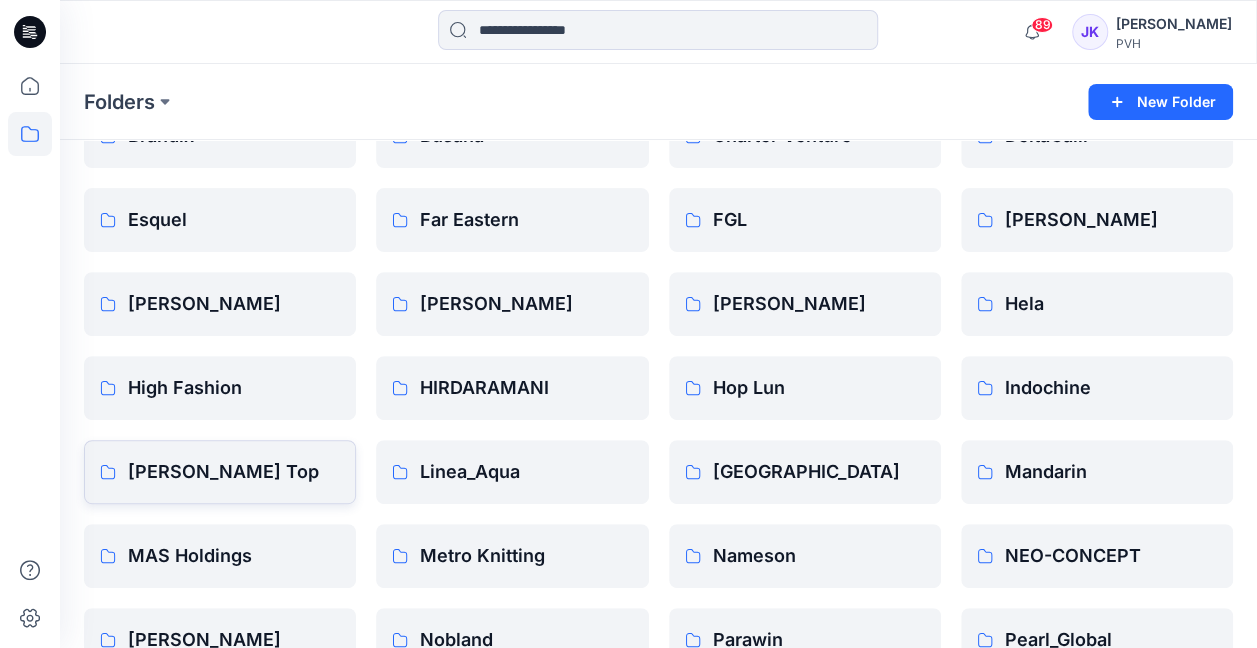 click on "[PERSON_NAME] Top" at bounding box center [234, 472] 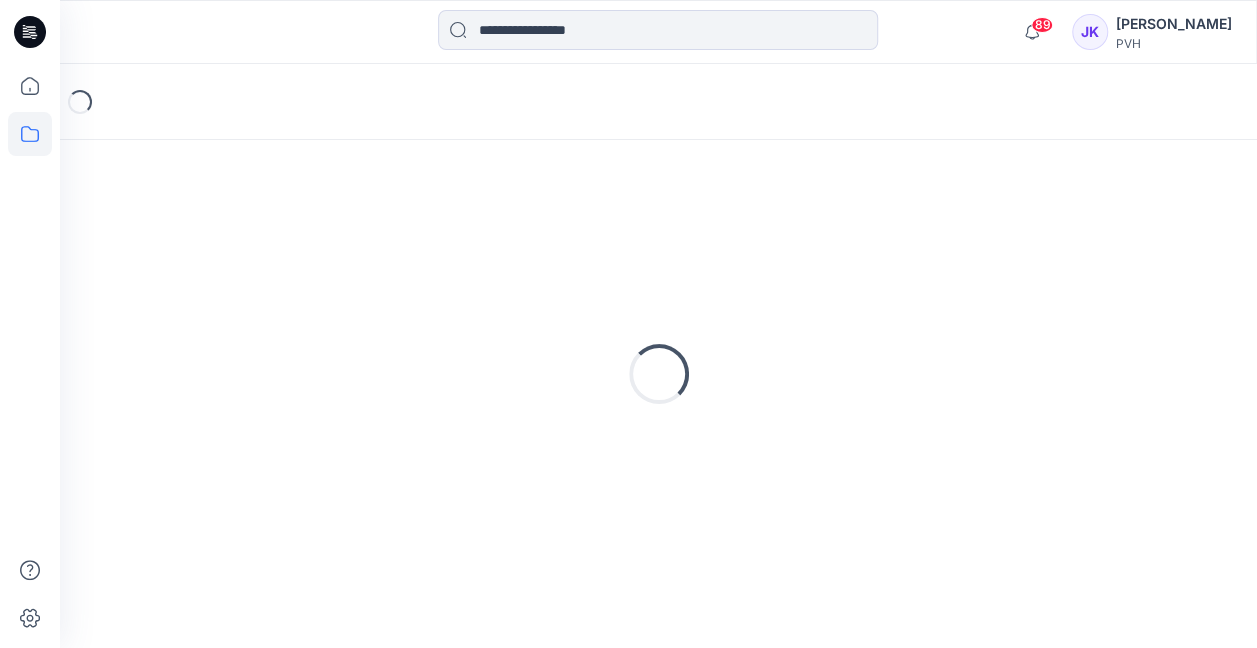 scroll, scrollTop: 0, scrollLeft: 0, axis: both 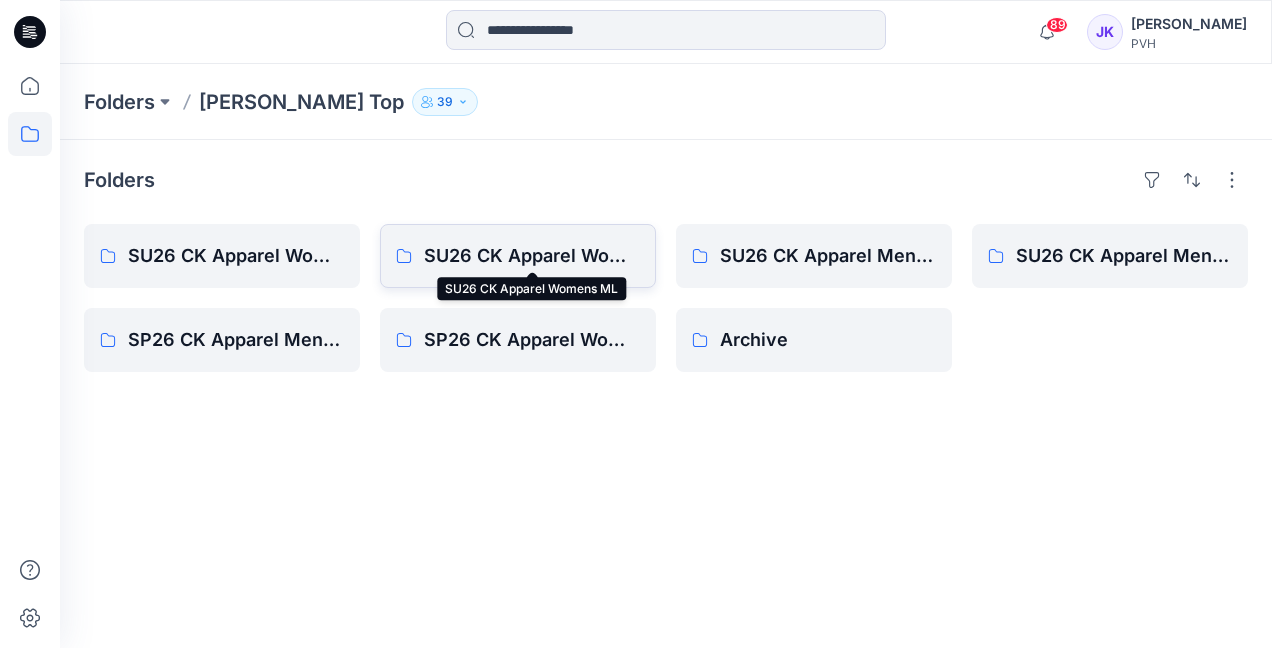click on "SU26 CK Apparel Womens ML" at bounding box center [532, 256] 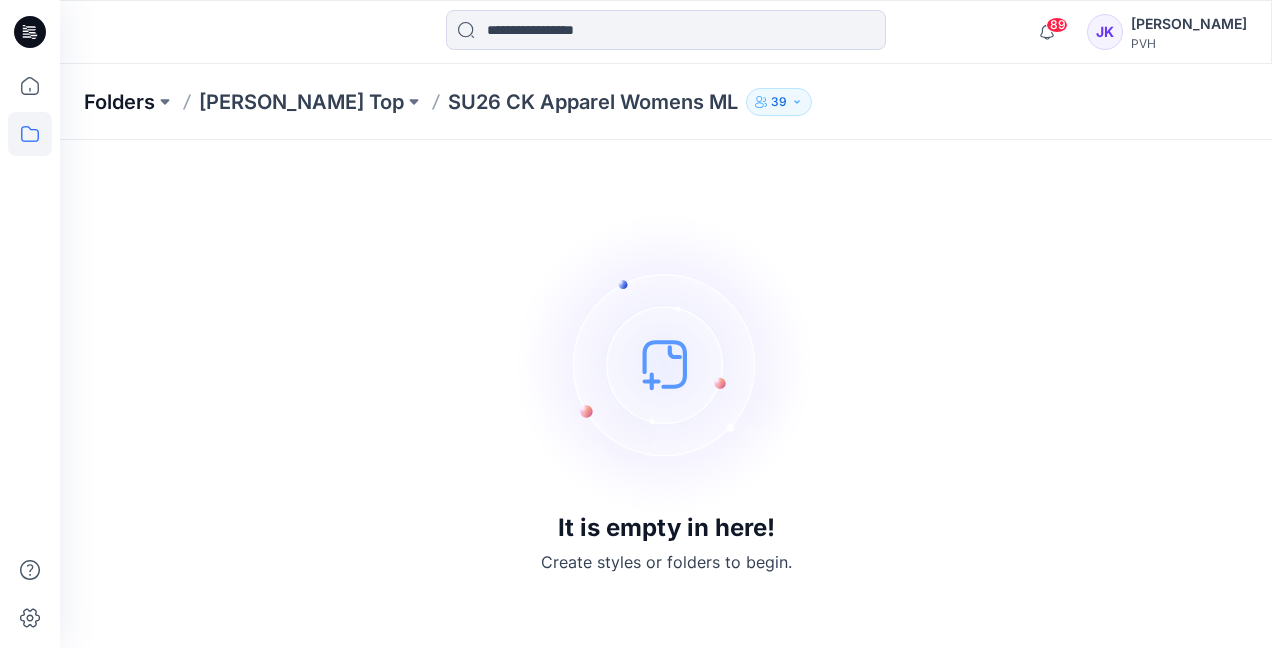 click on "Folders" at bounding box center [119, 102] 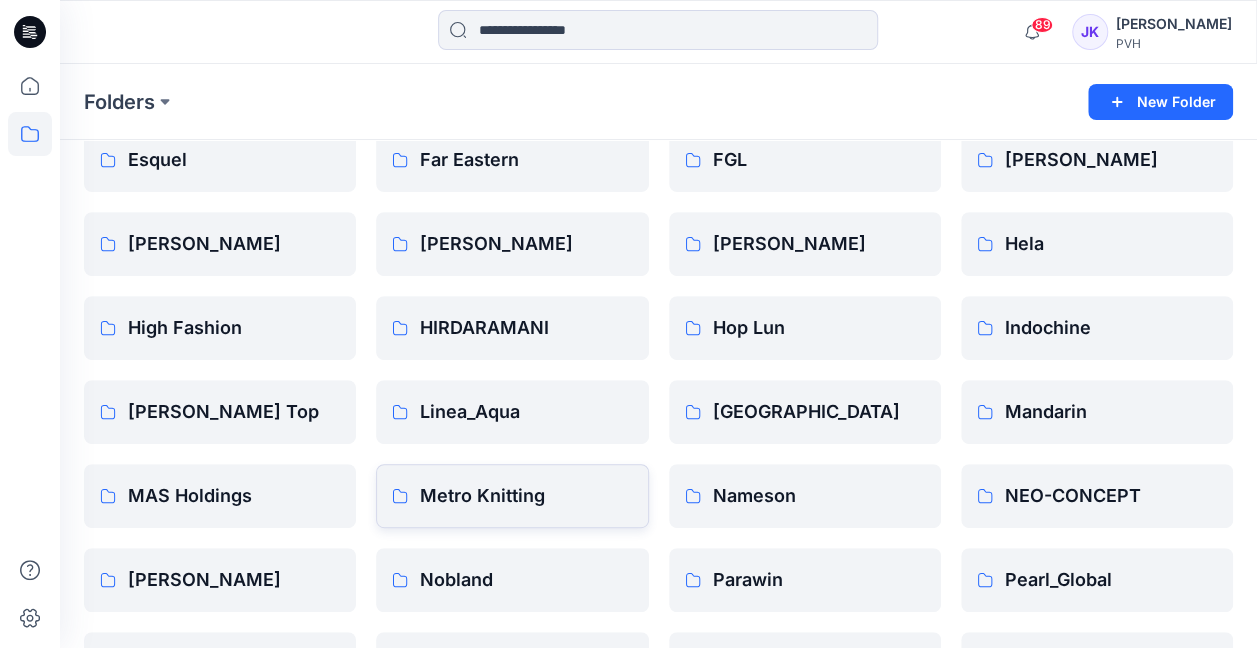 scroll, scrollTop: 300, scrollLeft: 0, axis: vertical 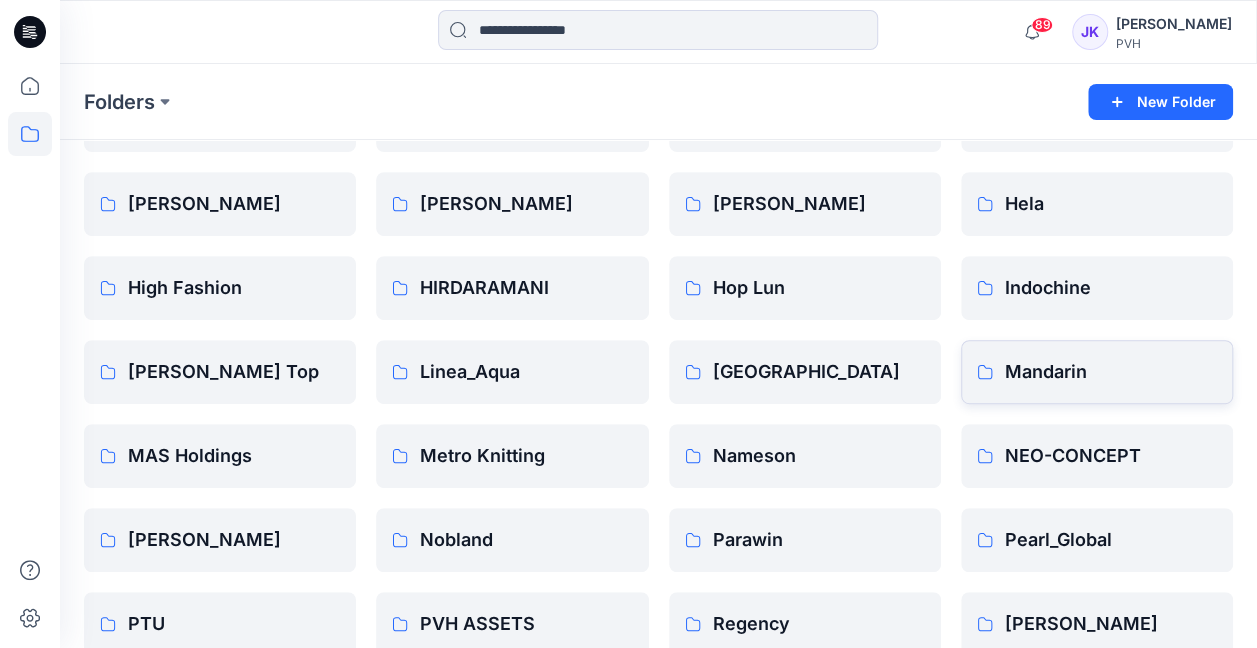 click on "Mandarin" at bounding box center [1097, 372] 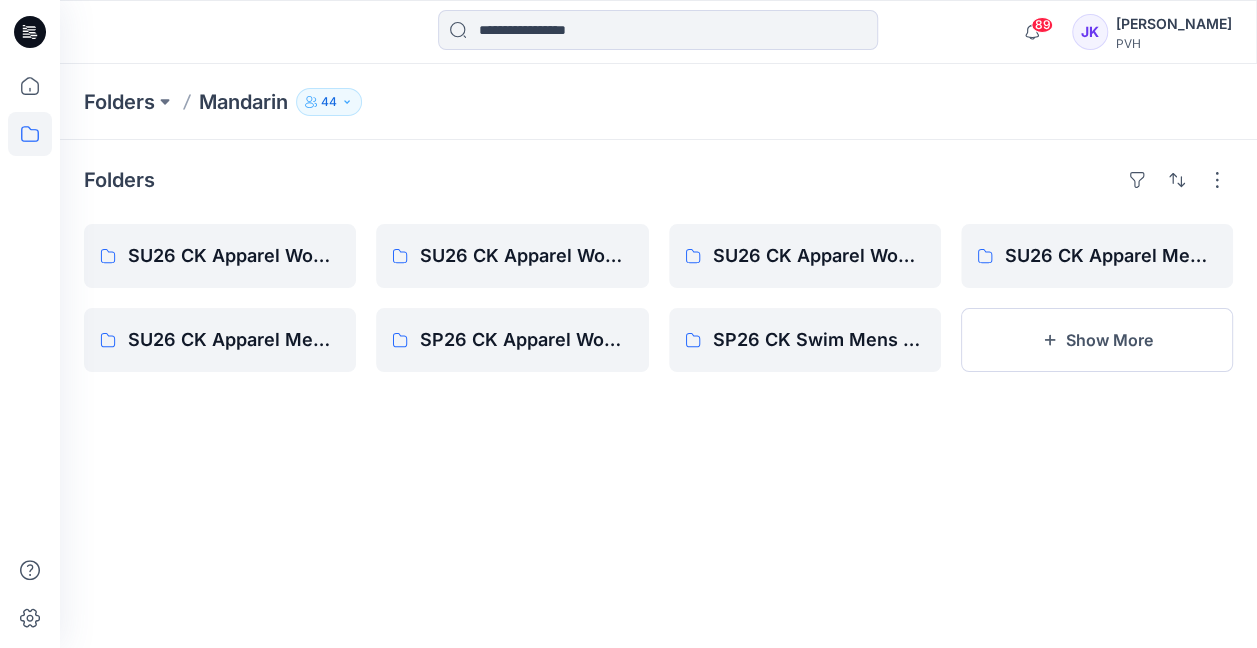 scroll, scrollTop: 0, scrollLeft: 0, axis: both 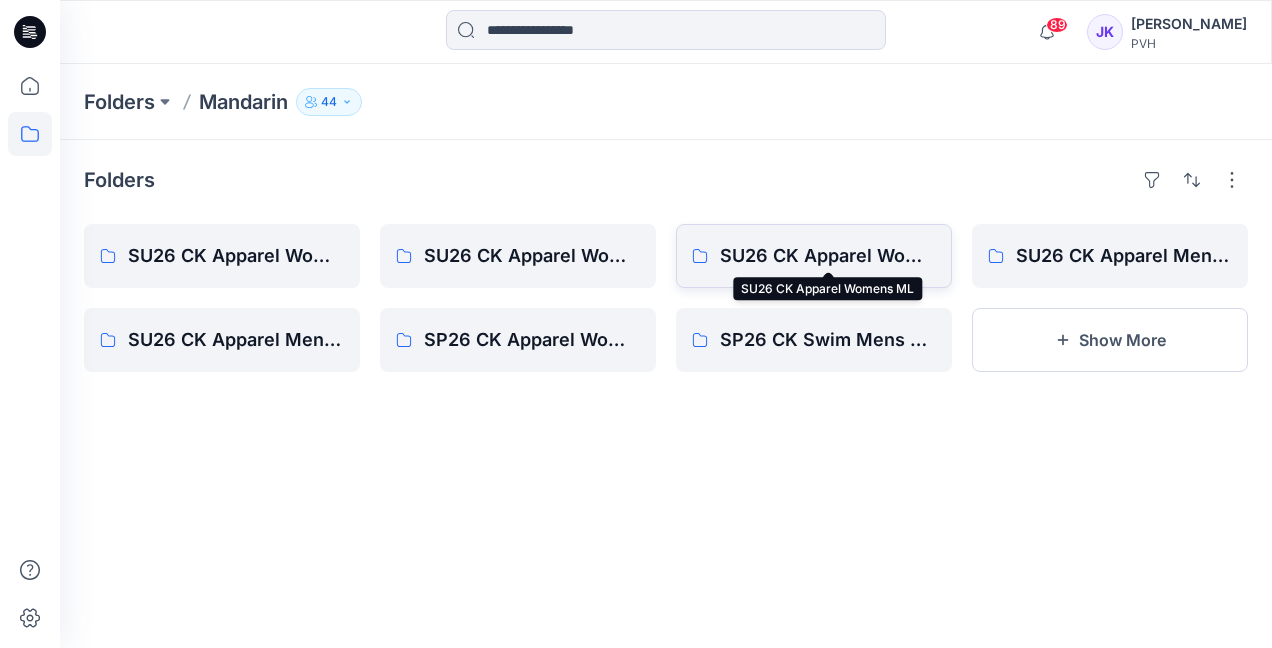 click on "SU26 CK Apparel Womens ML" at bounding box center [828, 256] 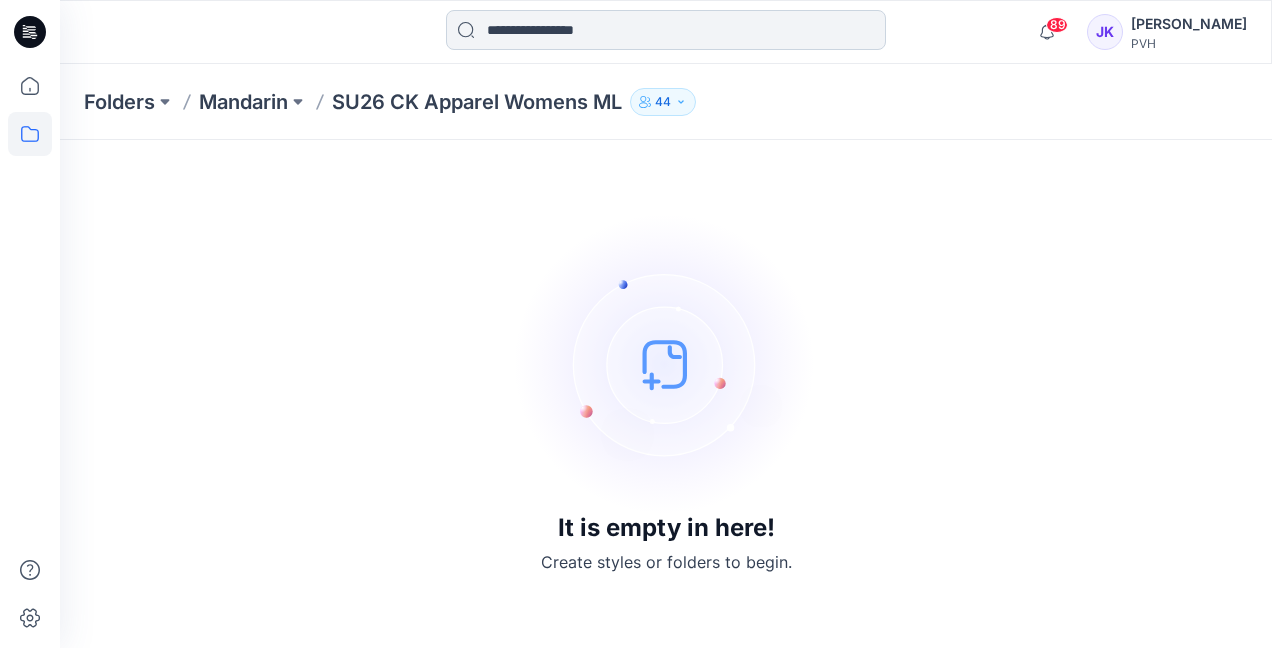 click at bounding box center (666, 30) 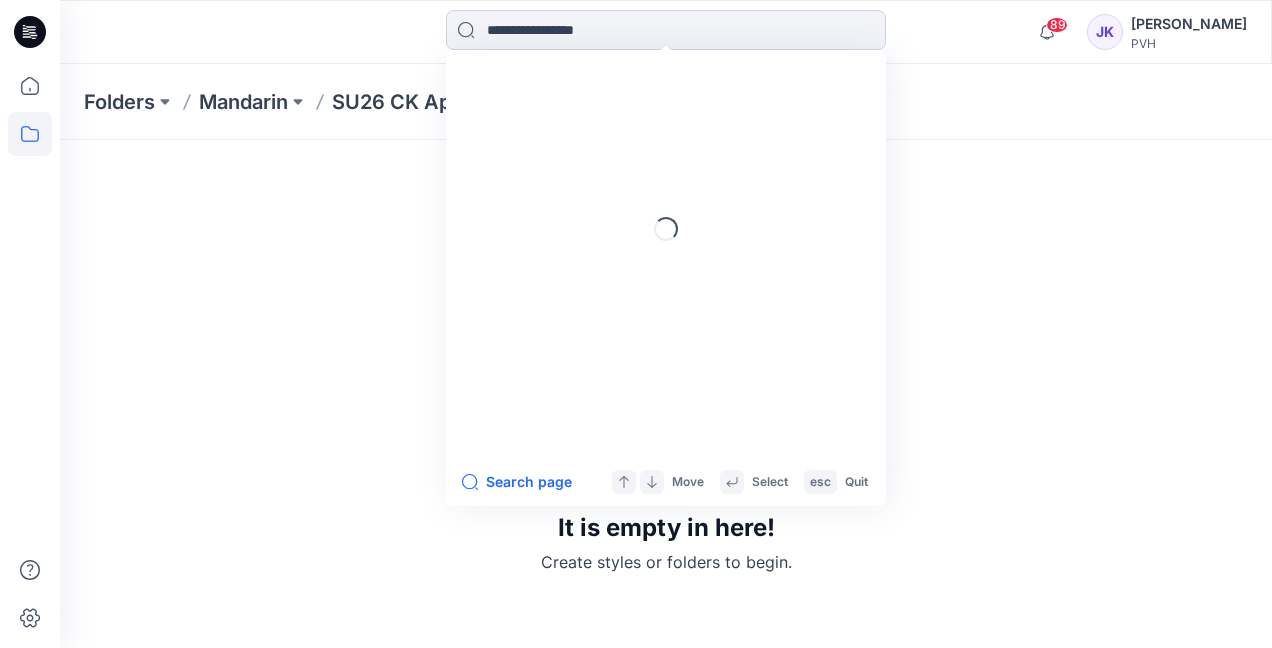 paste on "*******" 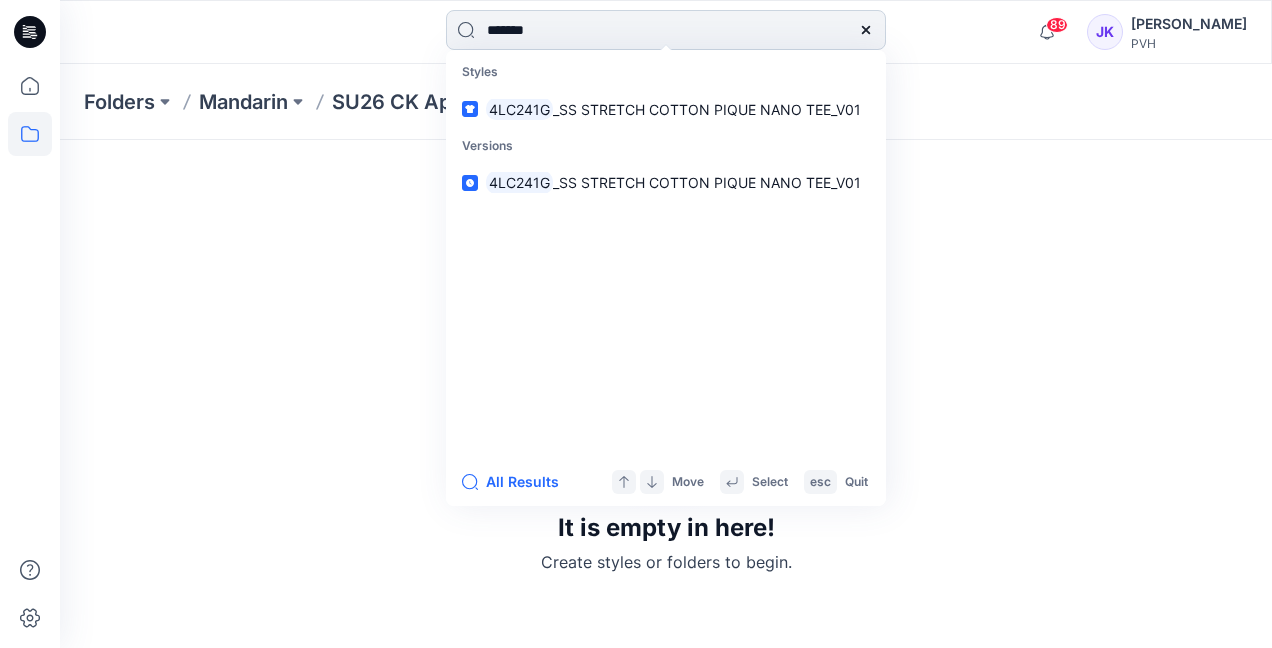 type 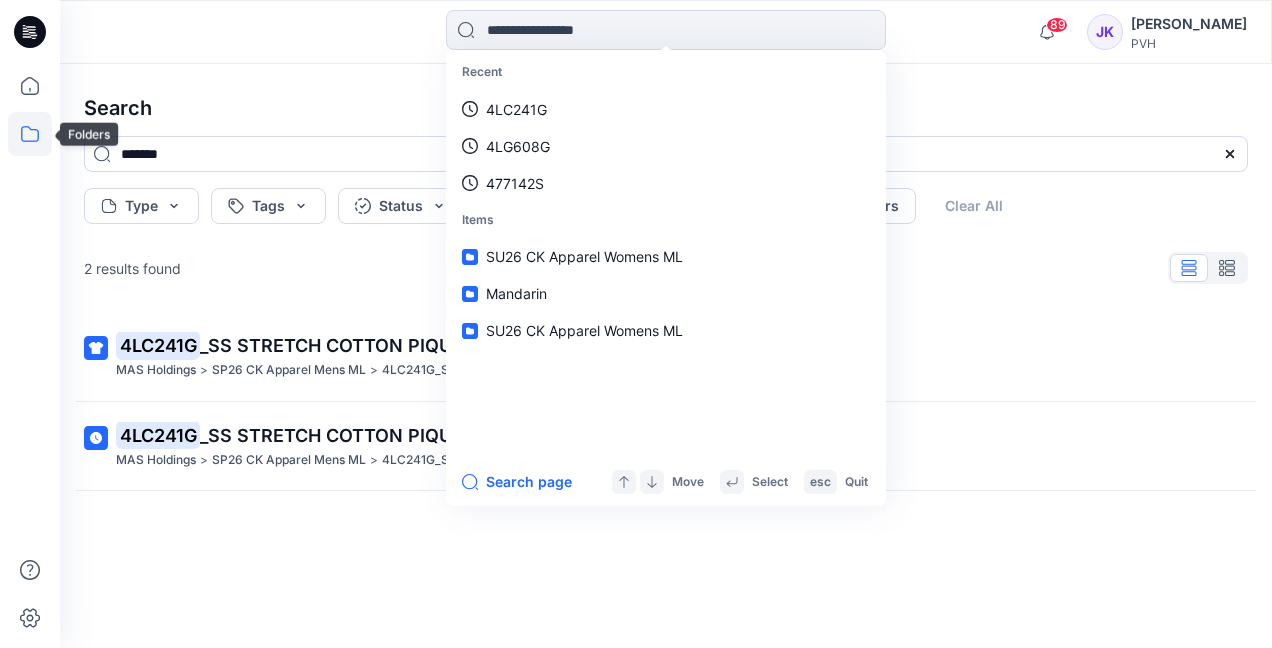 click 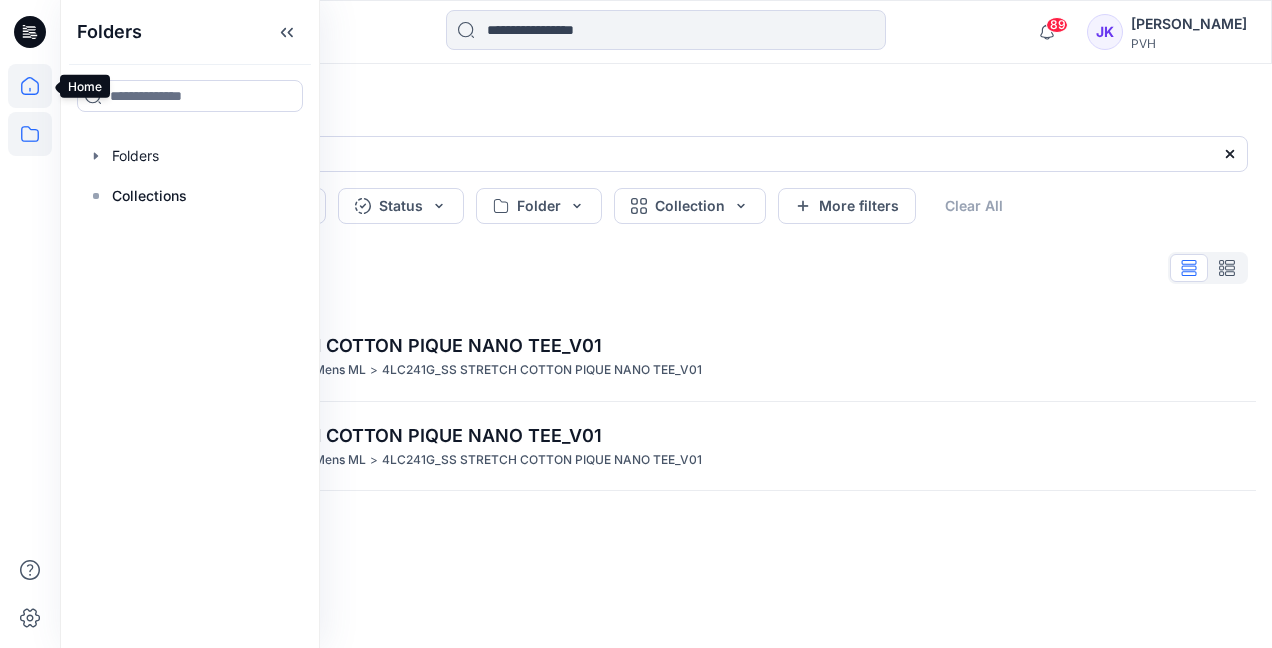 click 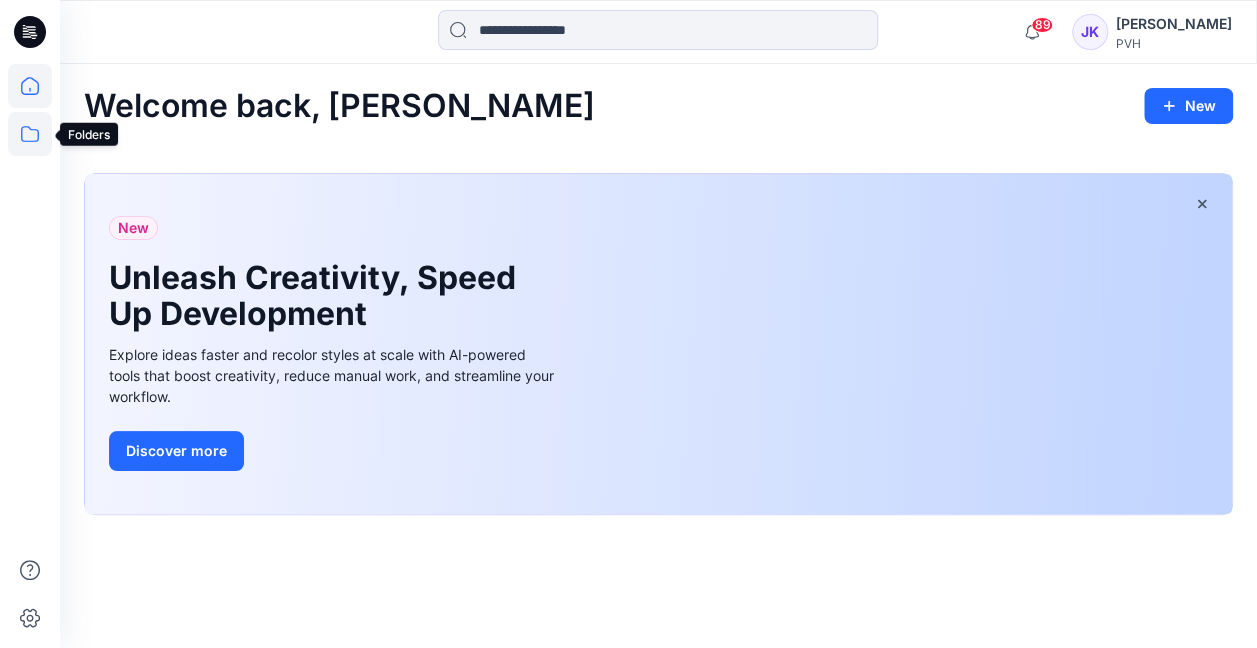click 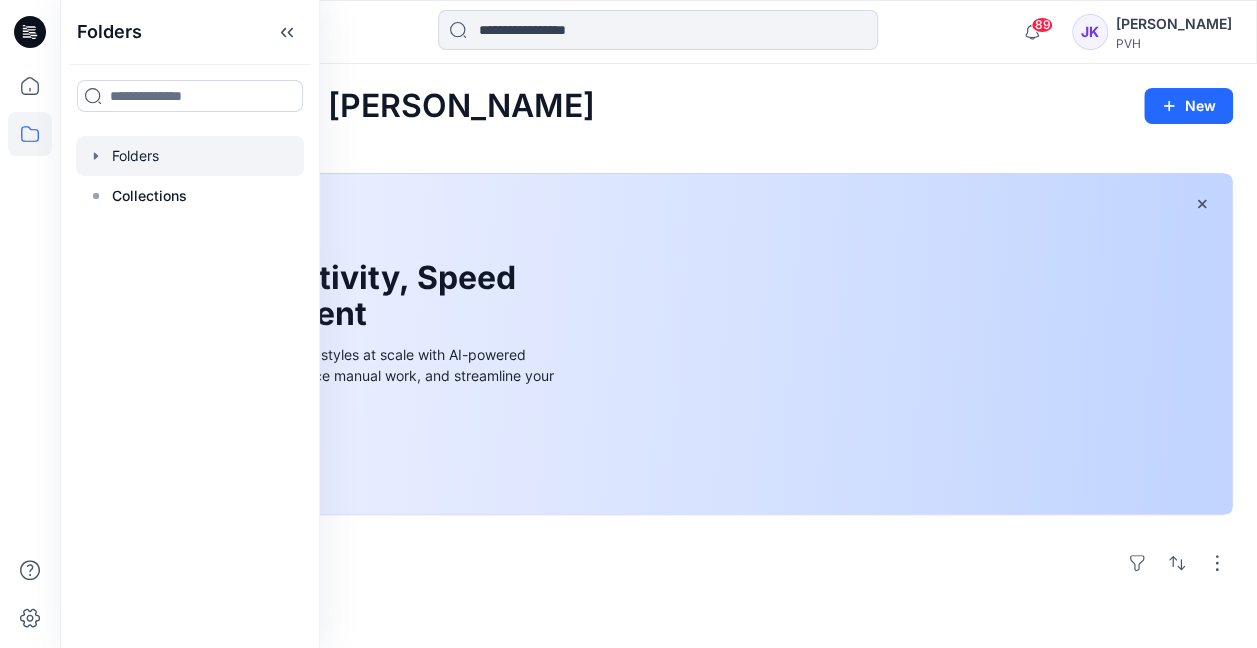 click at bounding box center [190, 156] 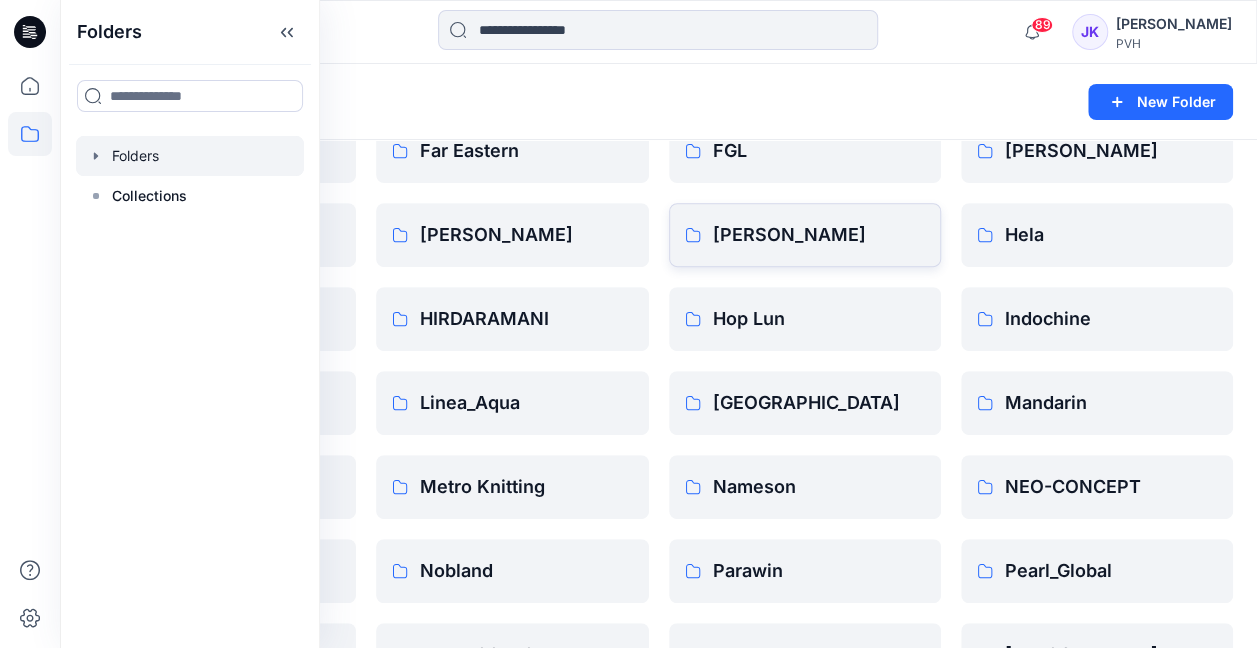 scroll, scrollTop: 300, scrollLeft: 0, axis: vertical 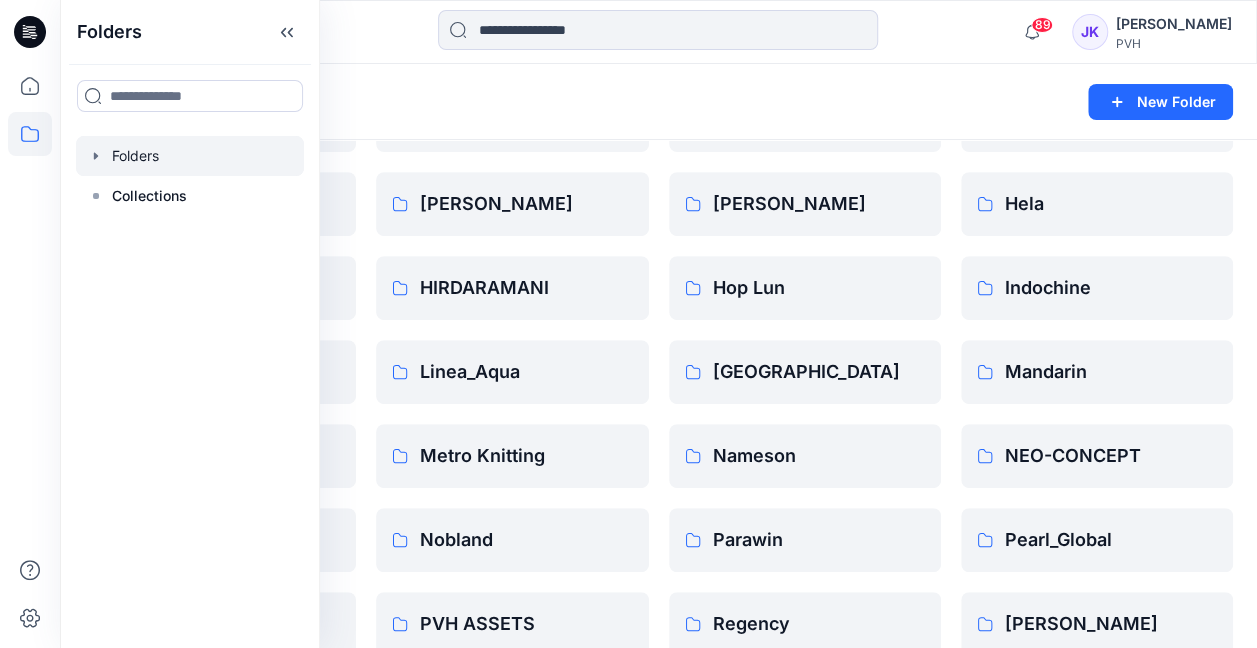 click on "Folders" at bounding box center (580, 102) 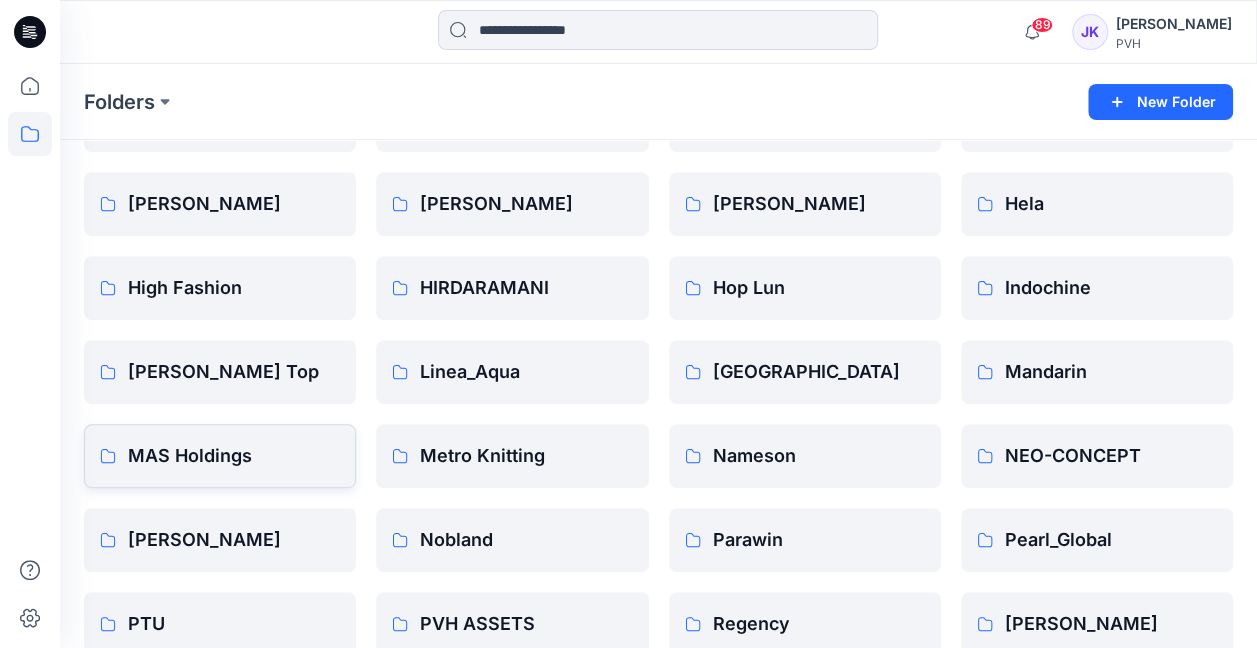 click on "MAS Holdings" at bounding box center [234, 456] 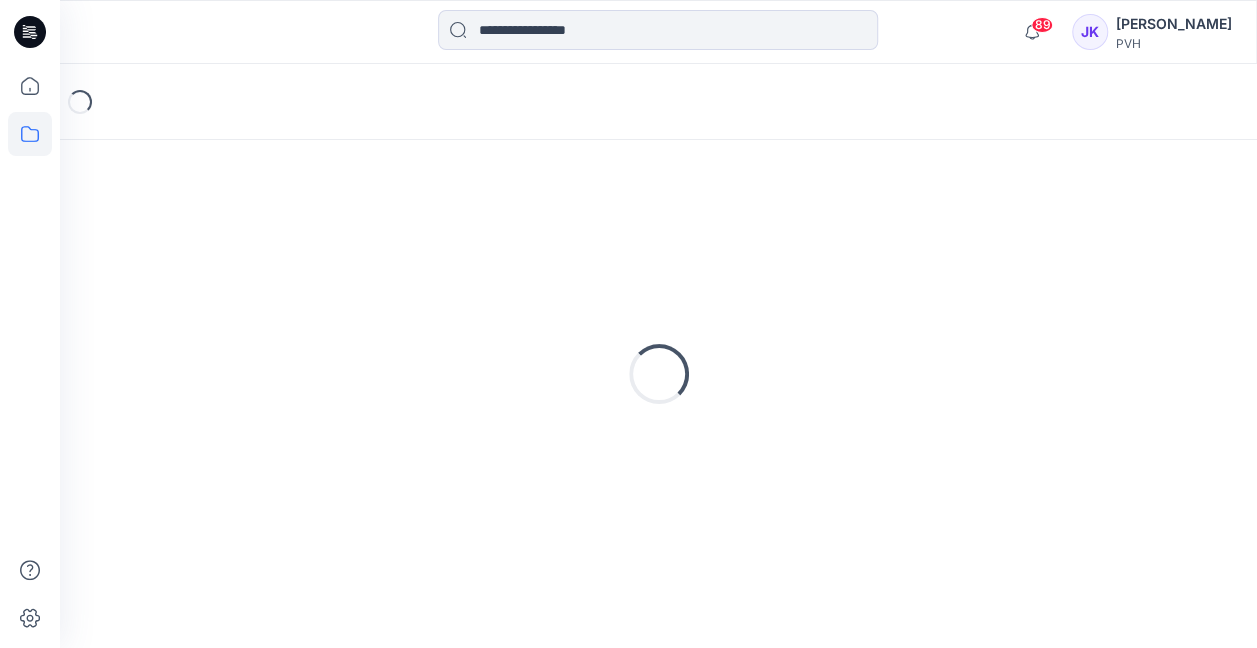 scroll, scrollTop: 0, scrollLeft: 0, axis: both 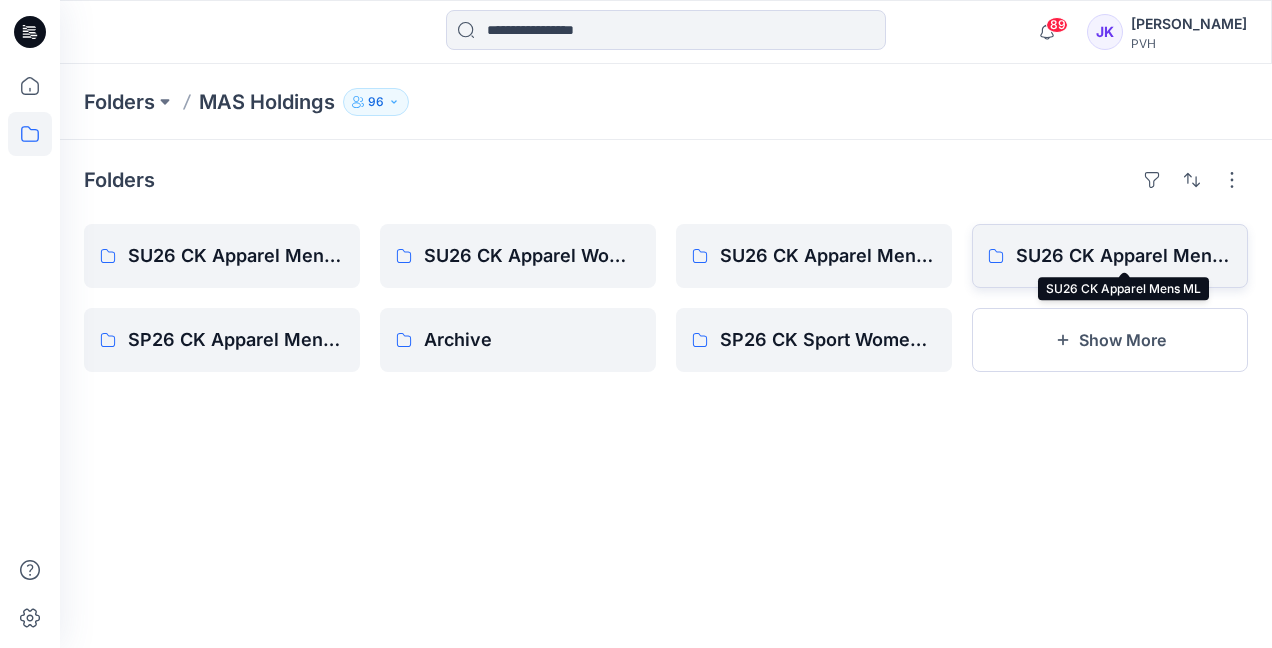click on "SU26 CK Apparel Mens ML" at bounding box center [1124, 256] 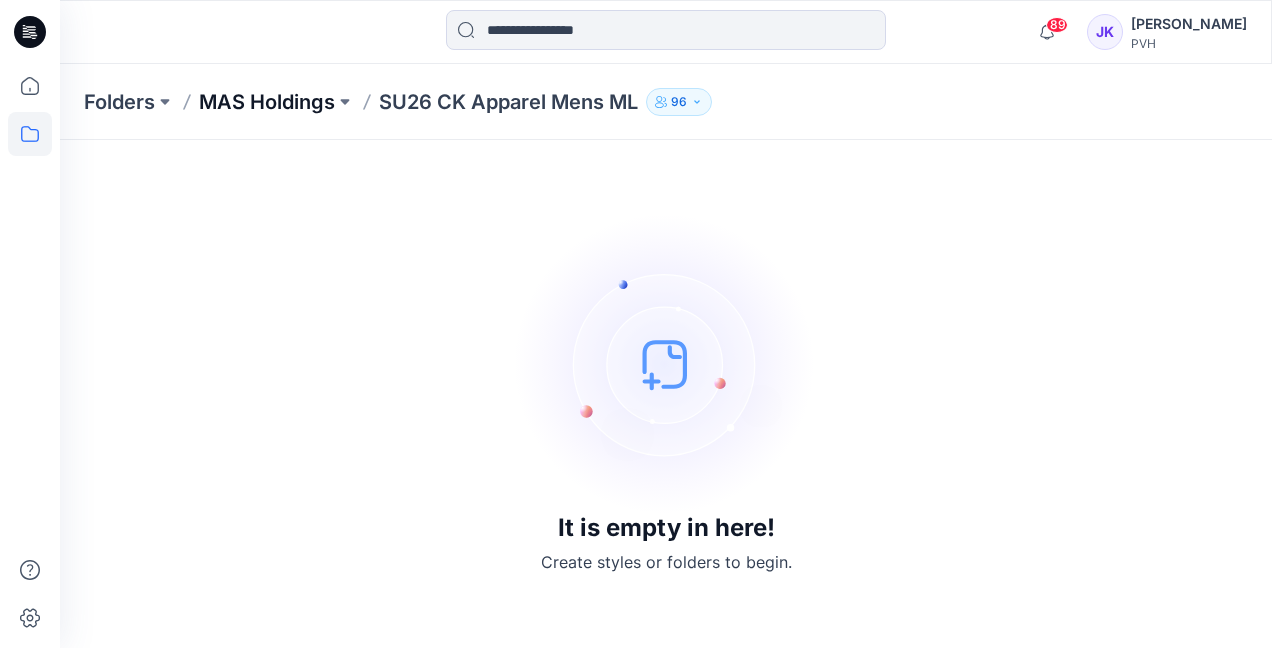 click on "MAS Holdings" at bounding box center [267, 102] 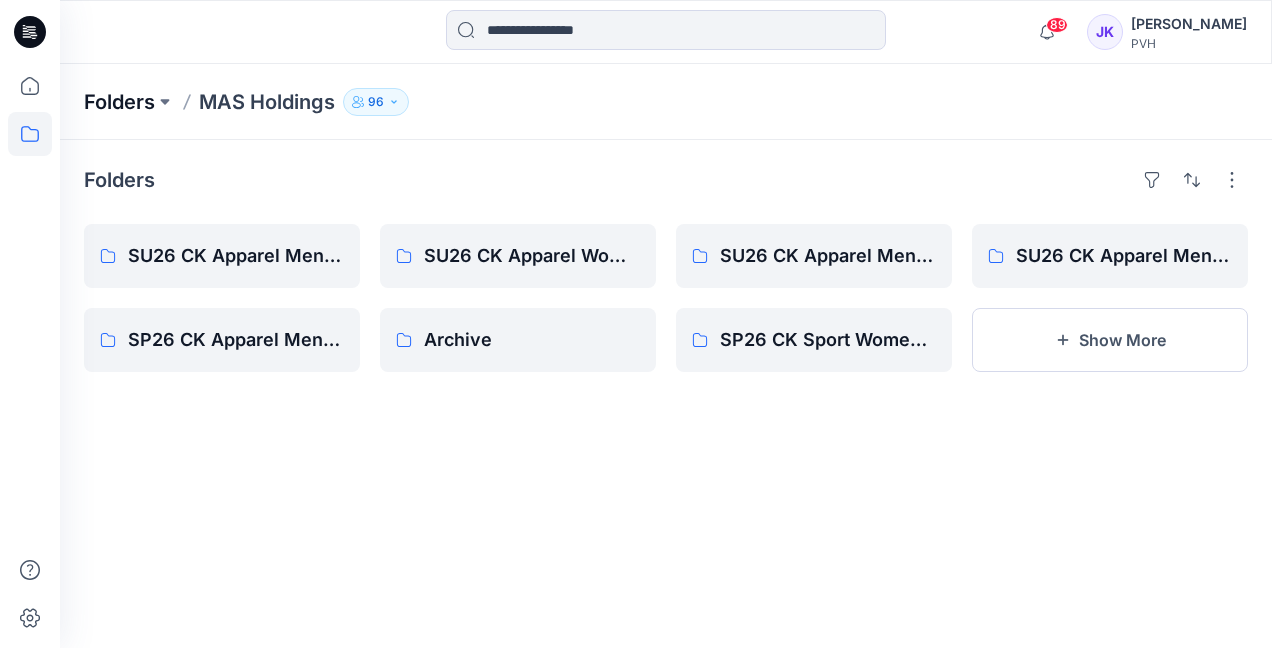 click on "Folders" at bounding box center (119, 102) 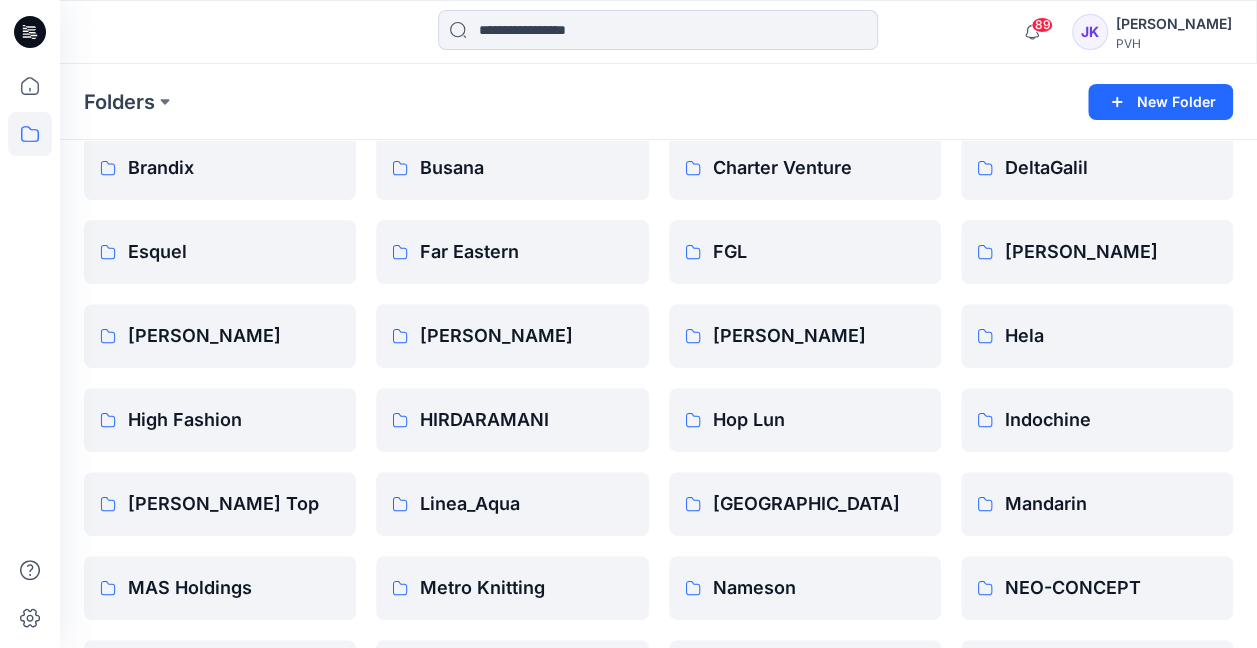 scroll, scrollTop: 200, scrollLeft: 0, axis: vertical 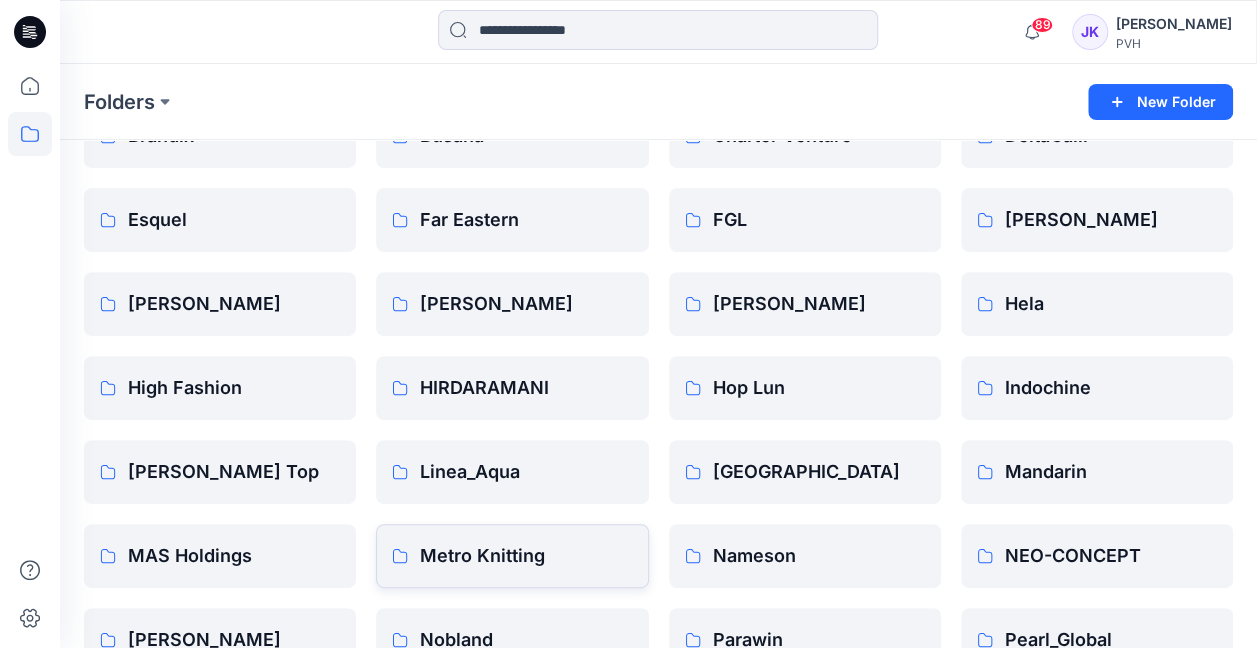 click on "Metro Knitting" at bounding box center (526, 556) 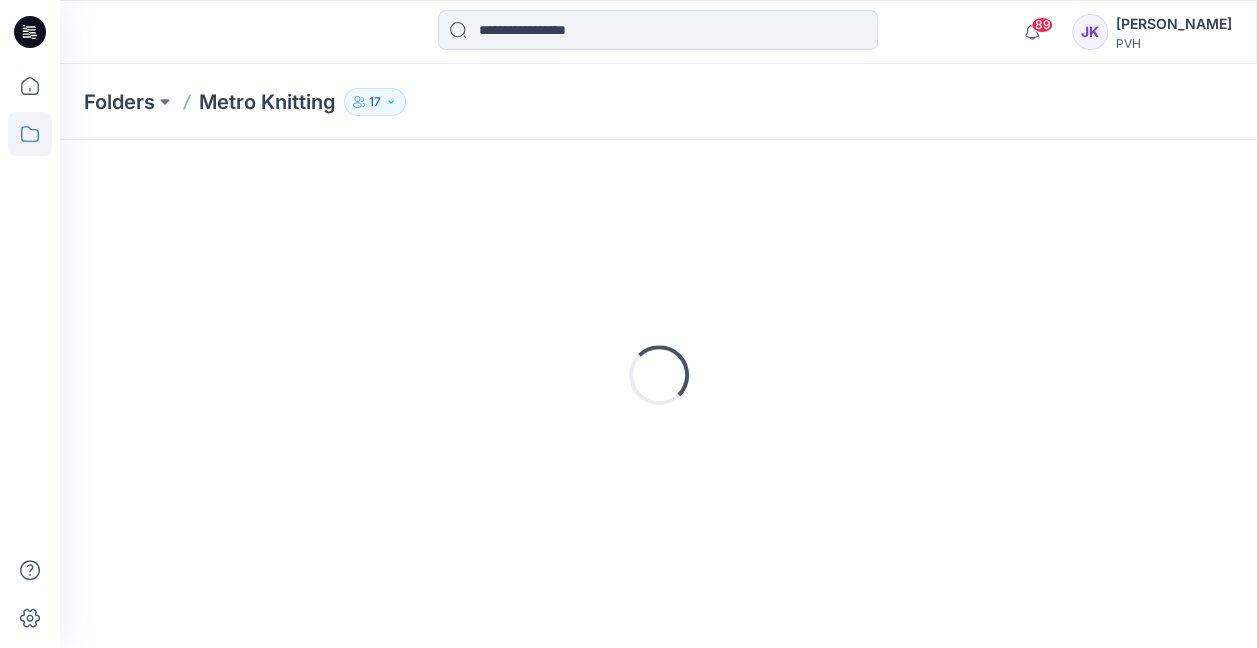 scroll, scrollTop: 0, scrollLeft: 0, axis: both 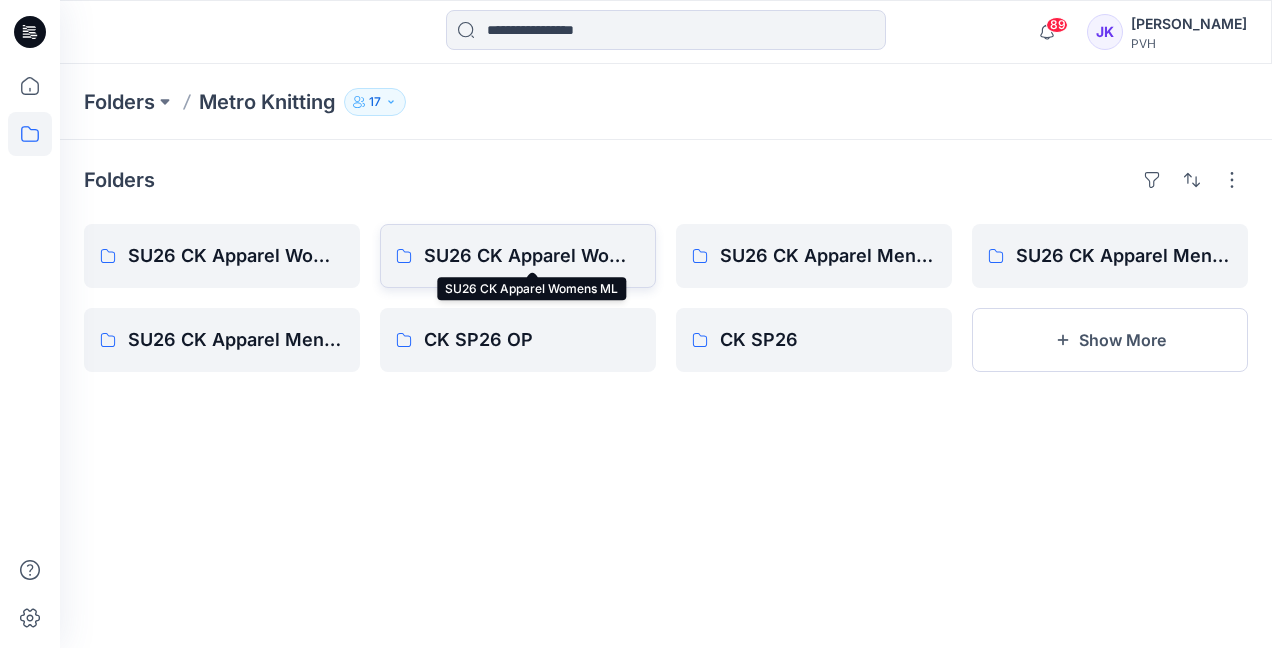 click on "SU26 CK Apparel Womens ML" at bounding box center [532, 256] 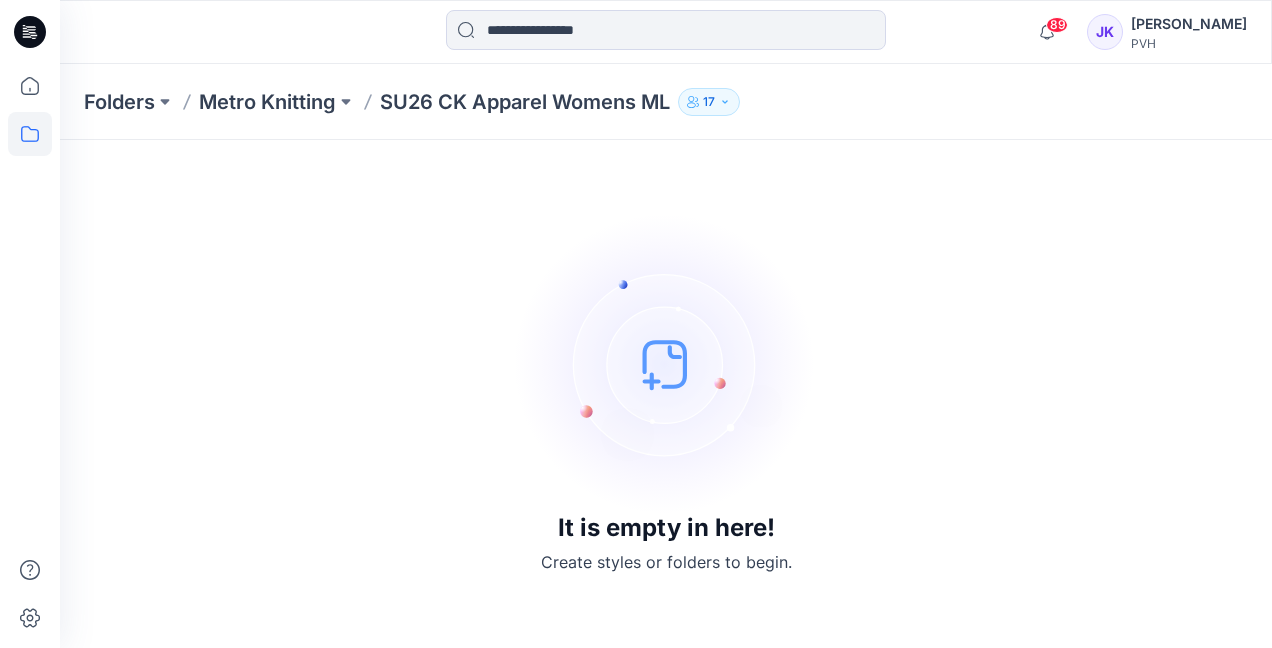 click on "Folders Metro Knitting SU26 CK Apparel Womens ML 17" at bounding box center [666, 102] 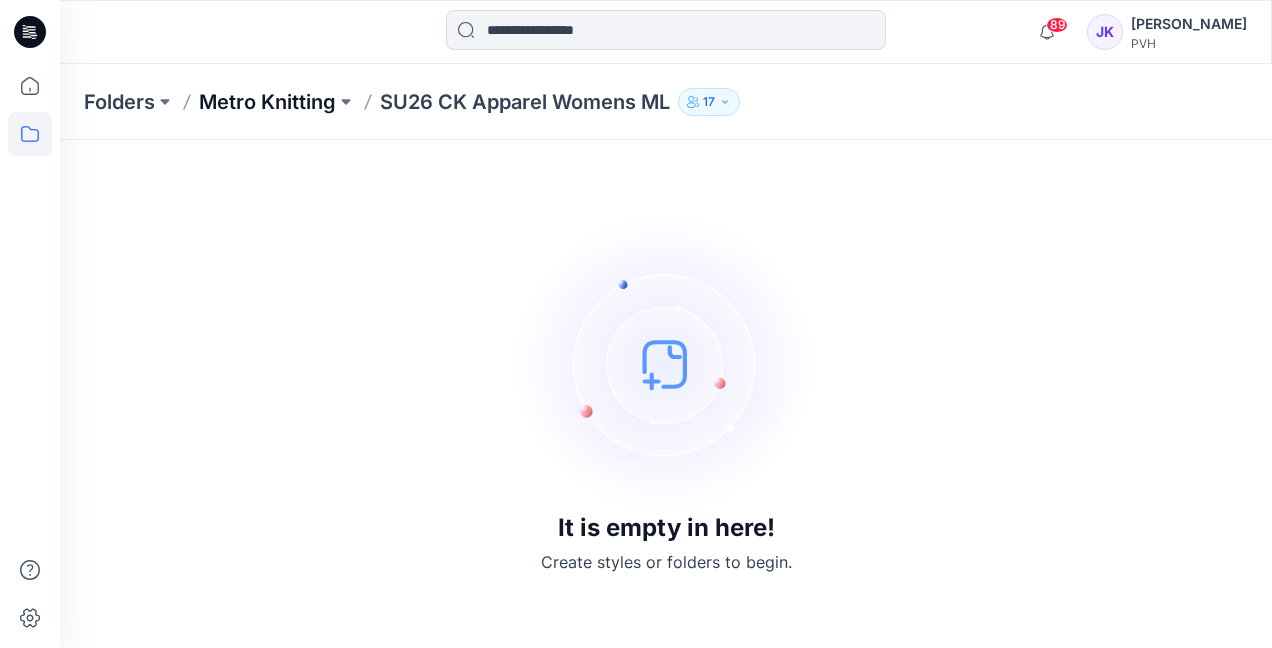 click on "Metro Knitting" at bounding box center [267, 102] 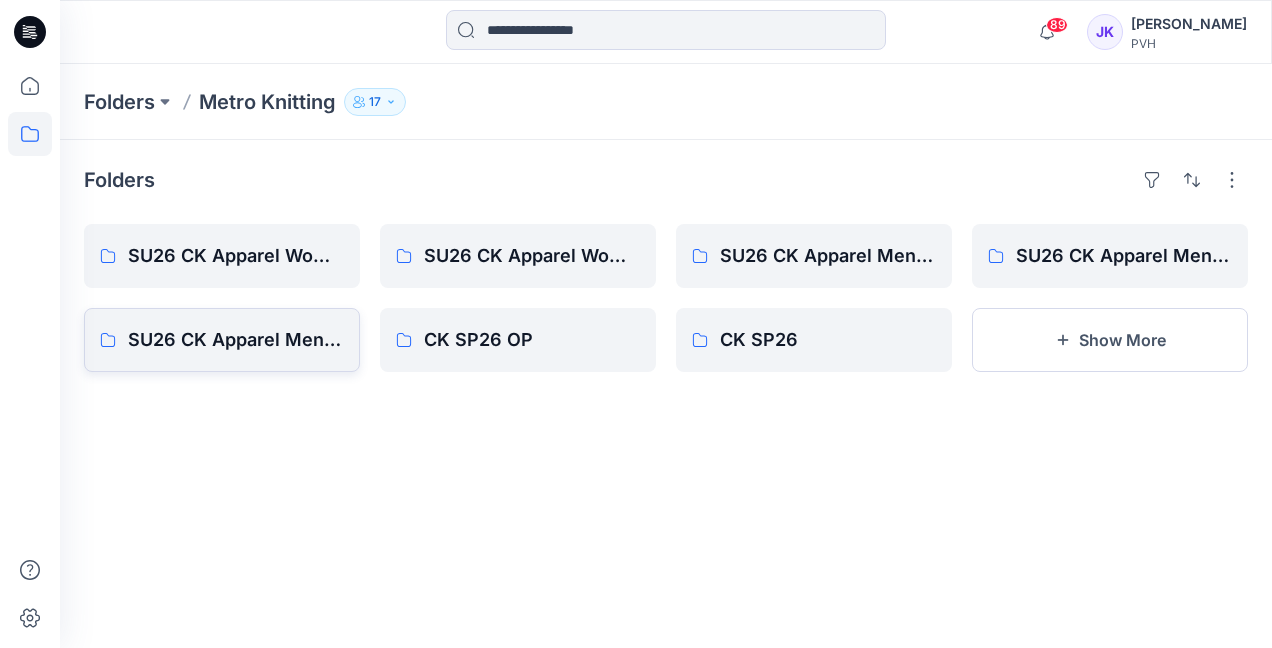 click on "SU26 CK Apparel Mens ML" at bounding box center (236, 340) 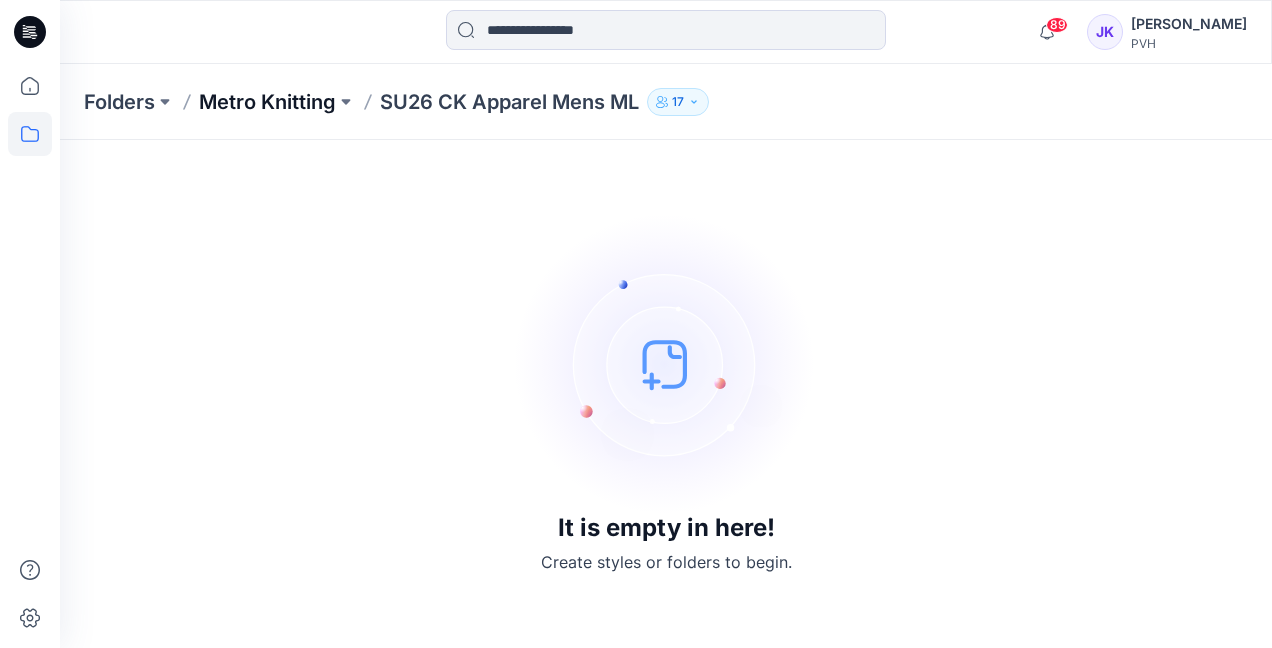 click on "Metro Knitting" at bounding box center [267, 102] 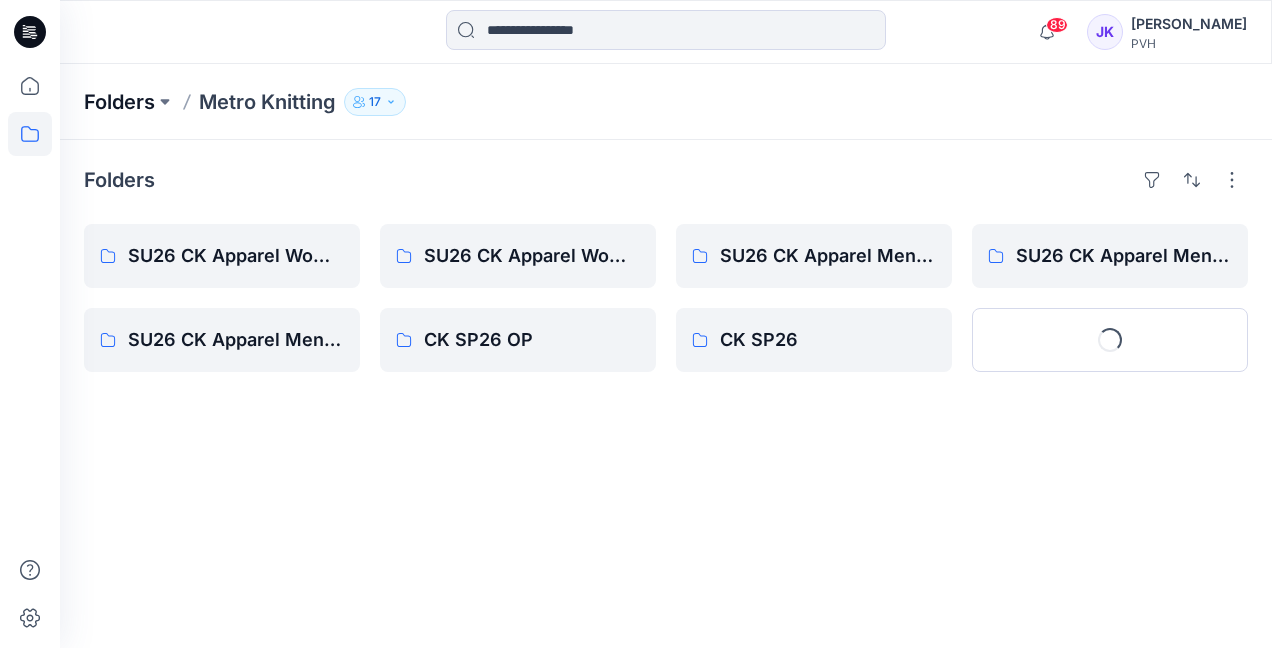click on "Folders" at bounding box center [119, 102] 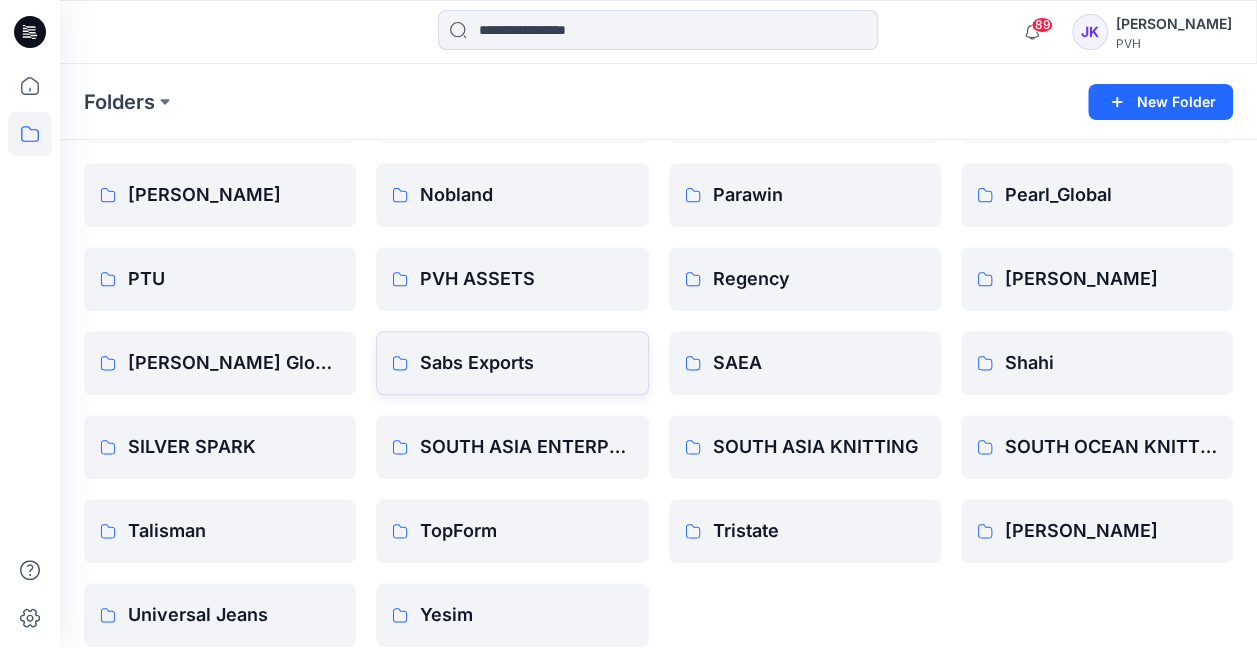 scroll, scrollTop: 668, scrollLeft: 0, axis: vertical 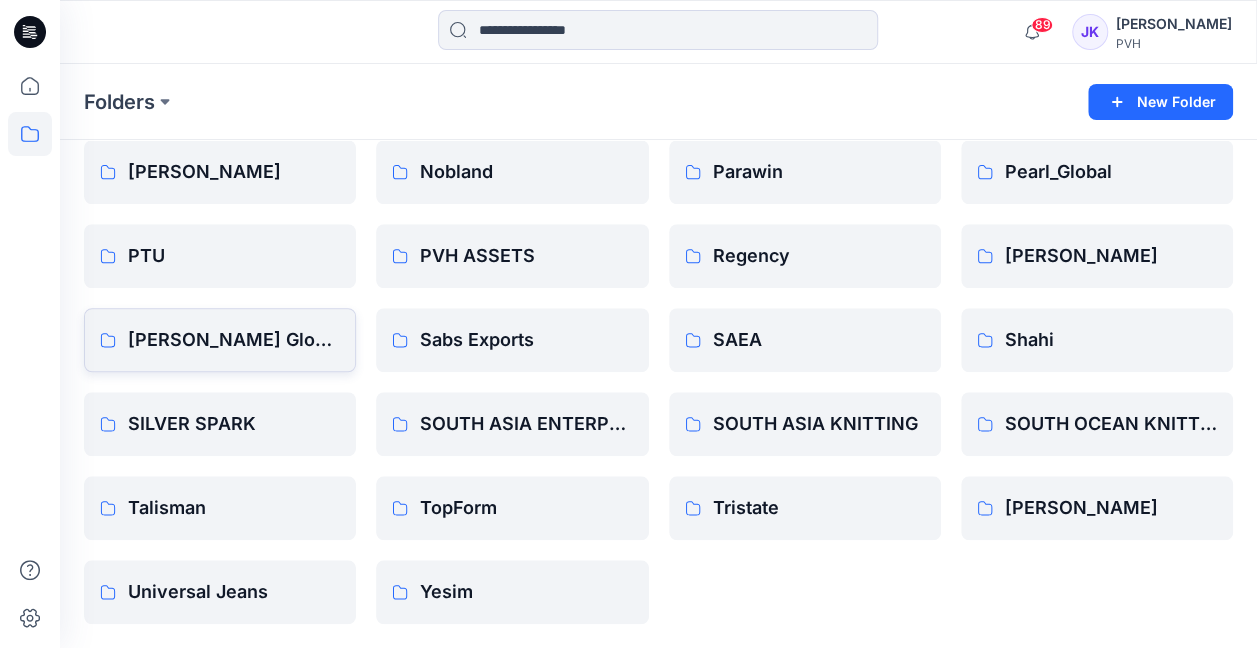 click on "[PERSON_NAME] Global" at bounding box center [234, 340] 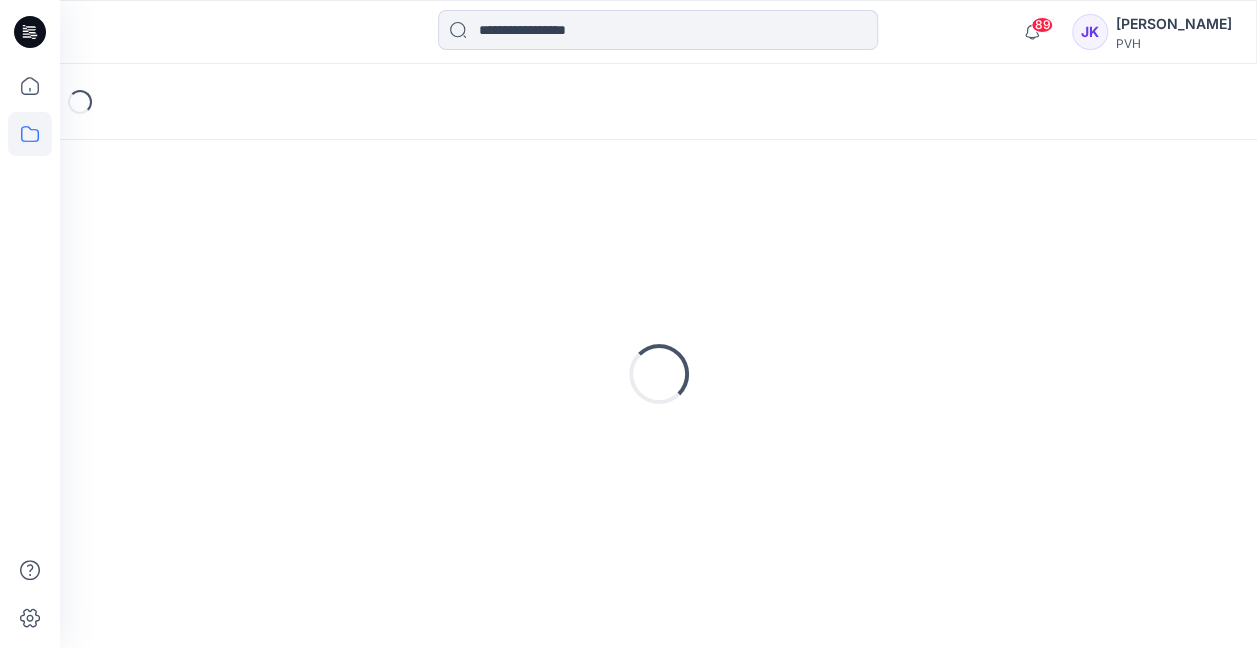 scroll, scrollTop: 0, scrollLeft: 0, axis: both 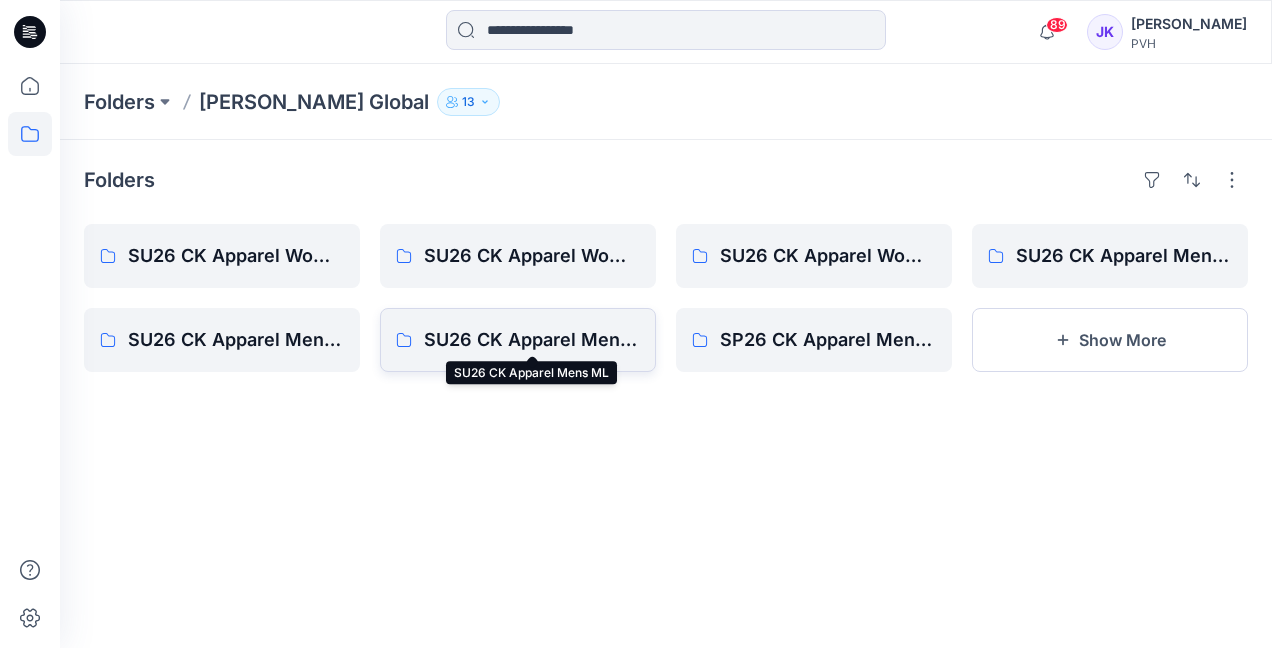 click on "SU26 CK Apparel Mens ML" at bounding box center [532, 340] 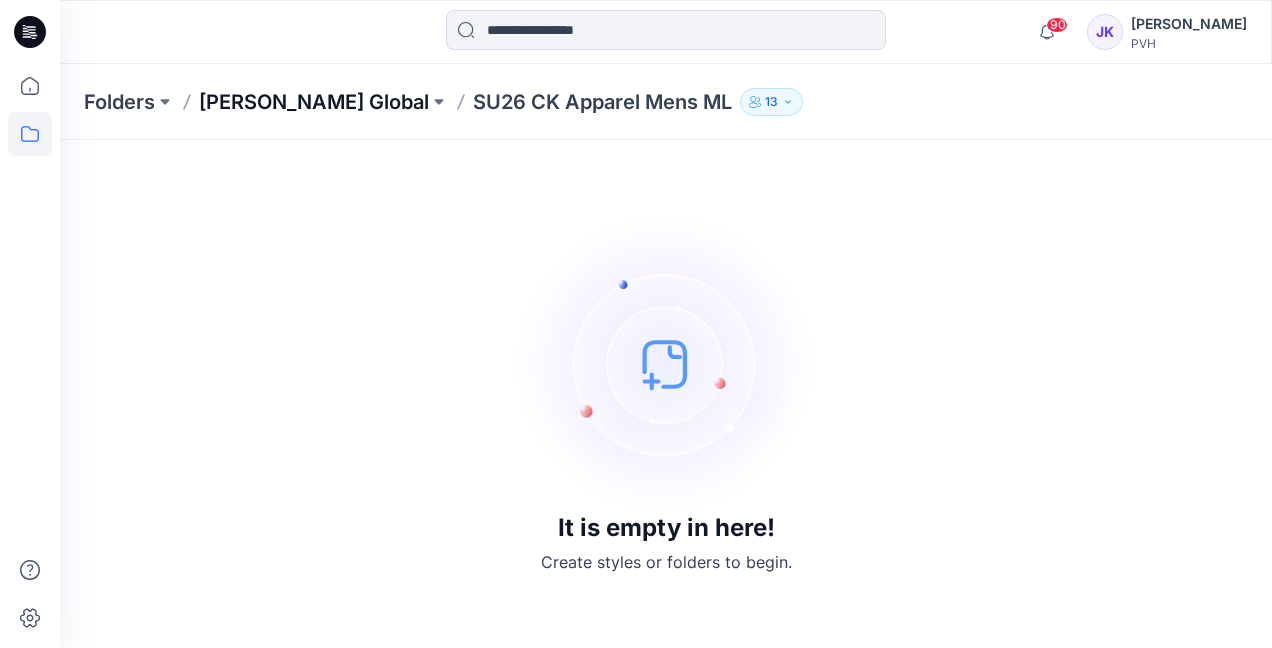 click on "[PERSON_NAME] Global" at bounding box center [314, 102] 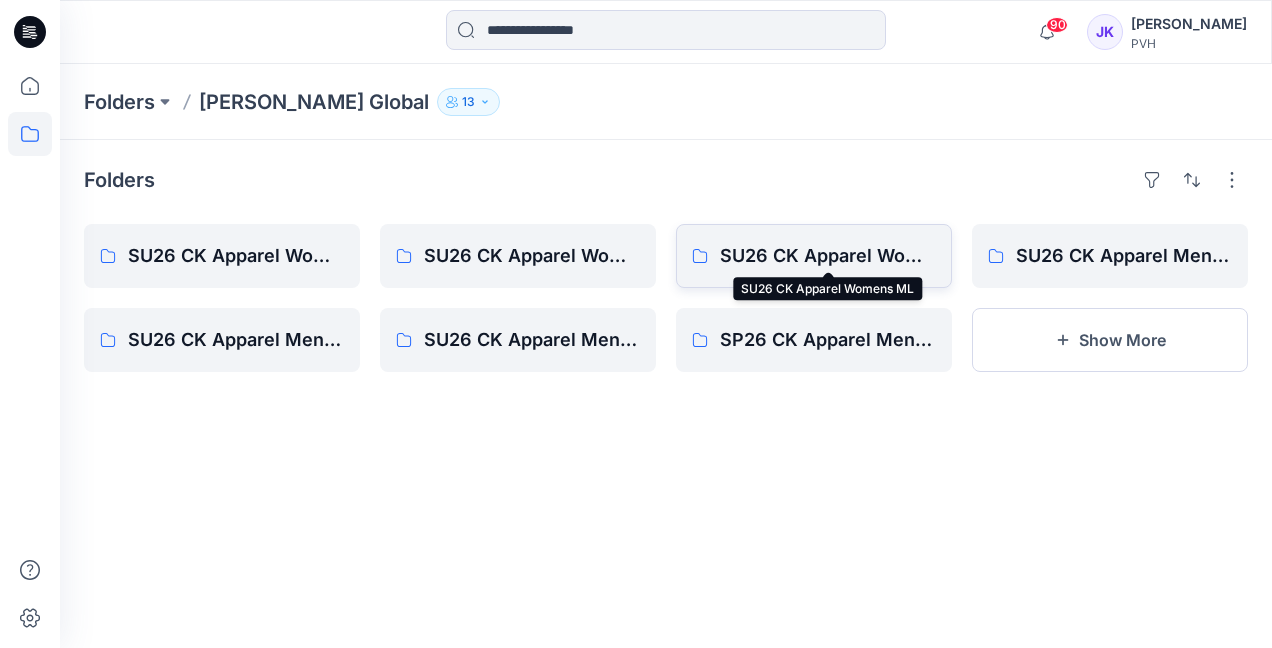 click on "SU26 CK Apparel Womens ML" at bounding box center (828, 256) 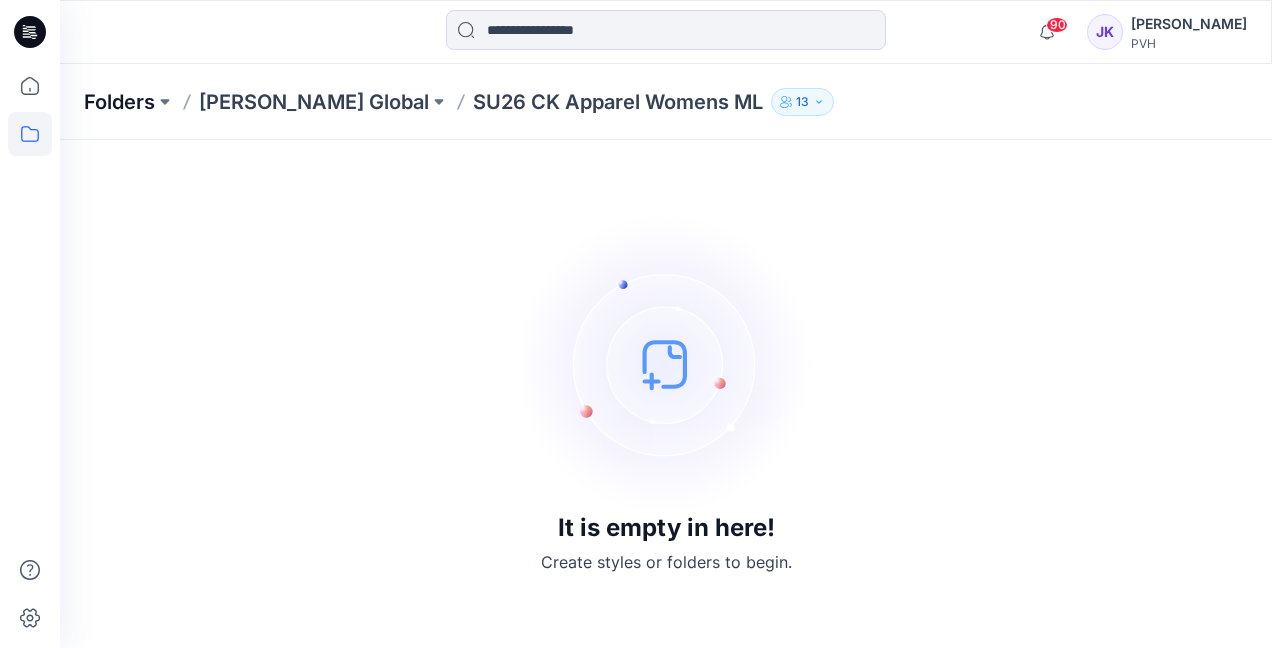 click on "Folders" at bounding box center (119, 102) 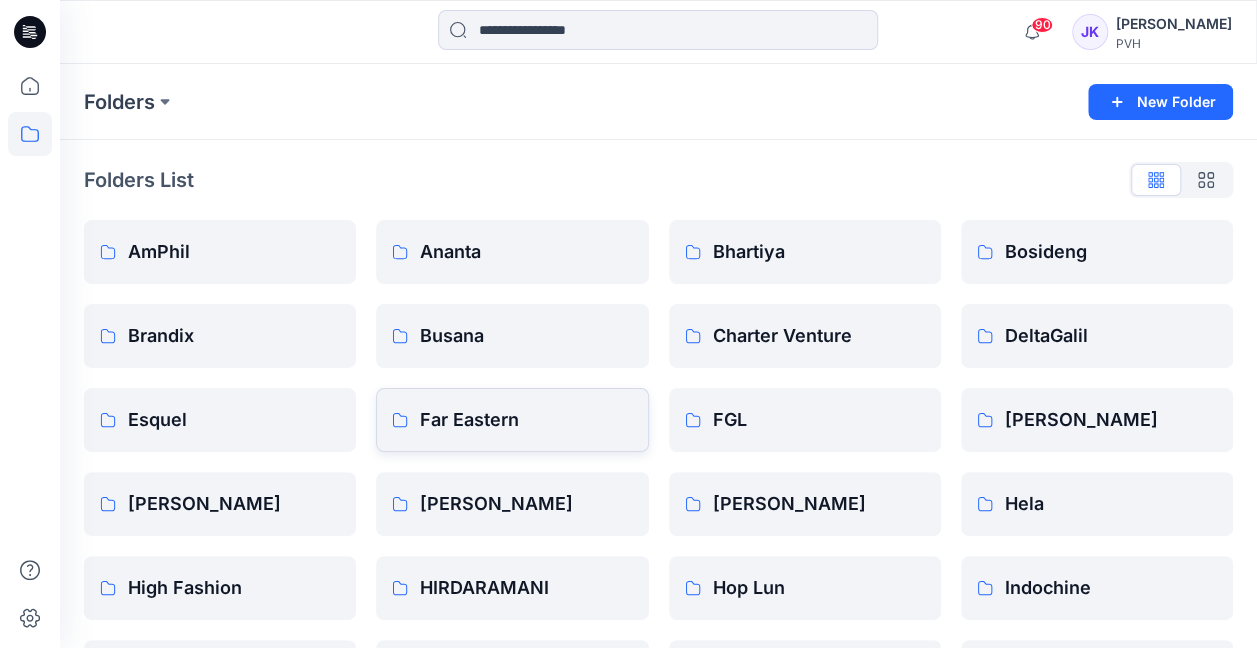 scroll, scrollTop: 668, scrollLeft: 0, axis: vertical 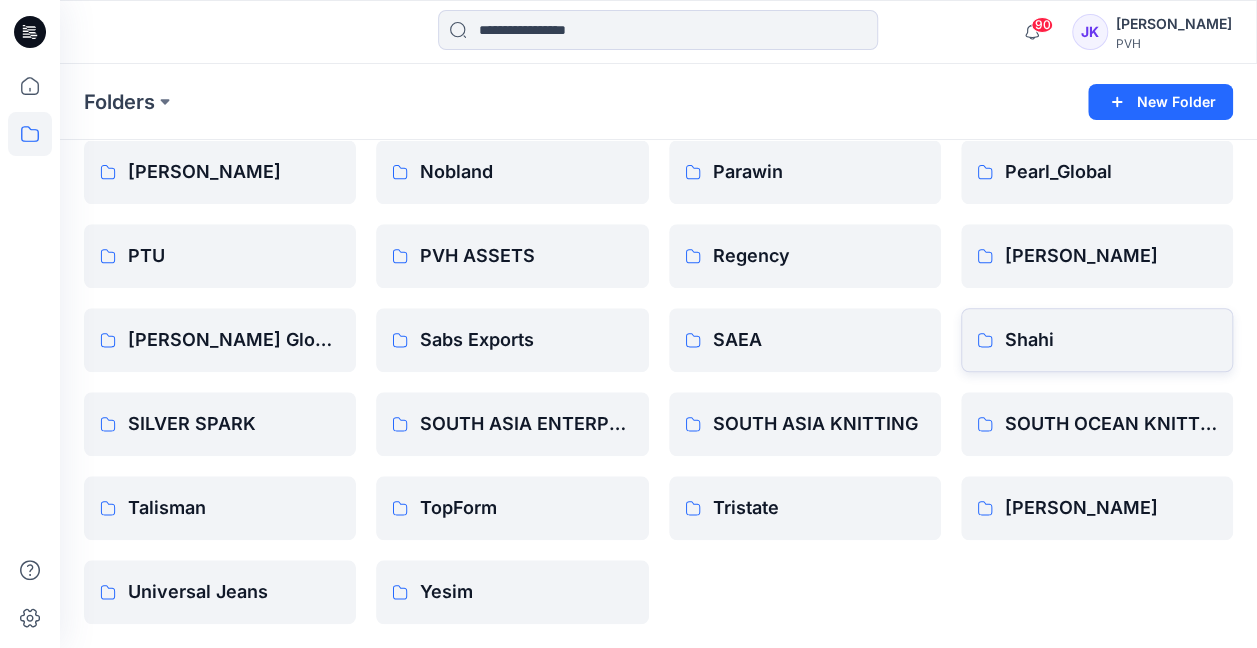 click on "Shahi" at bounding box center (1111, 340) 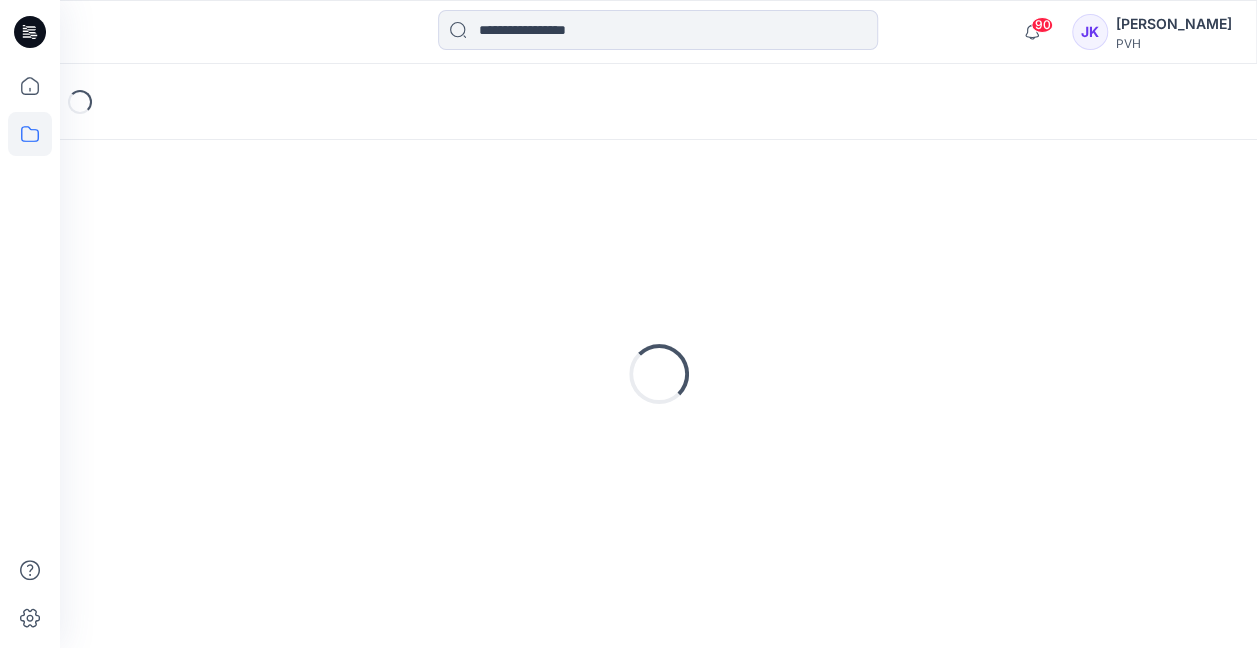 scroll, scrollTop: 0, scrollLeft: 0, axis: both 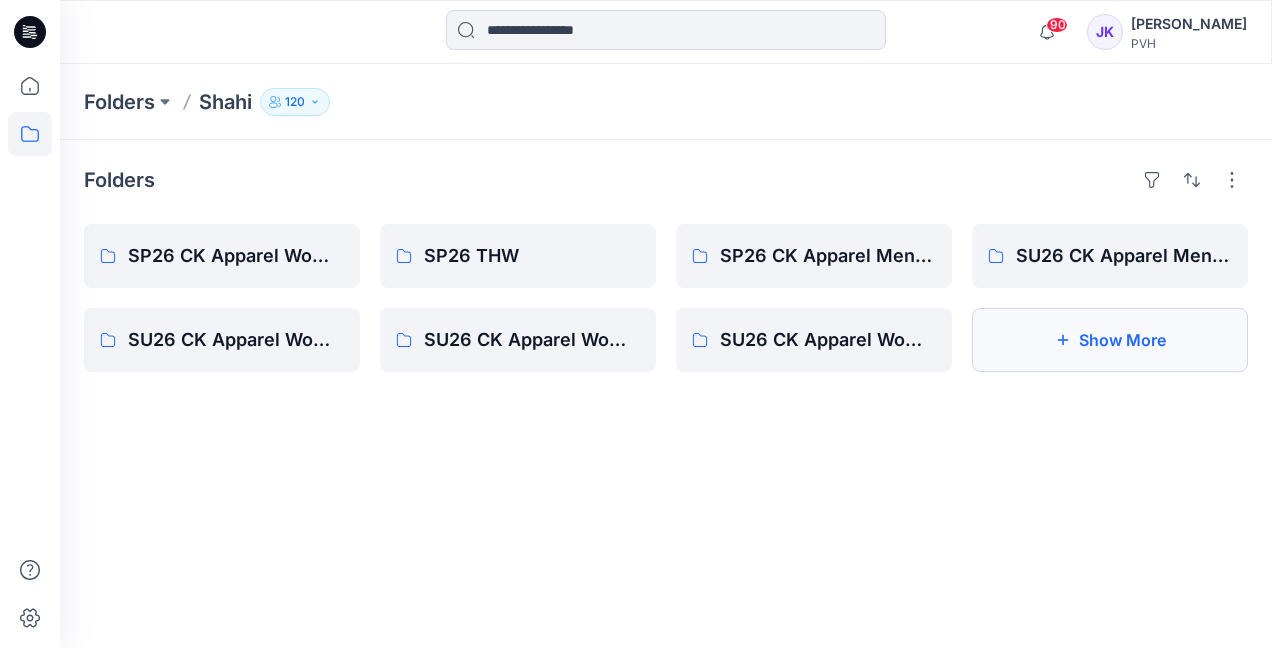 click 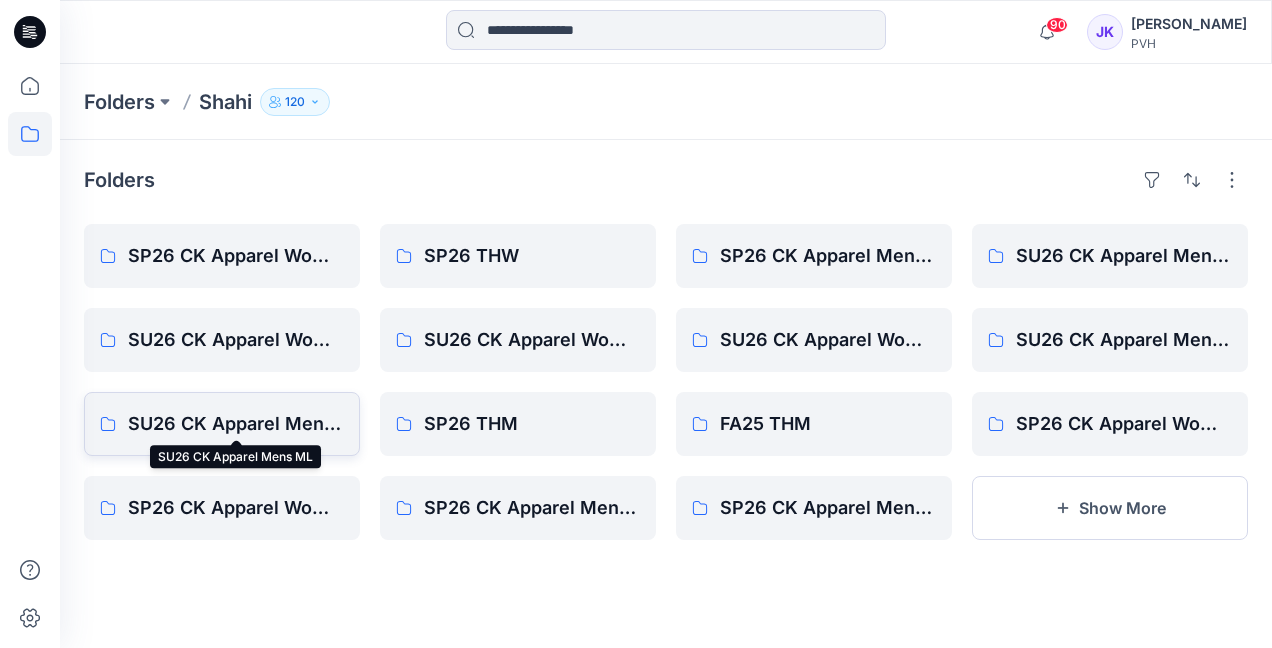 click on "SU26 CK Apparel Mens ML" at bounding box center (236, 424) 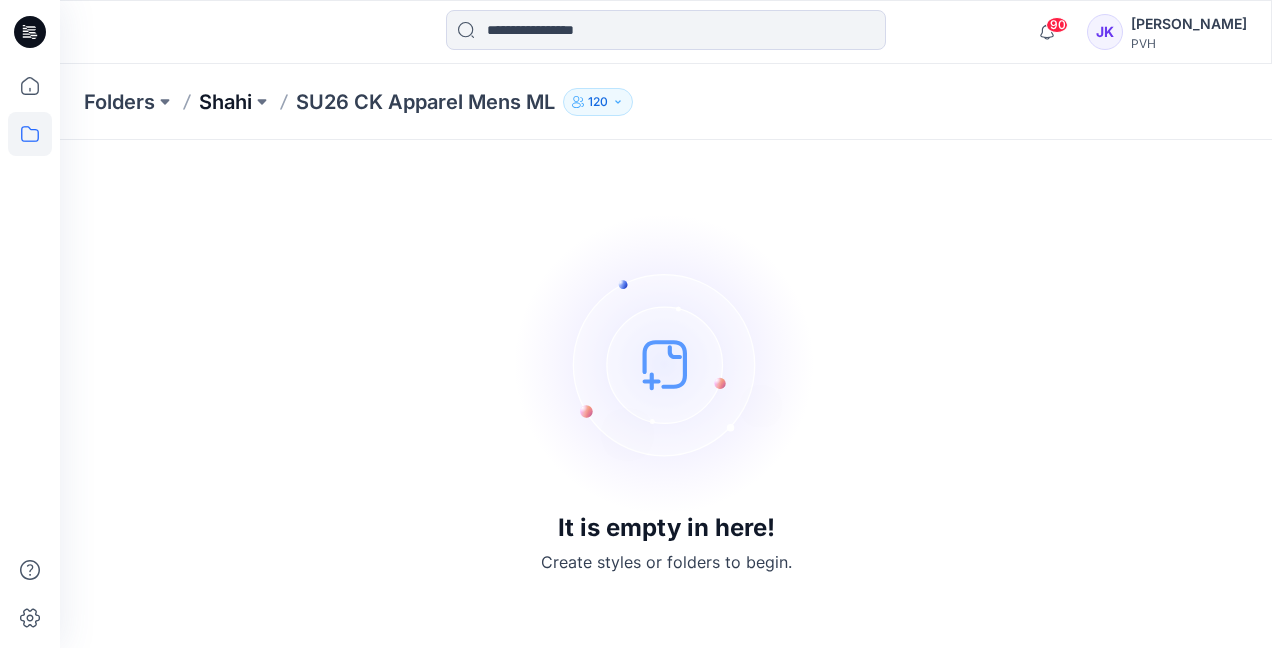 click on "Shahi" at bounding box center [225, 102] 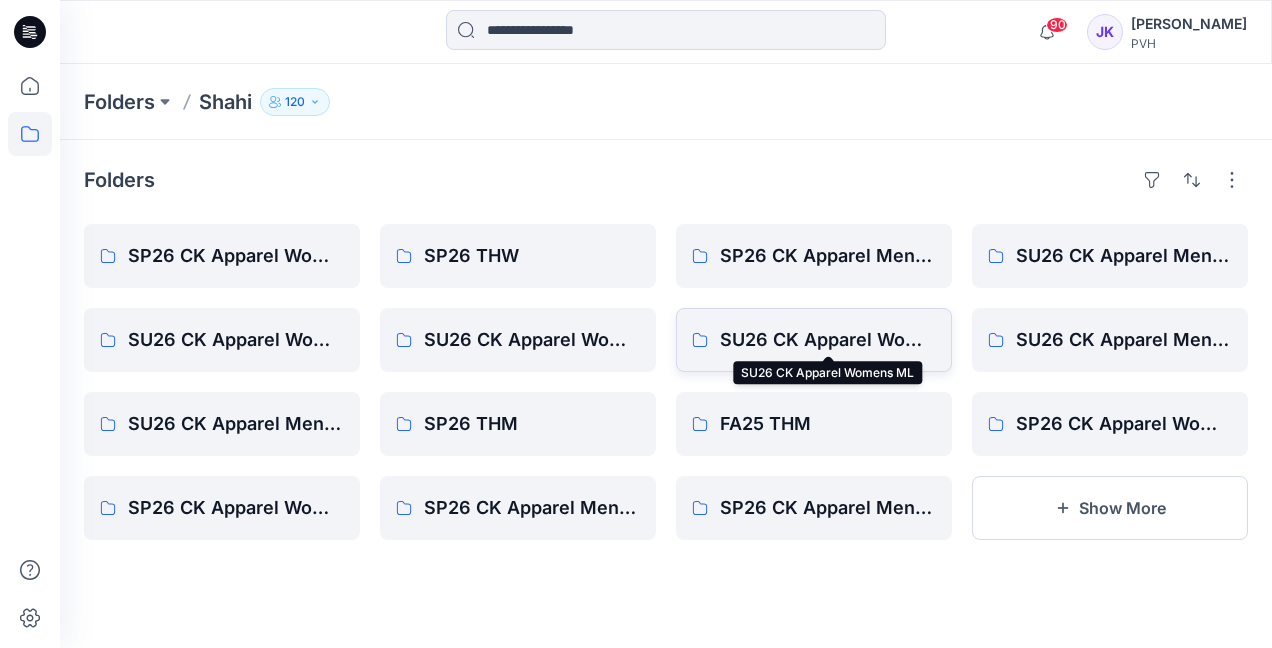click on "SU26 CK Apparel Womens ML" at bounding box center (828, 340) 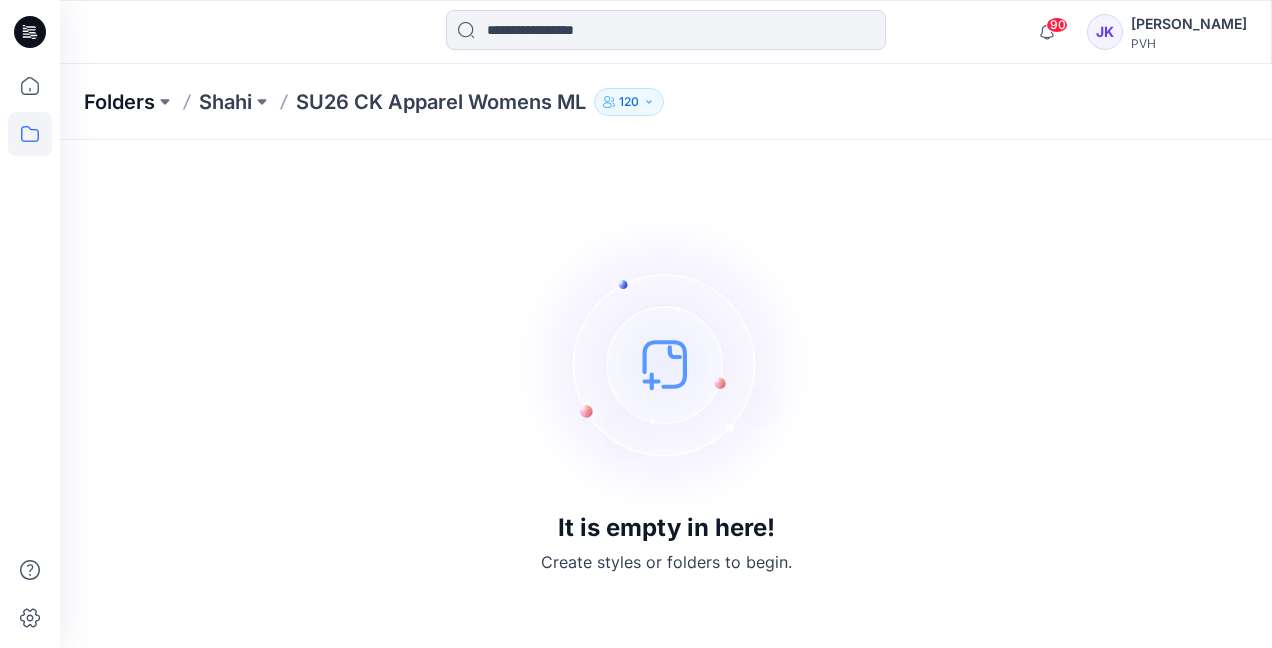 click on "Folders" at bounding box center (119, 102) 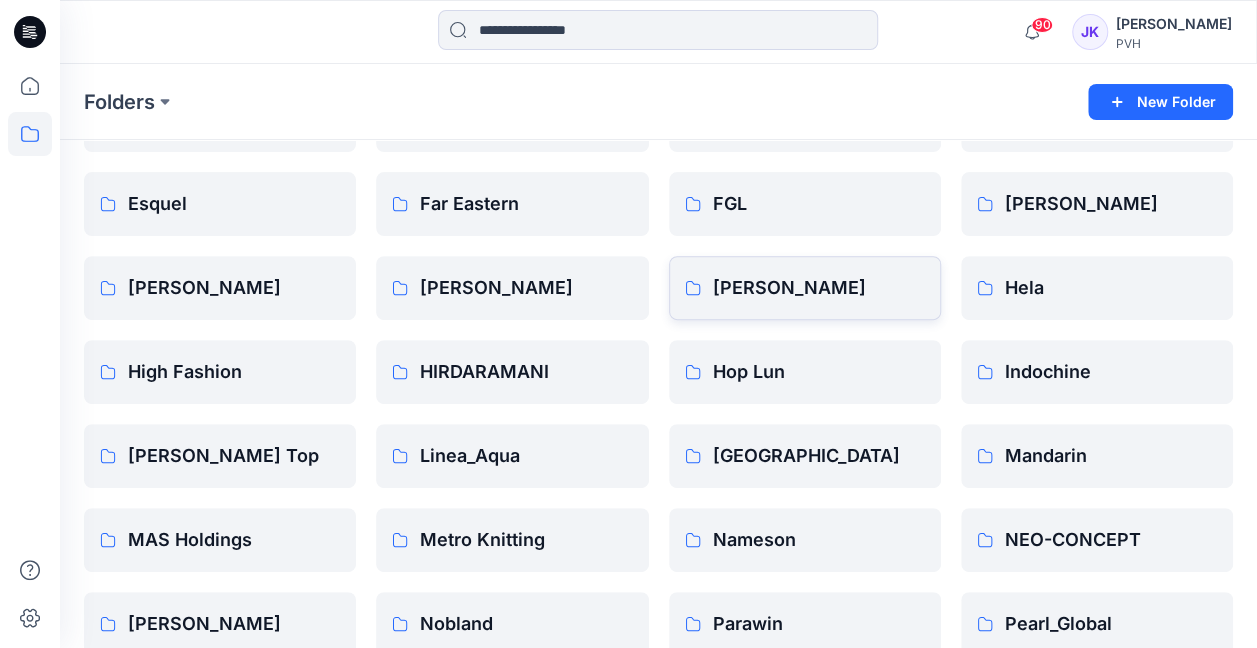 scroll, scrollTop: 500, scrollLeft: 0, axis: vertical 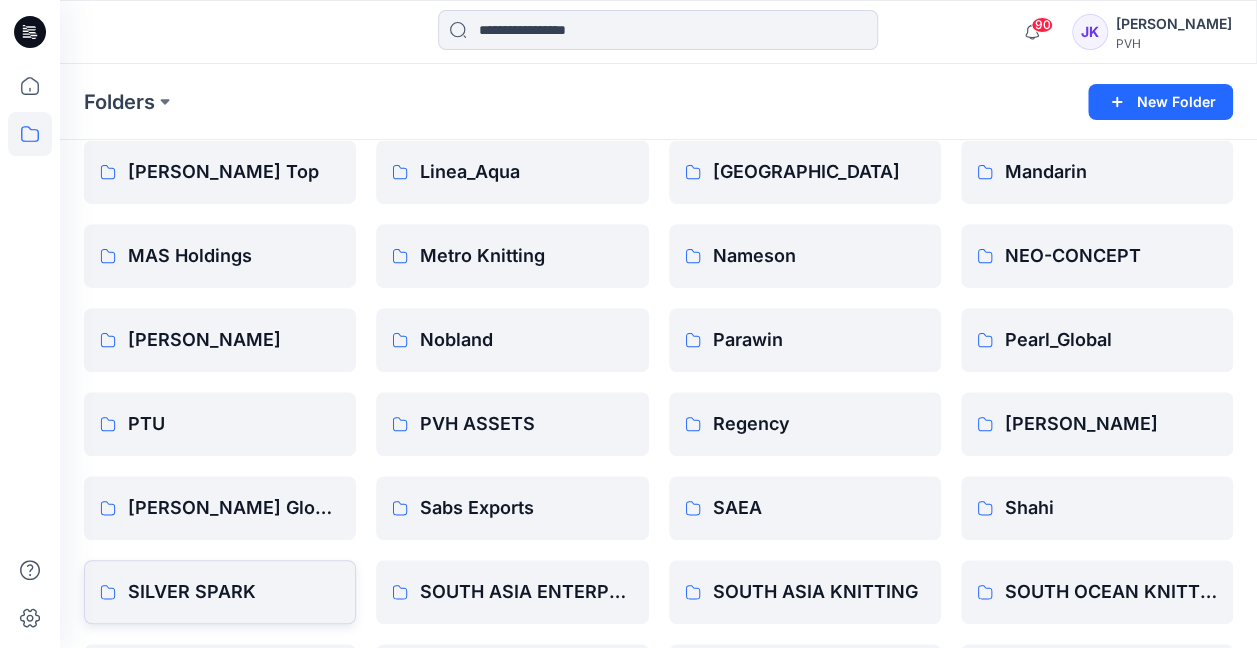 click on "SILVER SPARK" at bounding box center (234, 592) 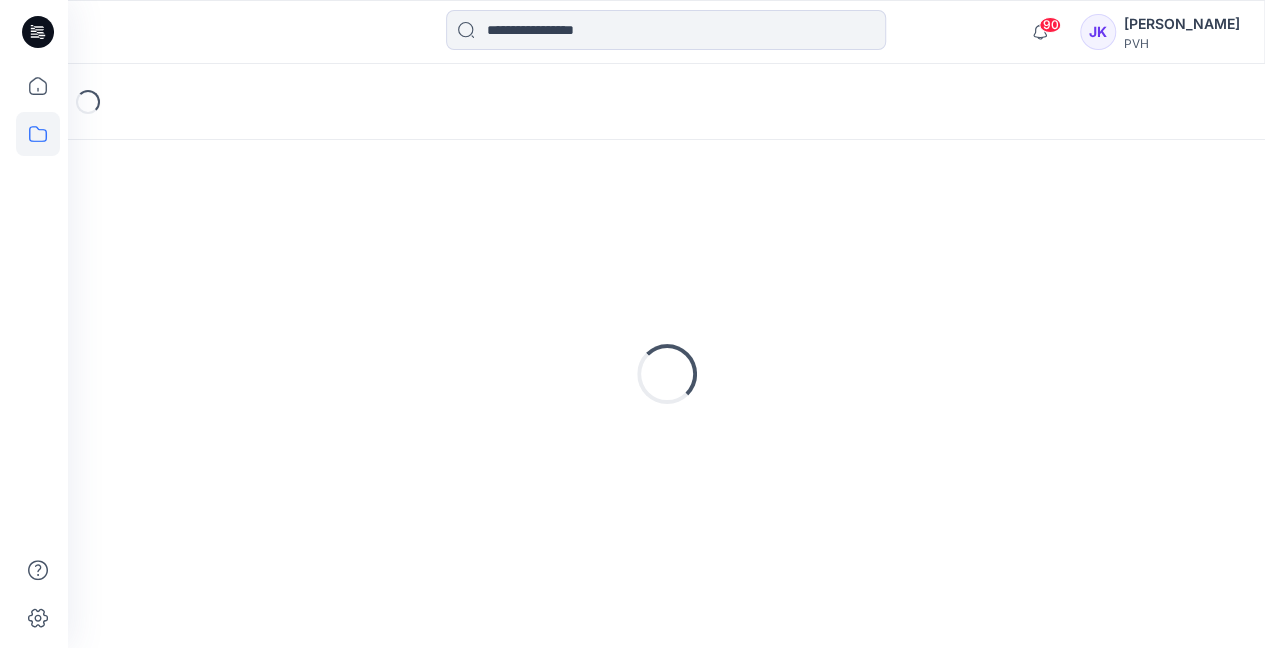 scroll, scrollTop: 0, scrollLeft: 0, axis: both 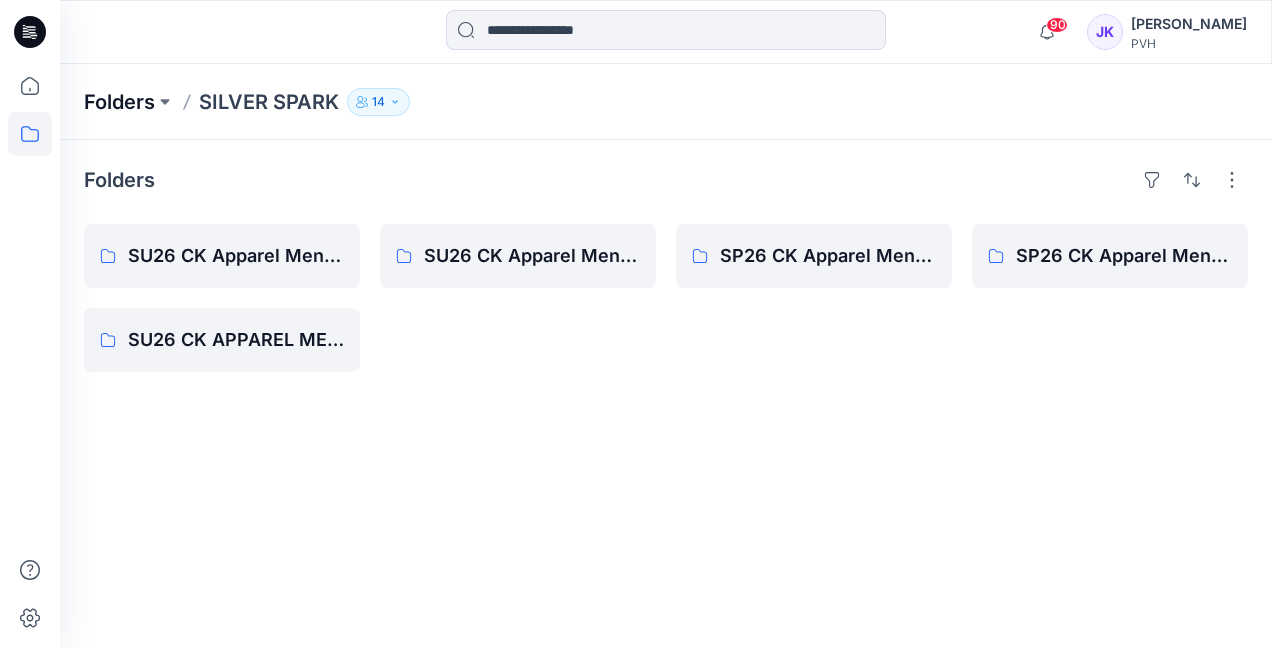 click on "Folders" at bounding box center (119, 102) 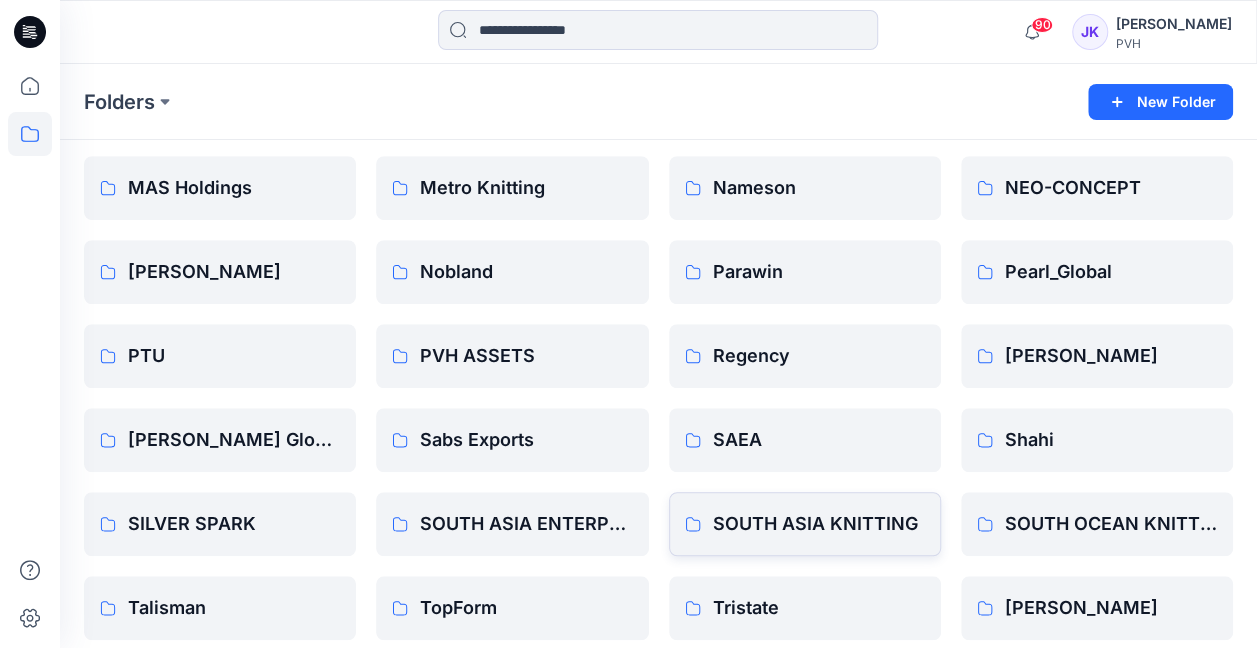 scroll, scrollTop: 0, scrollLeft: 0, axis: both 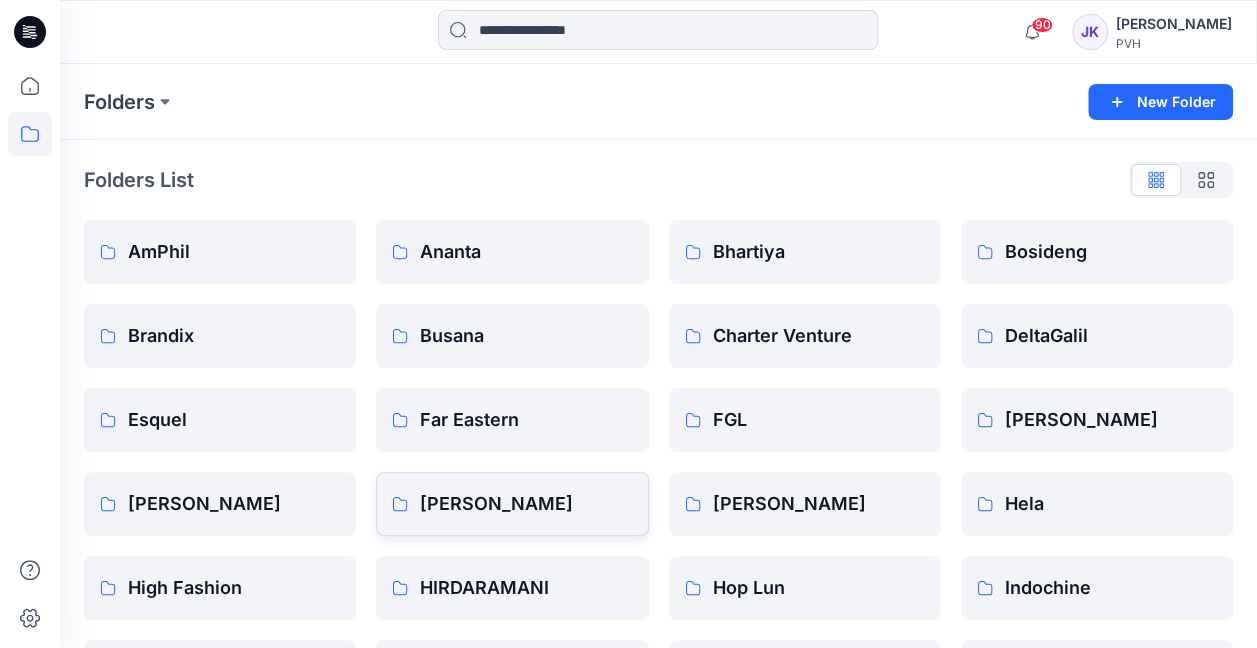 click on "[PERSON_NAME]" at bounding box center (512, 504) 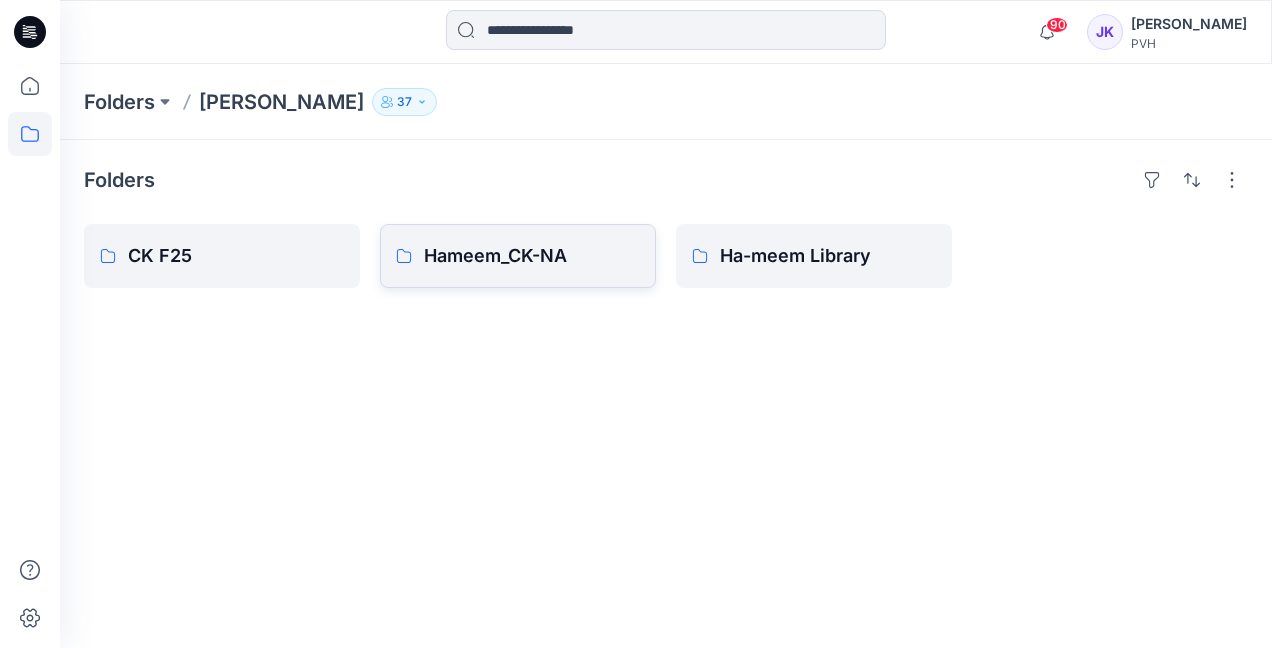 click on "Hameem_CK-NA" at bounding box center (532, 256) 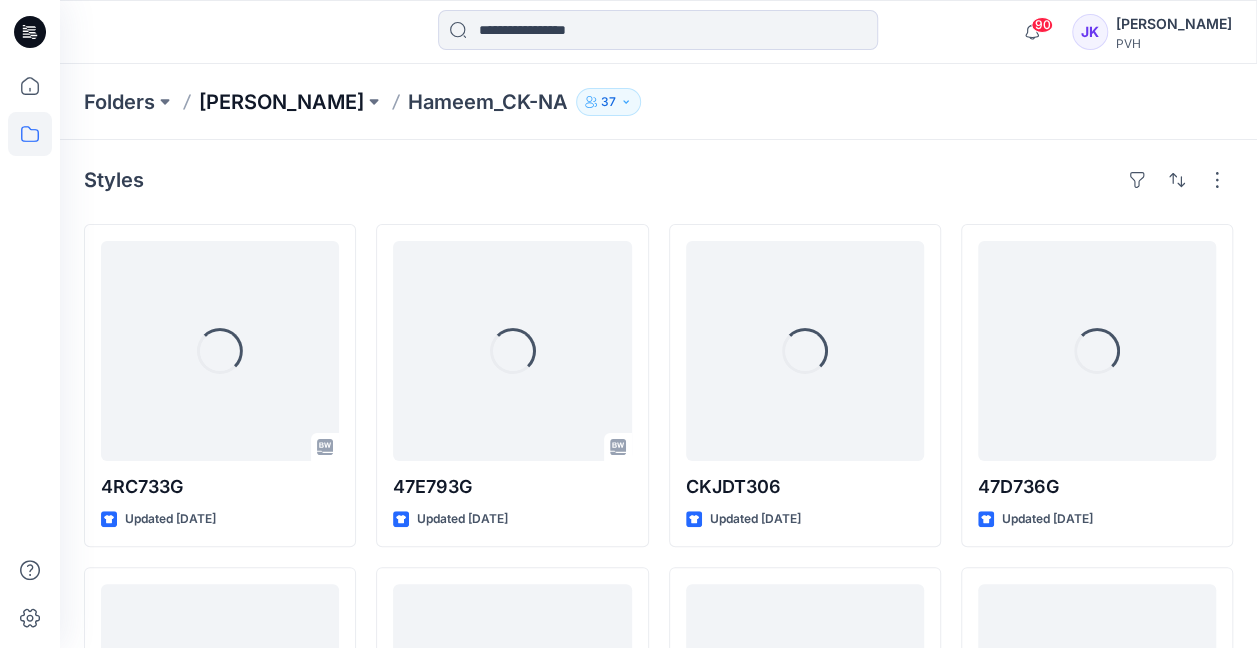 click on "[PERSON_NAME]" at bounding box center [281, 102] 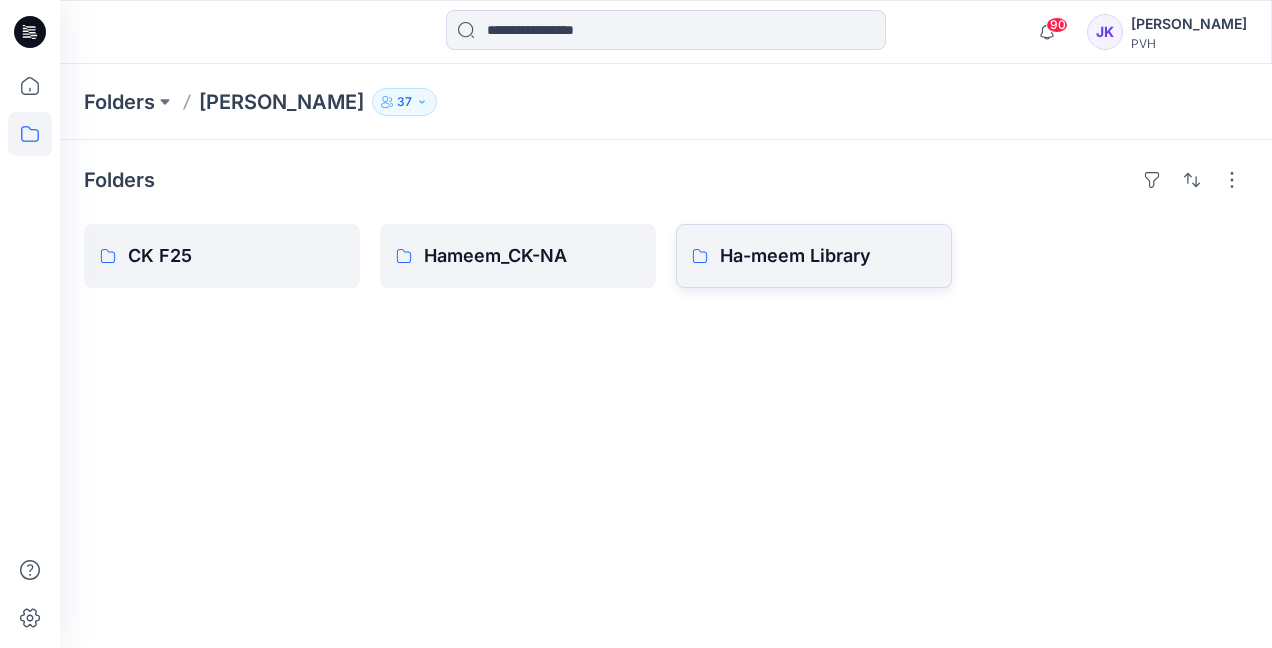 click on "Ha-meem Library" at bounding box center [828, 256] 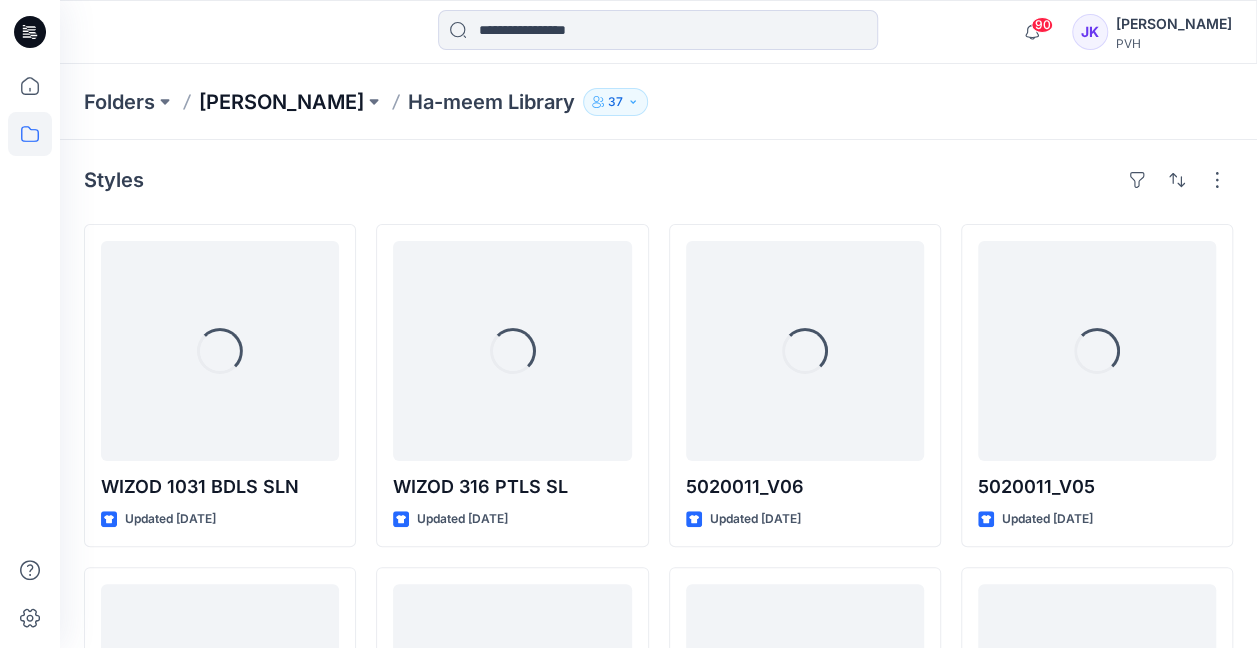 click on "[PERSON_NAME]" at bounding box center (281, 102) 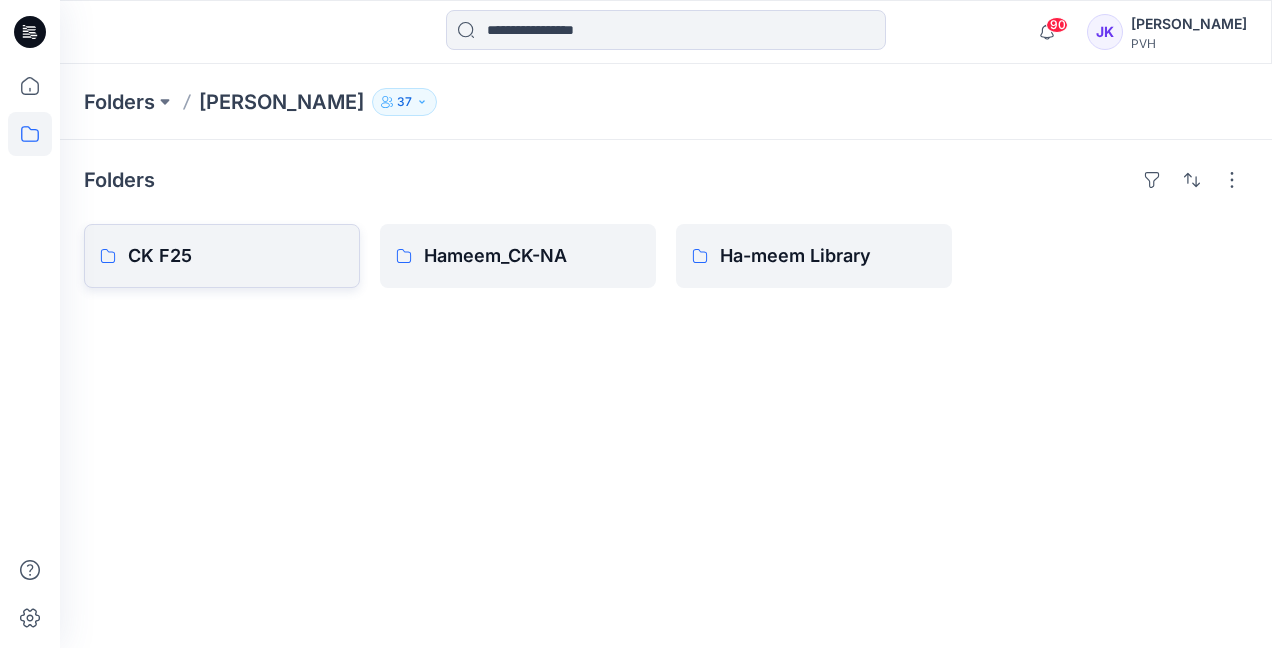 click on "CK F25" at bounding box center (236, 256) 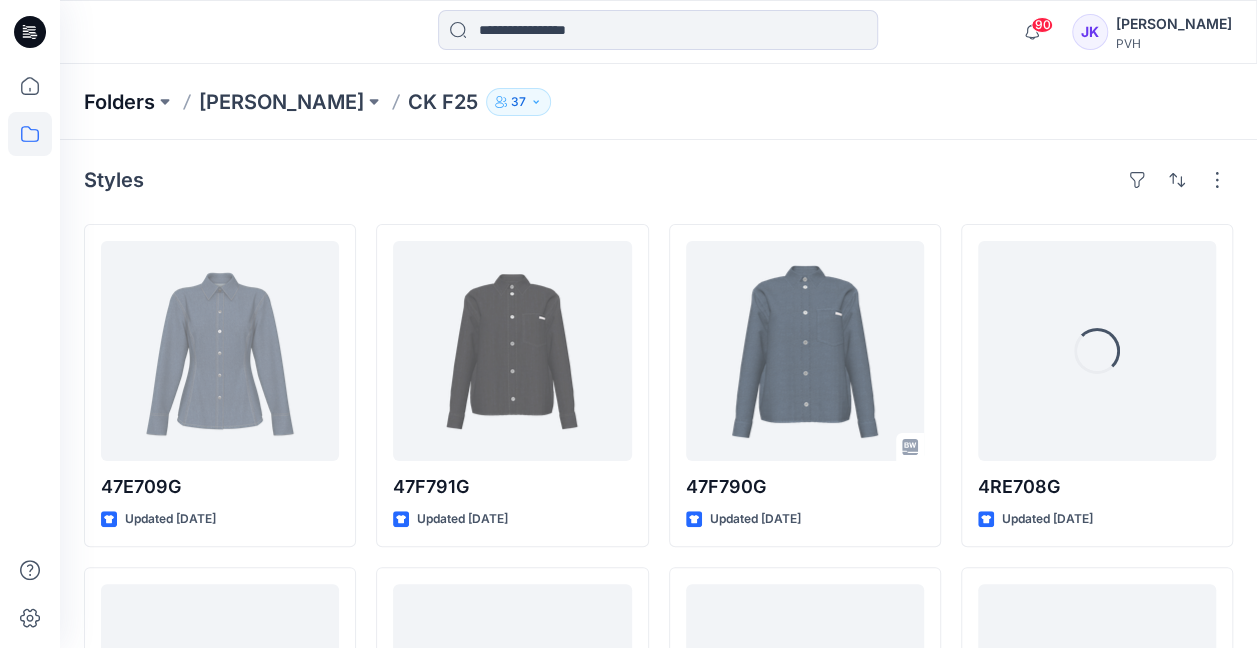 click on "Folders" at bounding box center [119, 102] 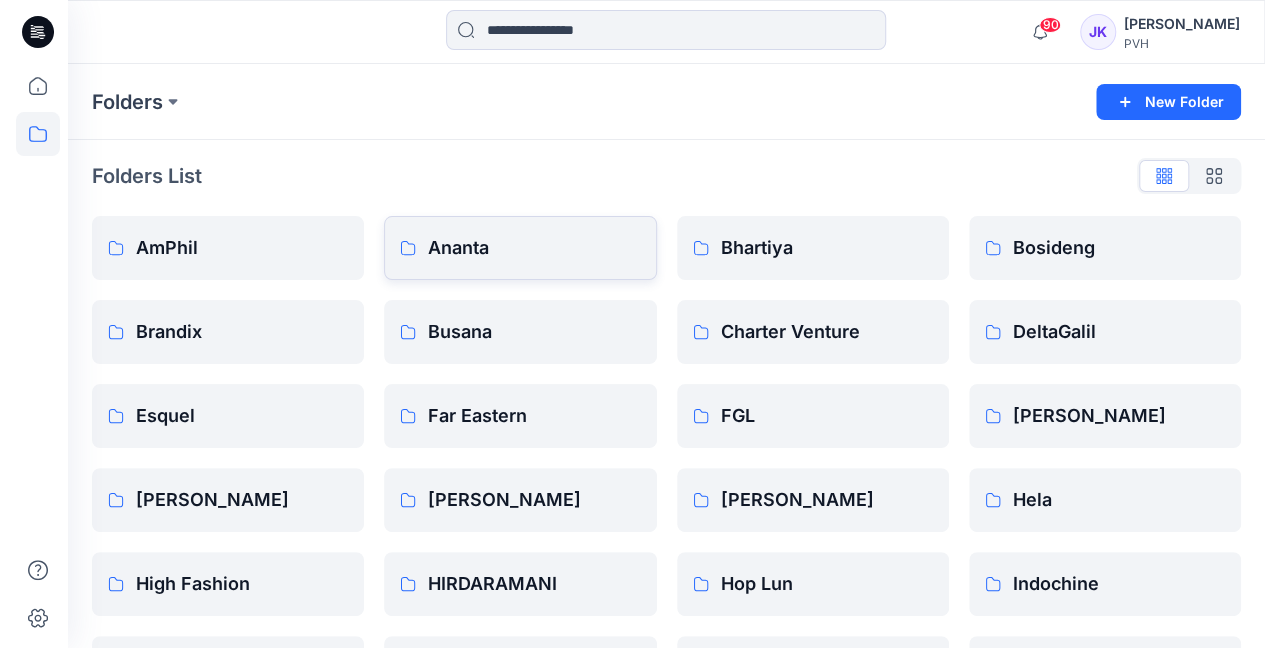 scroll, scrollTop: 0, scrollLeft: 0, axis: both 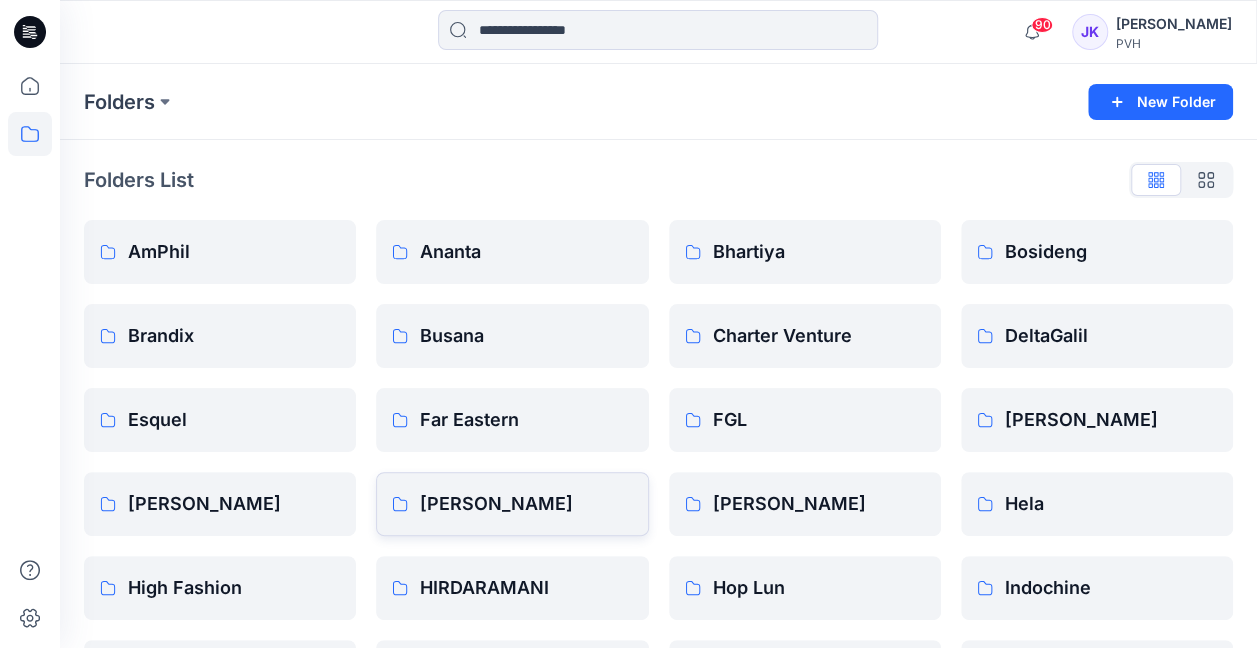 click on "[PERSON_NAME]" at bounding box center [526, 504] 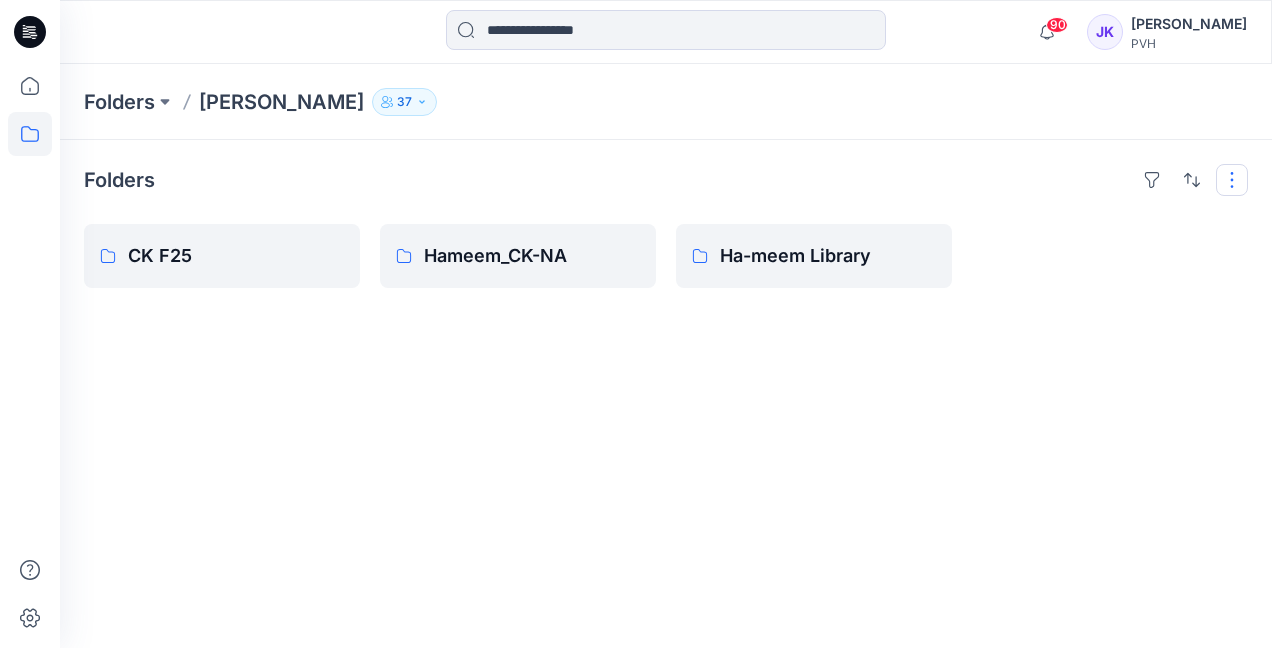 click at bounding box center (1232, 180) 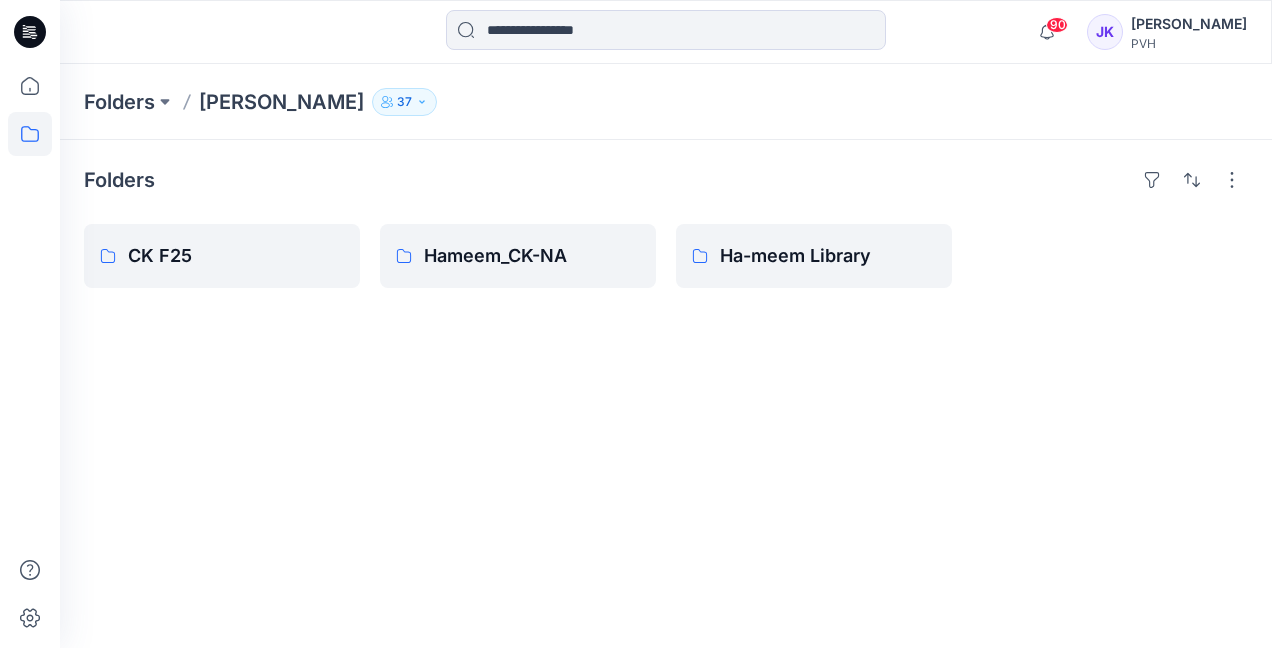 drag, startPoint x: 244, startPoint y: 171, endPoint x: 344, endPoint y: 100, distance: 122.641754 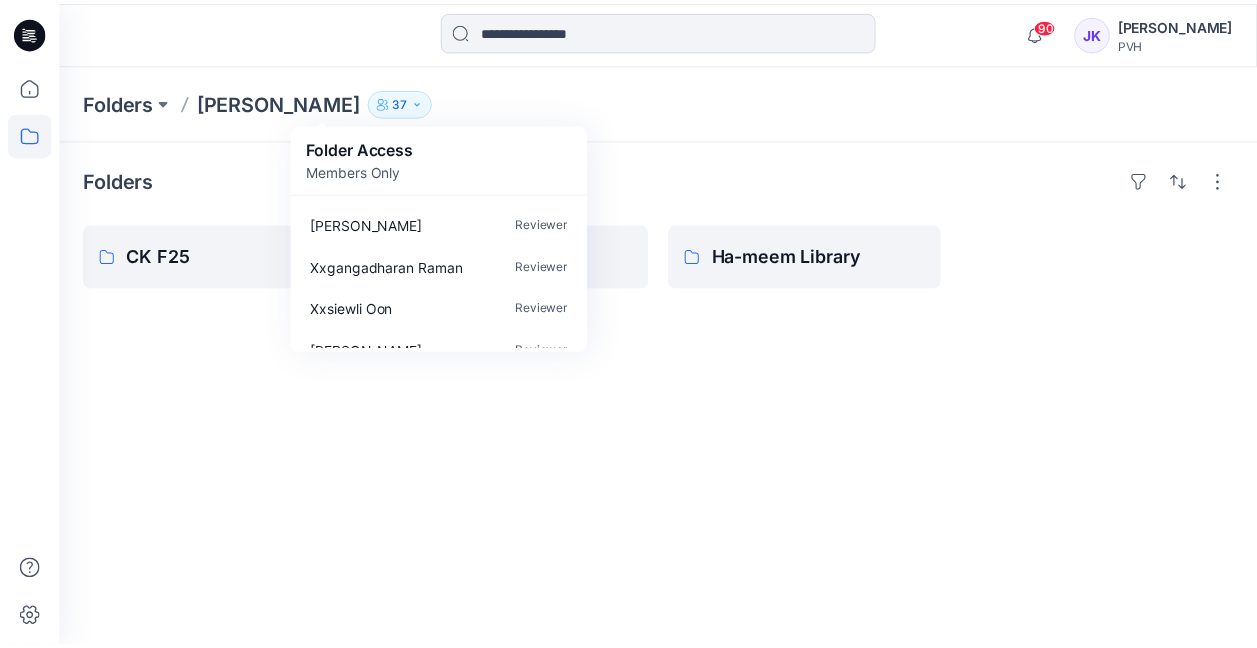scroll, scrollTop: 600, scrollLeft: 0, axis: vertical 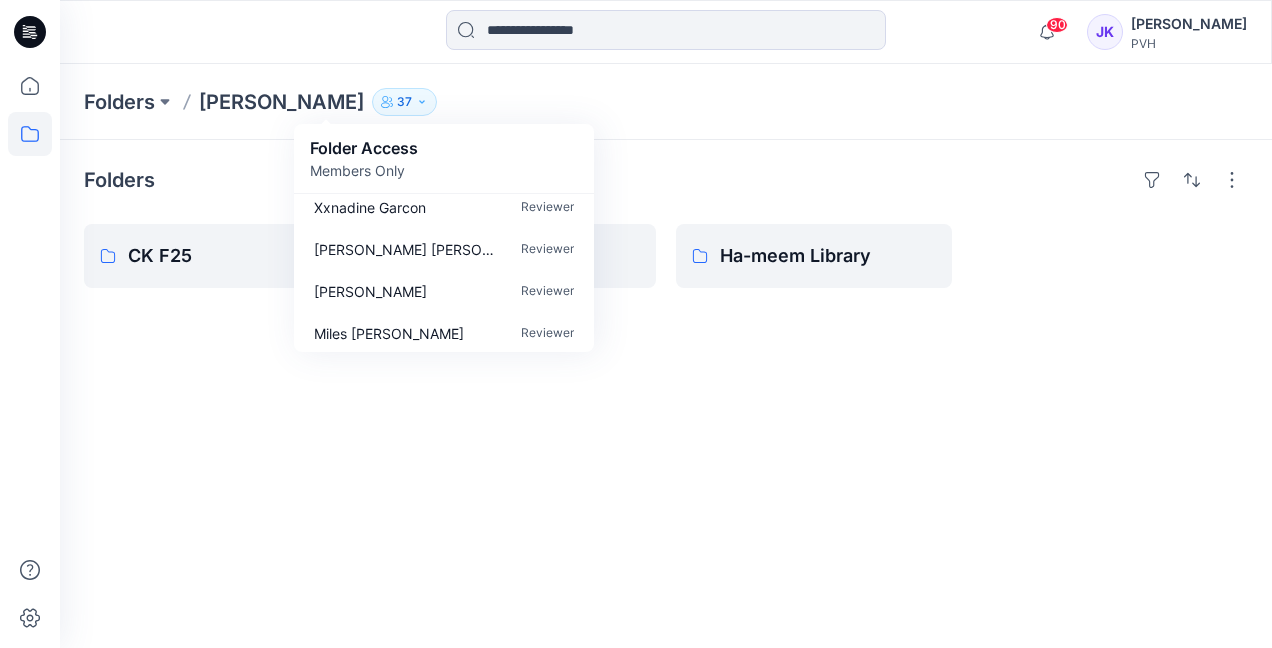 click on "Folders" at bounding box center [666, 180] 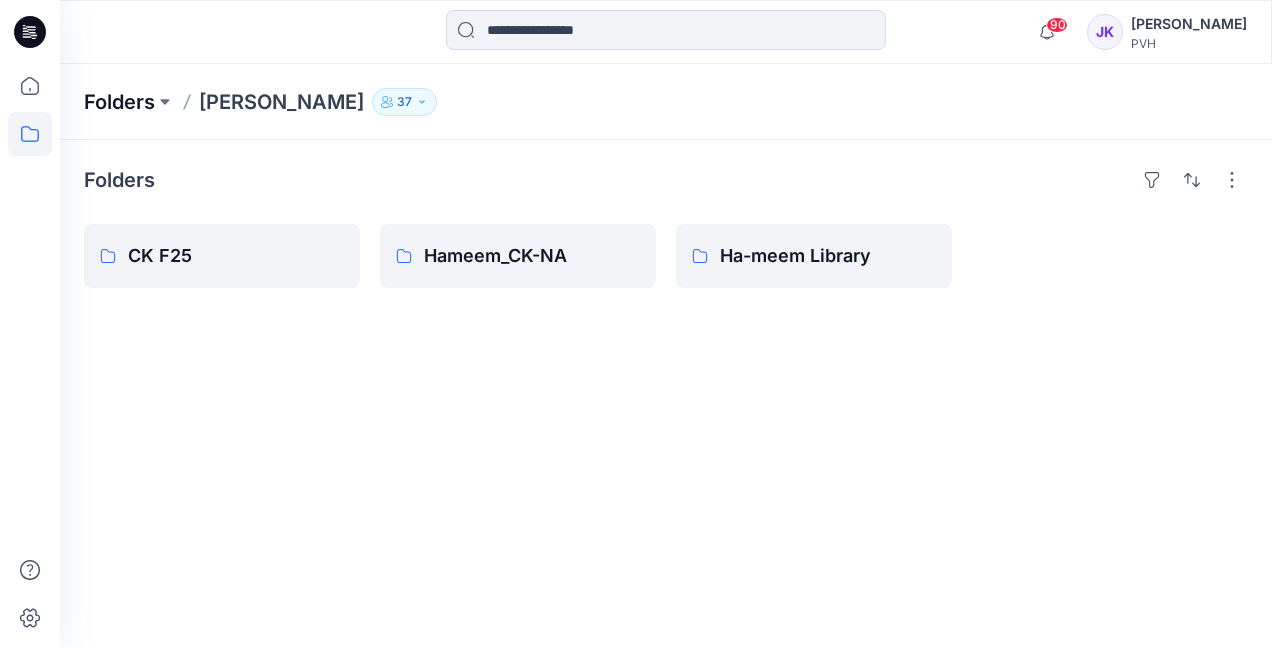 click on "Folders" at bounding box center [119, 102] 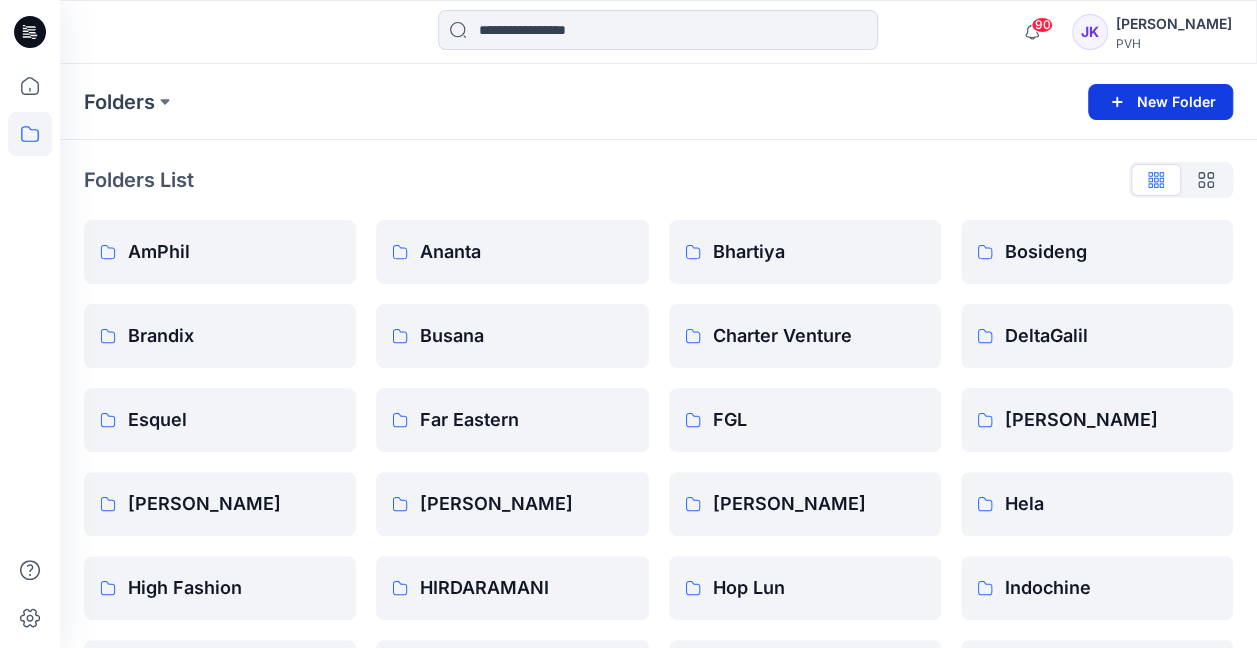 click on "New Folder" at bounding box center (1160, 102) 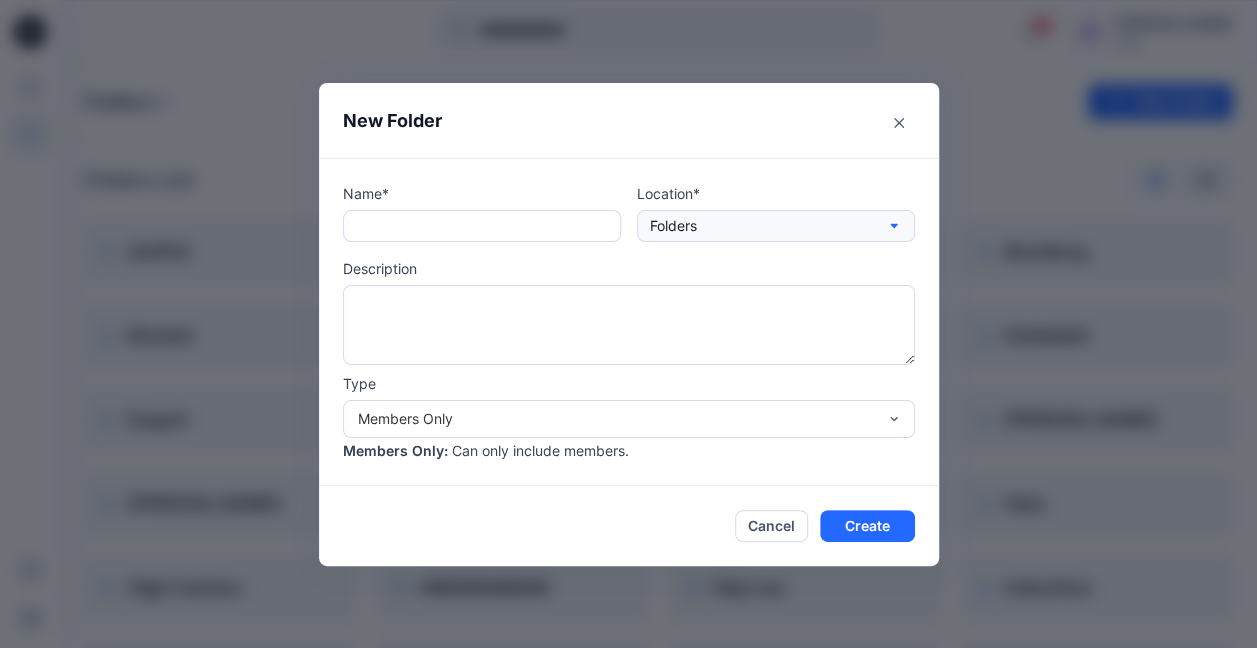 click on "Folders" at bounding box center (776, 226) 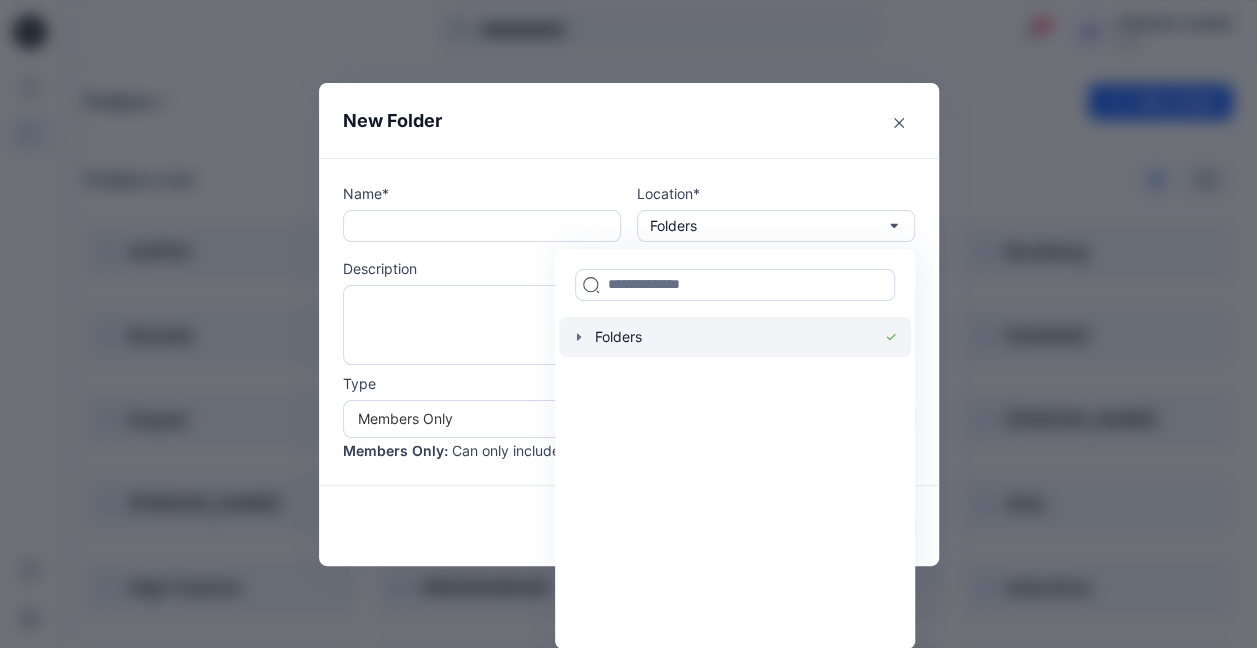 click at bounding box center (735, 337) 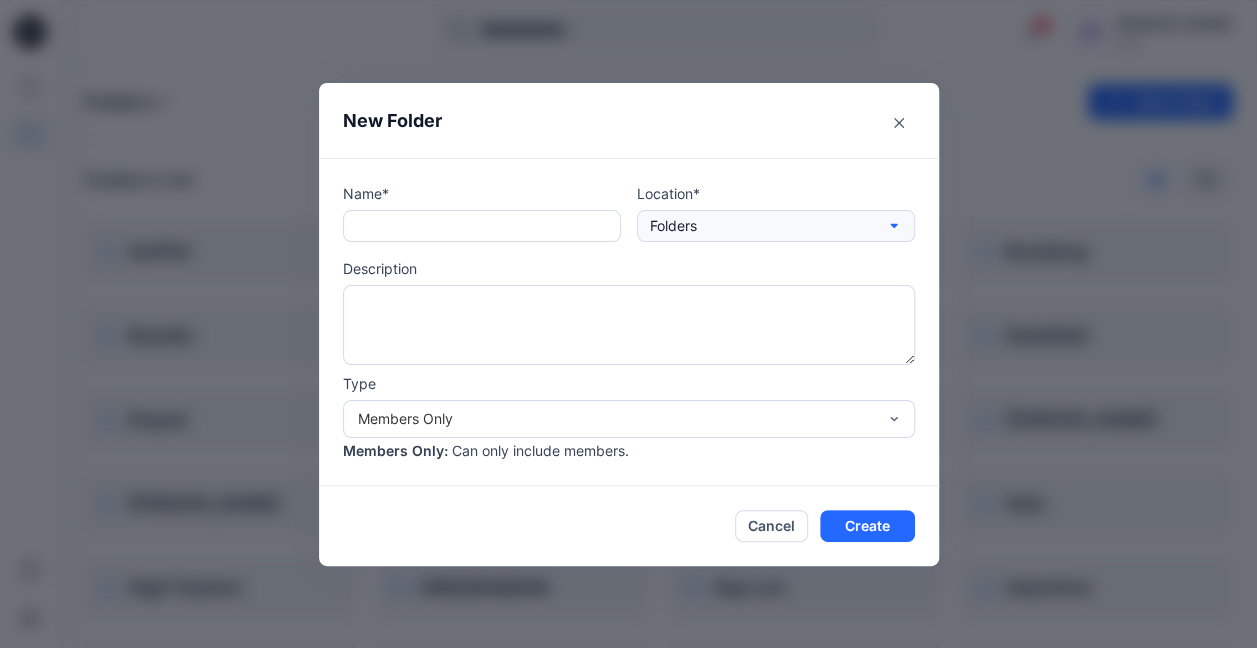 click on "Folders" at bounding box center [673, 226] 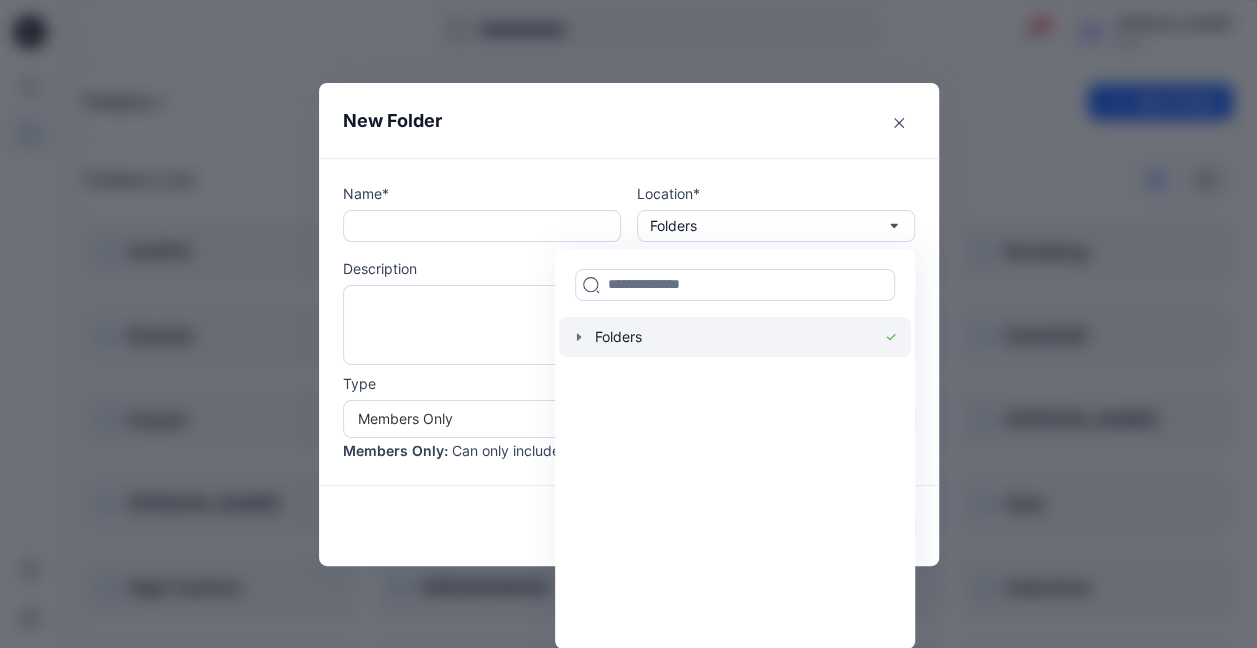 click on "Folders" at bounding box center [735, 337] 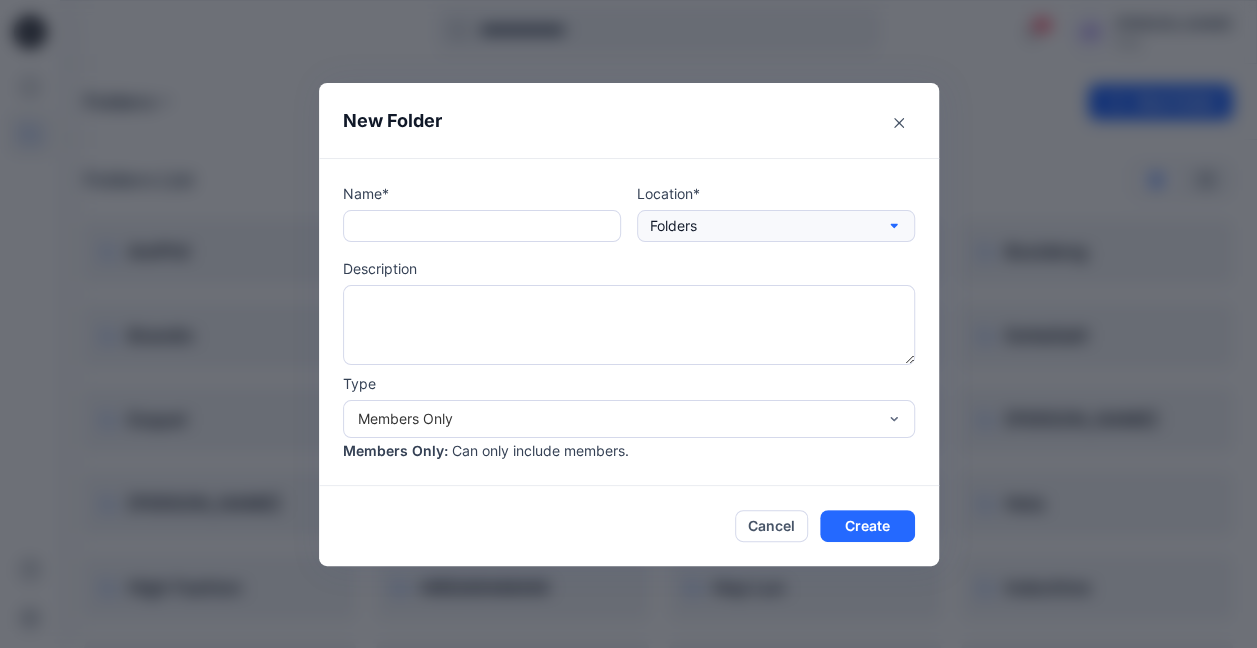 drag, startPoint x: 585, startPoint y: 335, endPoint x: 792, endPoint y: 232, distance: 231.20985 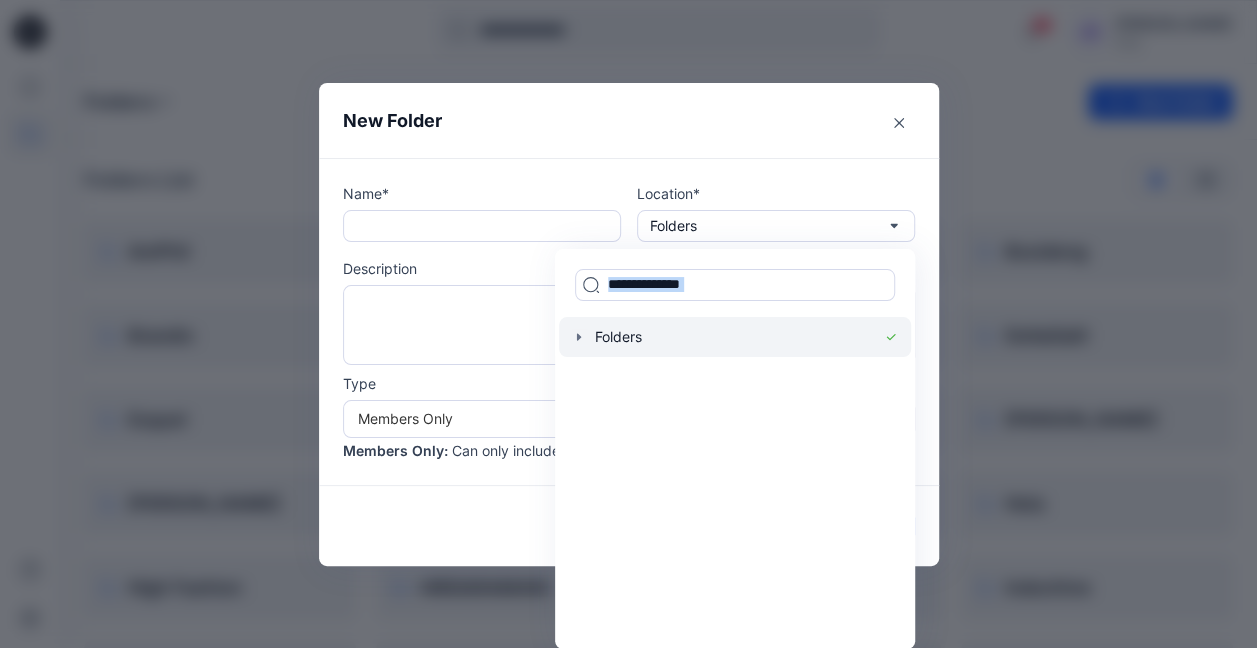 click 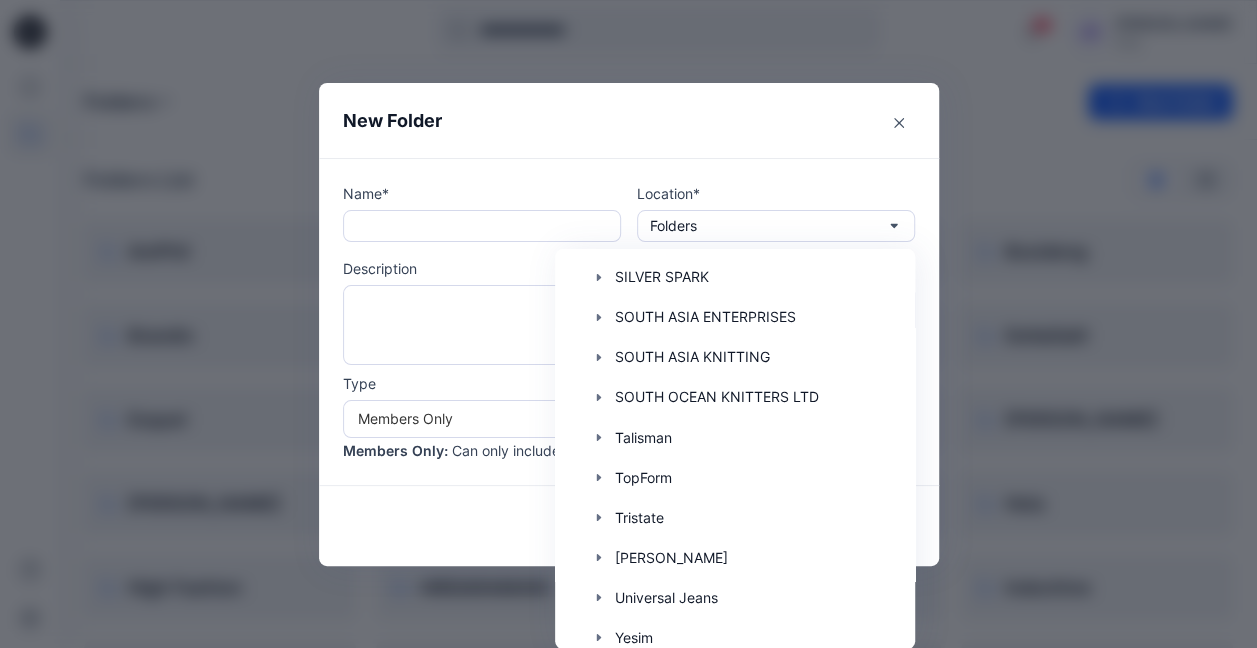 scroll, scrollTop: 1712, scrollLeft: 0, axis: vertical 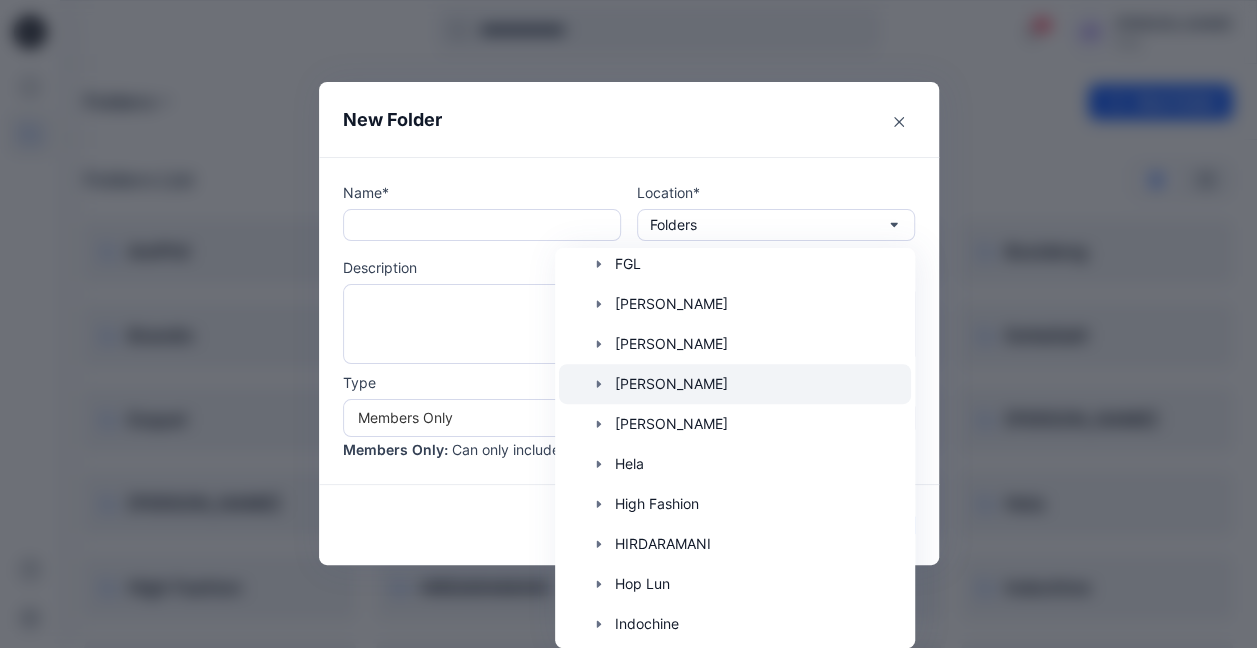click at bounding box center (735, 384) 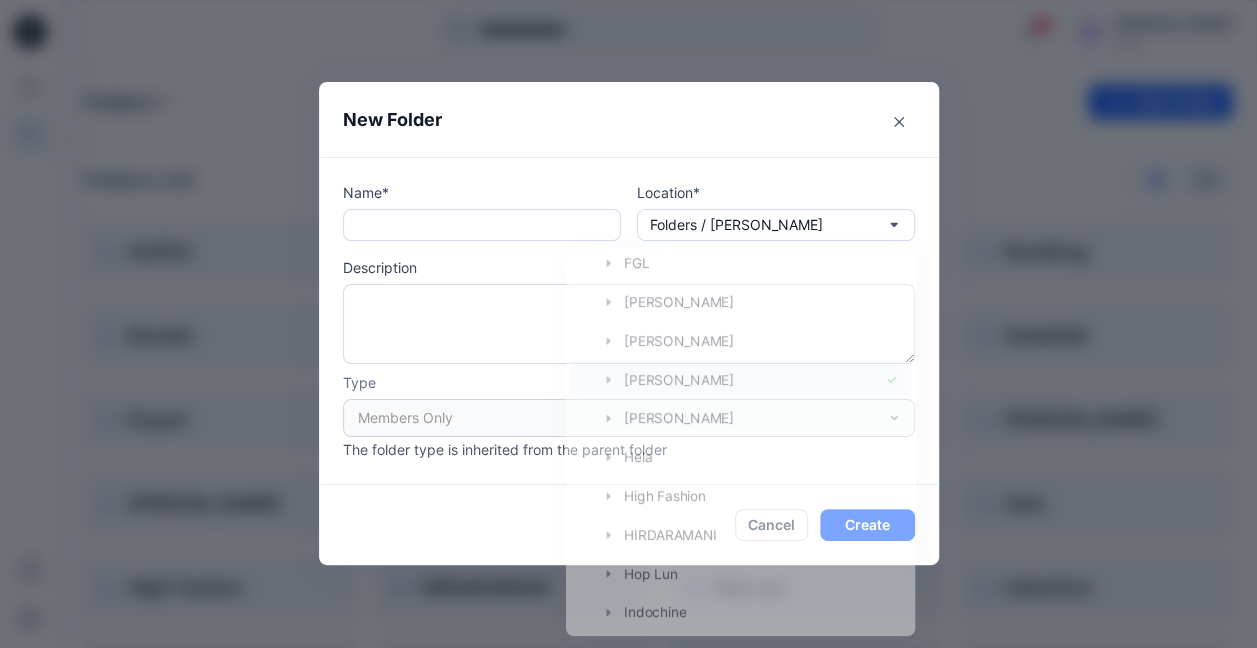 scroll, scrollTop: 0, scrollLeft: 0, axis: both 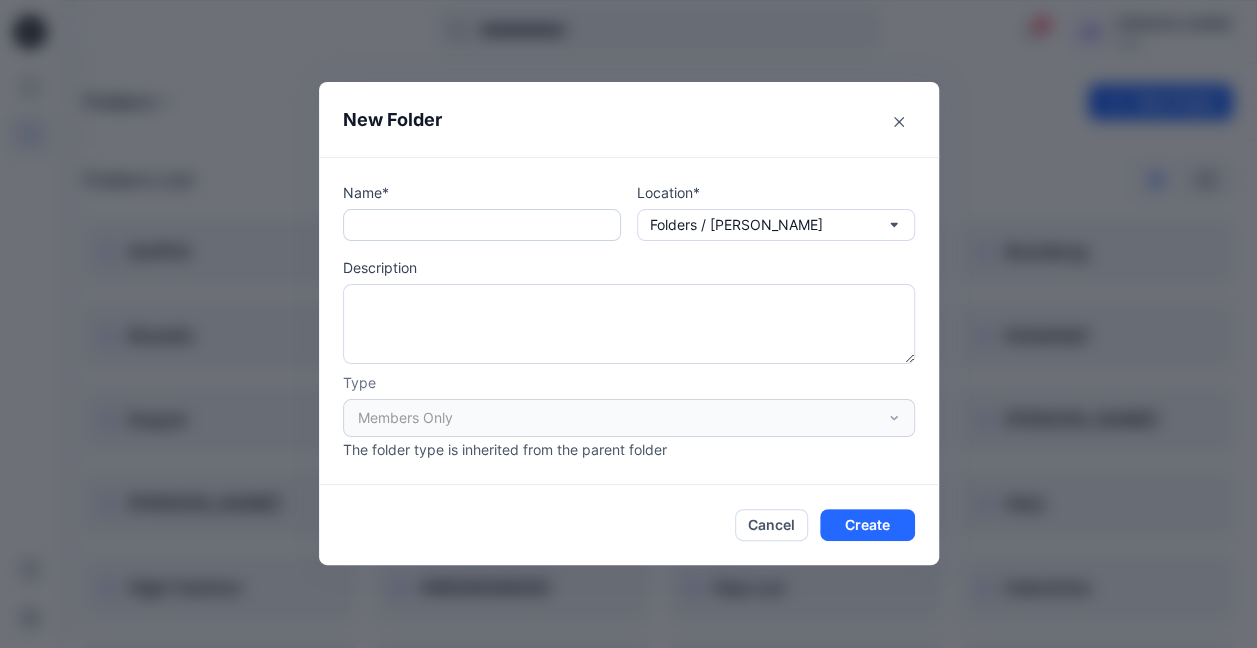 click at bounding box center [482, 225] 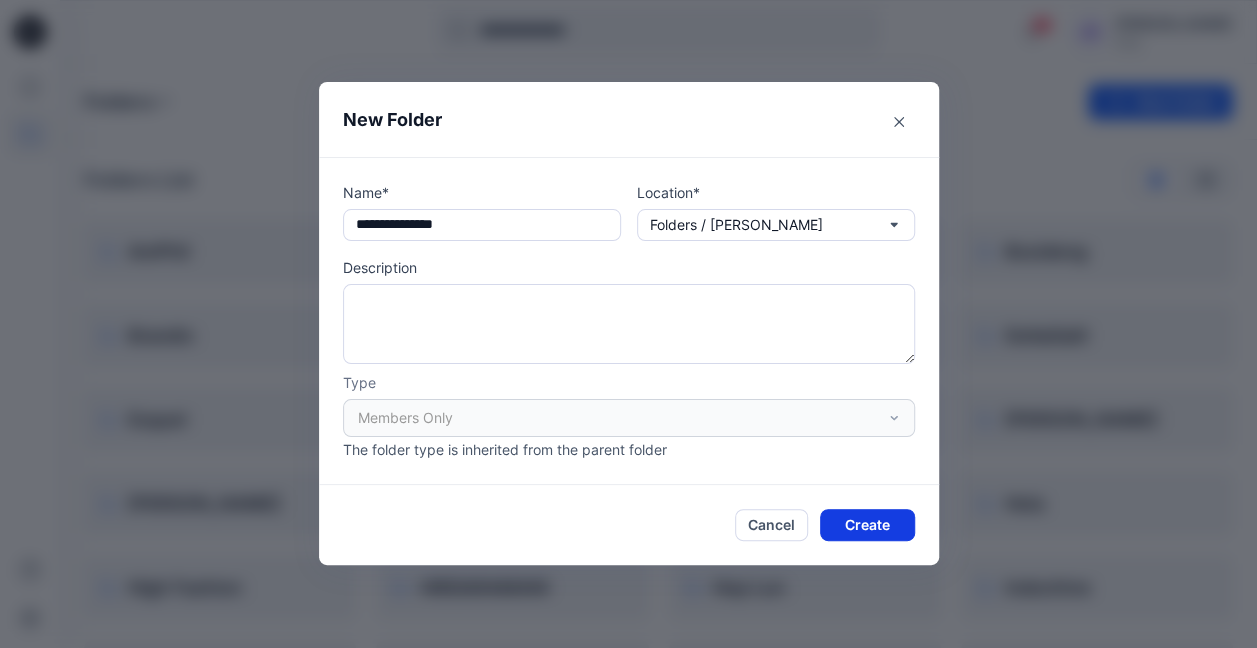 type on "**********" 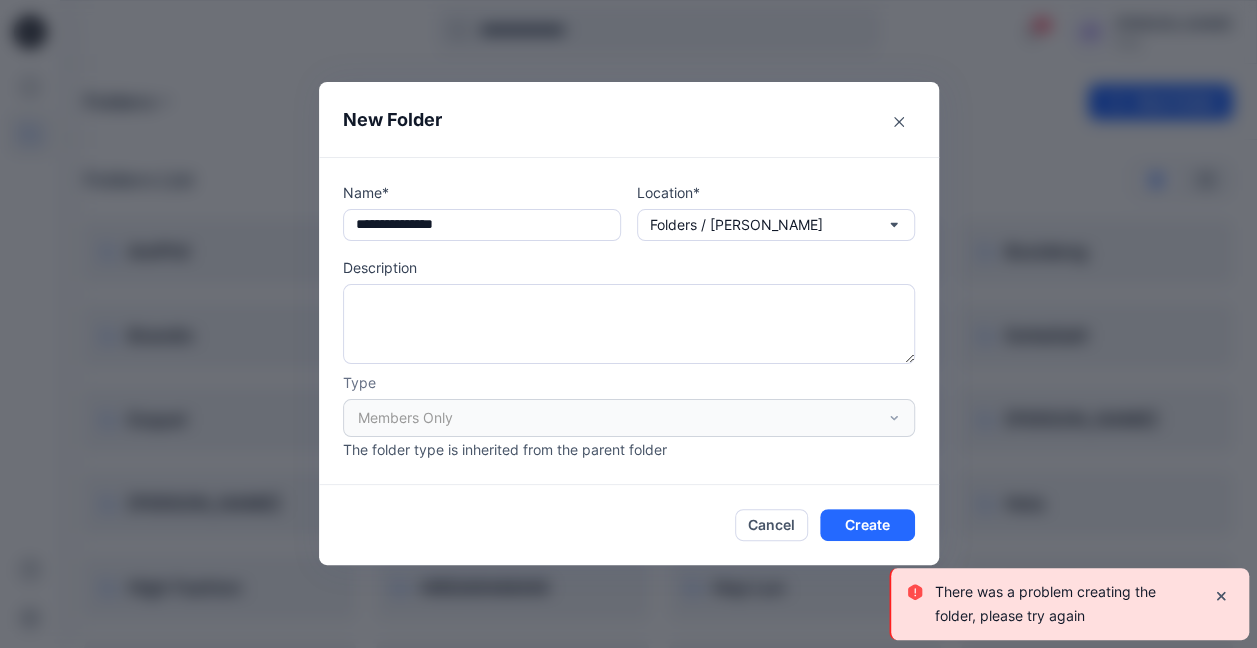 click on "Members Only" at bounding box center [629, 418] 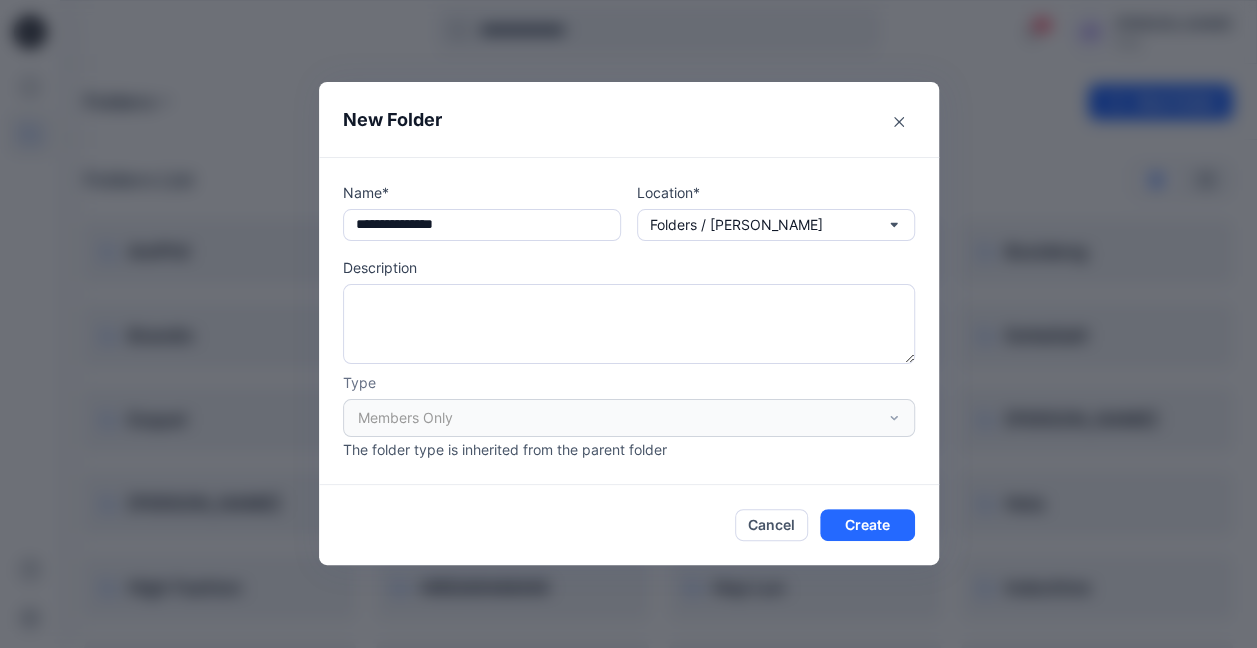 click on "Members Only" at bounding box center (629, 418) 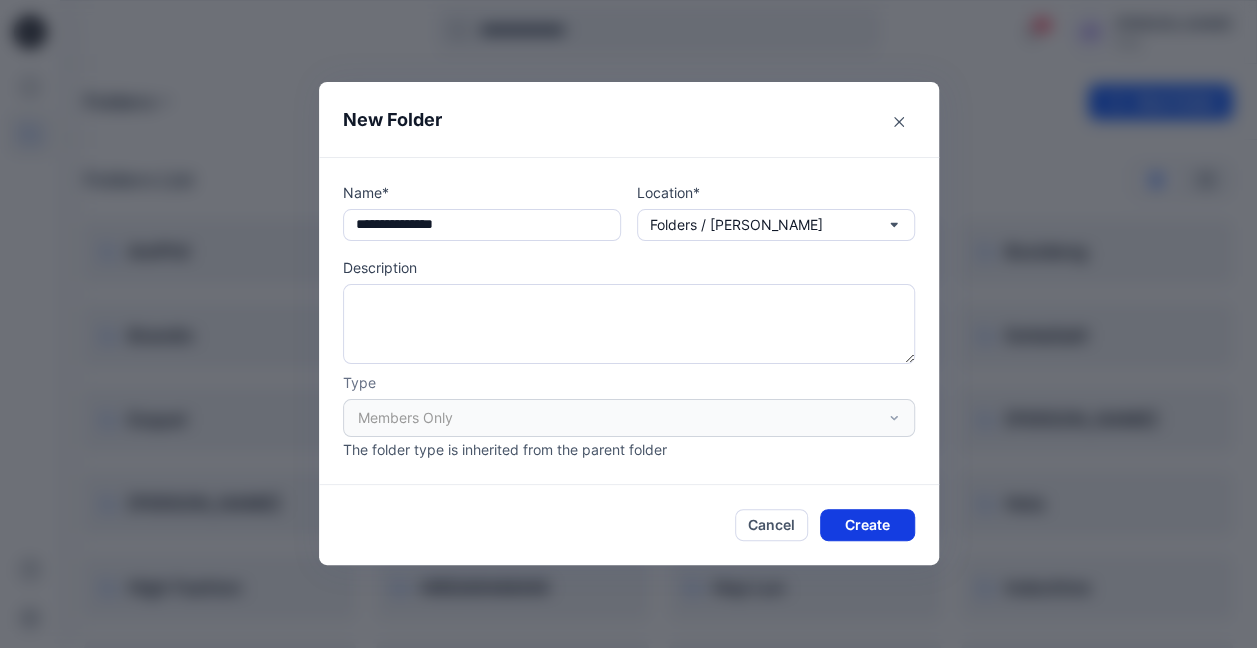 click on "Create" at bounding box center (867, 525) 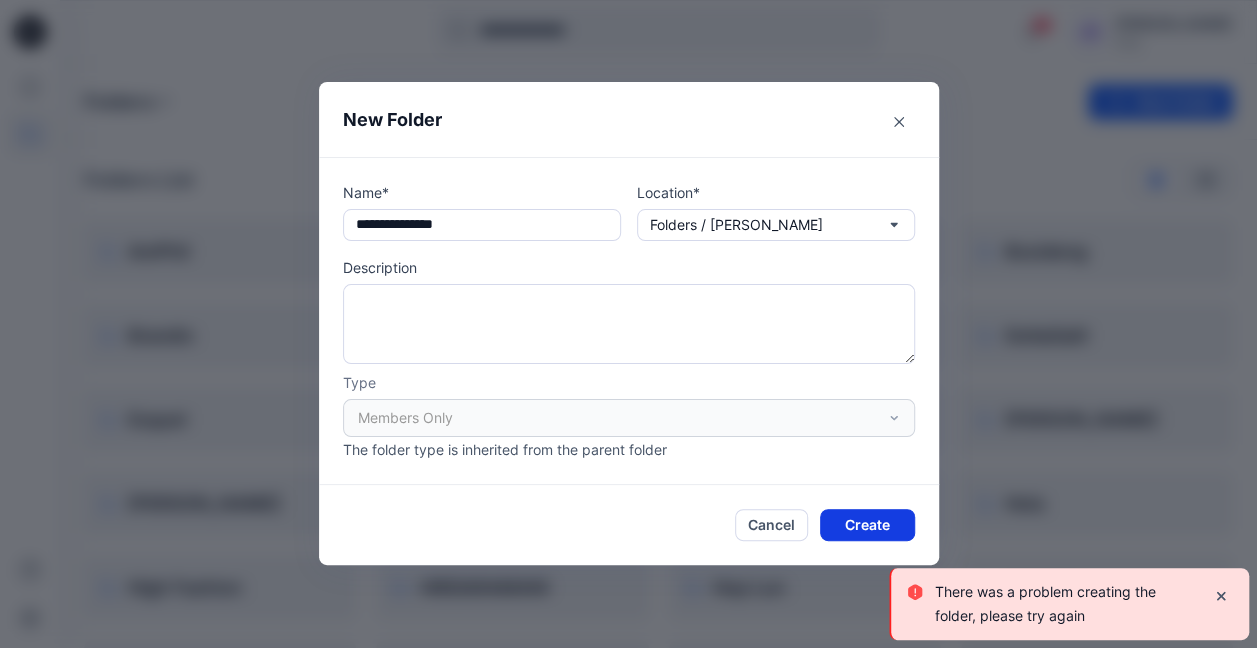 click on "Create" at bounding box center (867, 525) 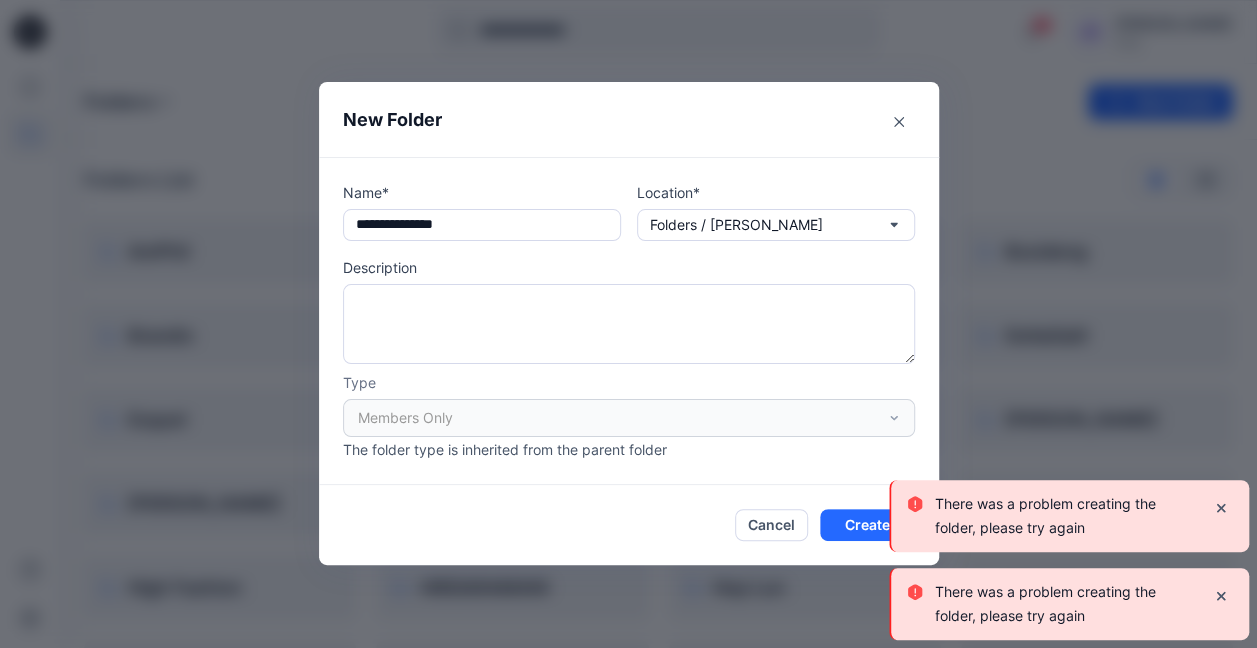 drag, startPoint x: 1218, startPoint y: 504, endPoint x: 1202, endPoint y: 492, distance: 20 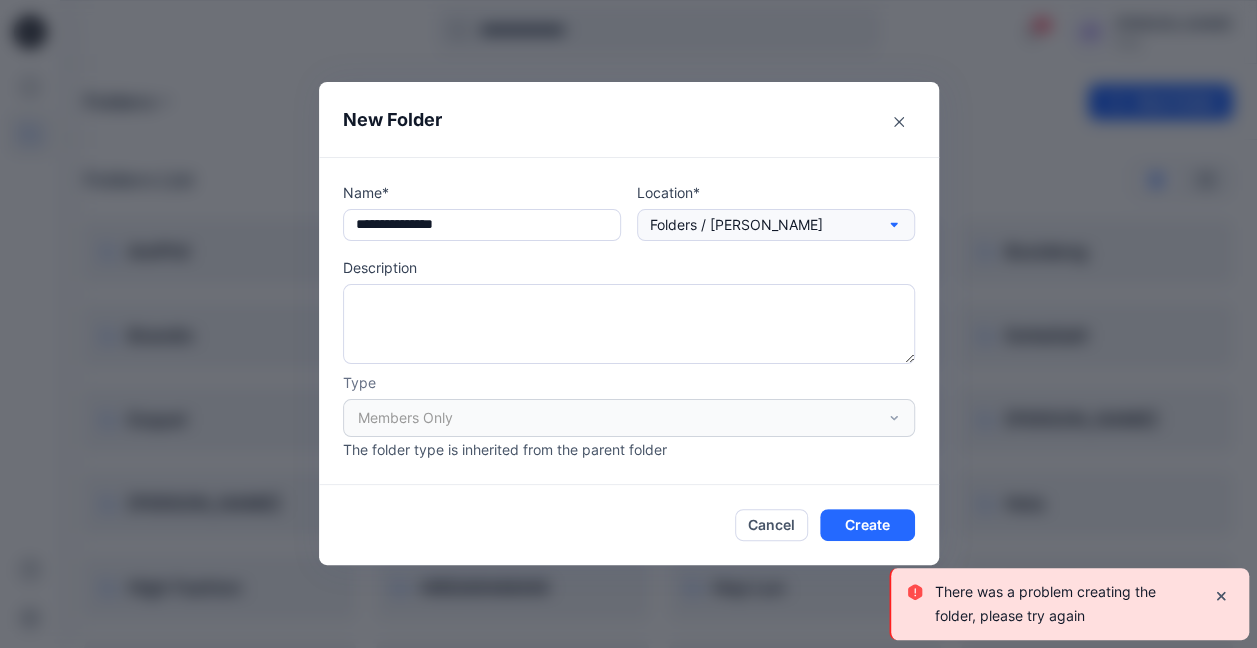 click on "Folders / [PERSON_NAME]" at bounding box center (776, 225) 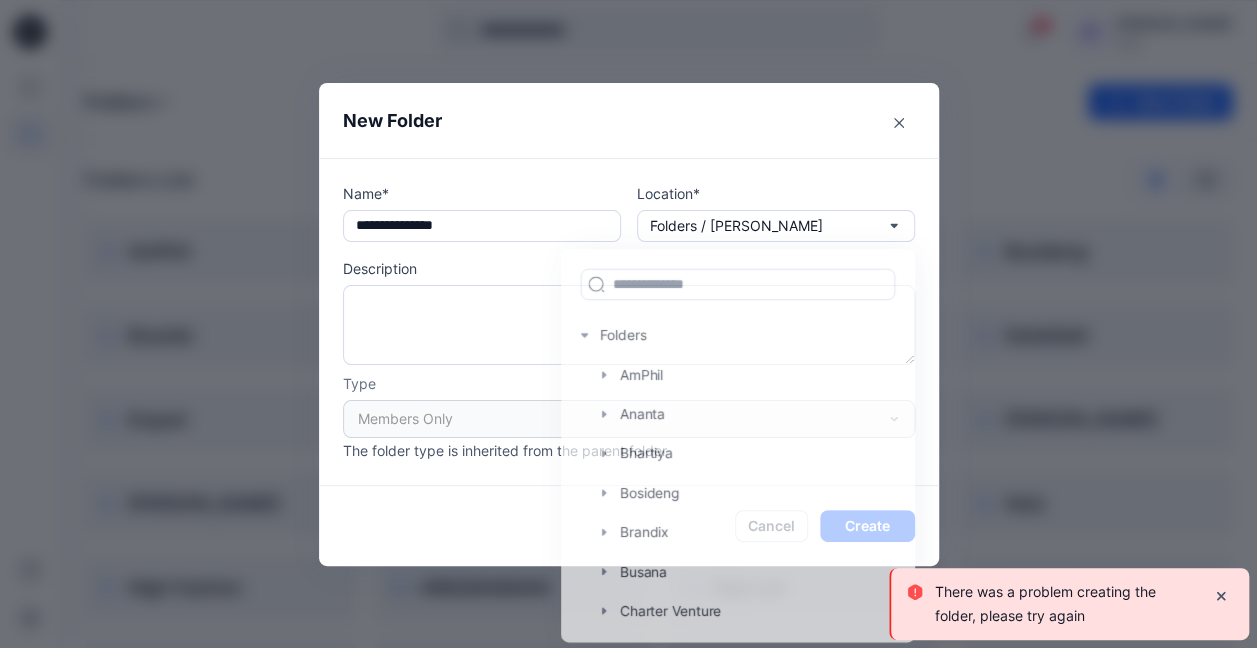 click on "Description" at bounding box center (629, 268) 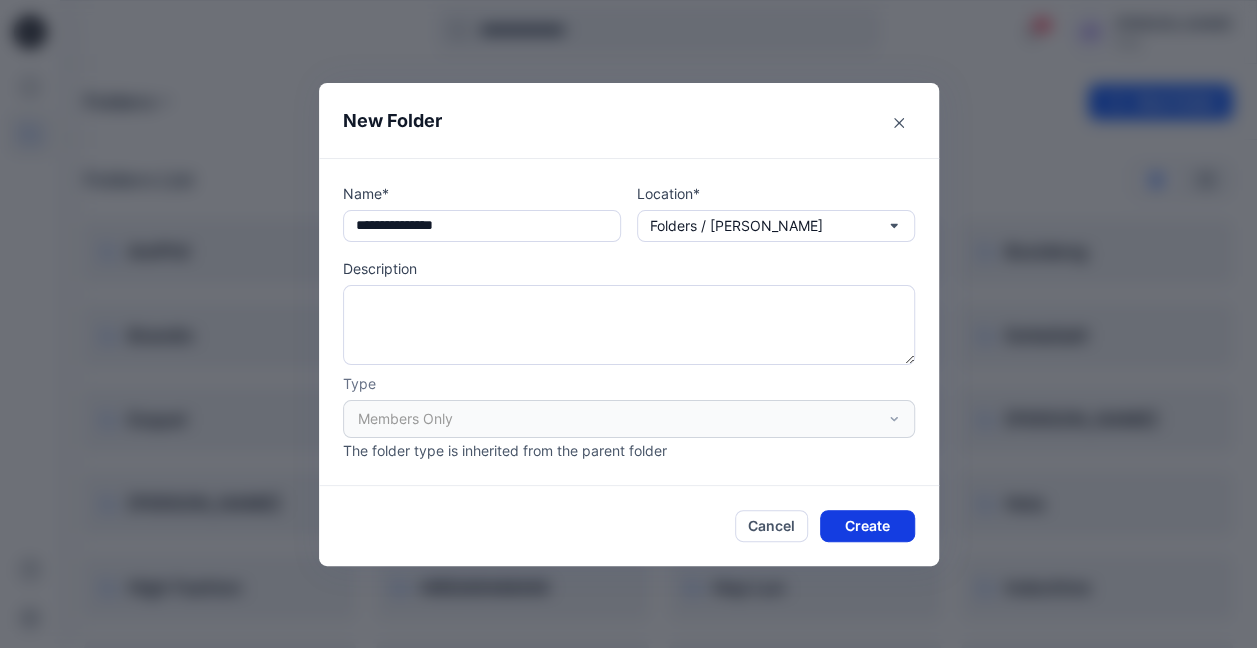 click on "Create" at bounding box center [867, 526] 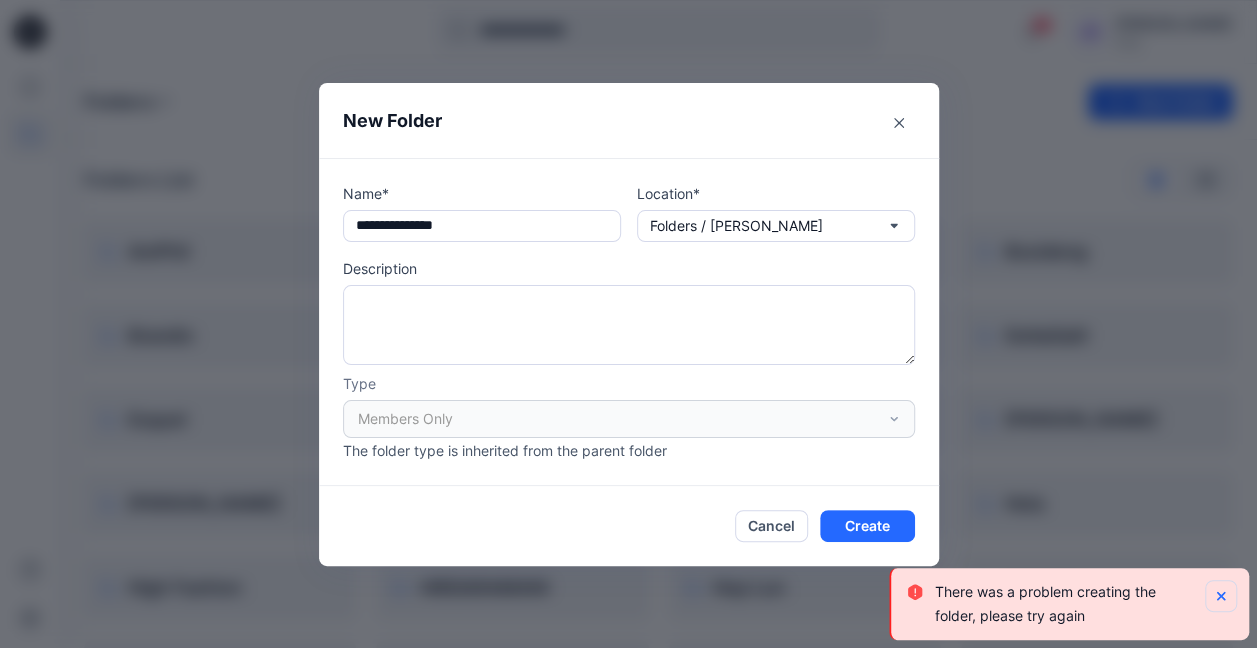 click 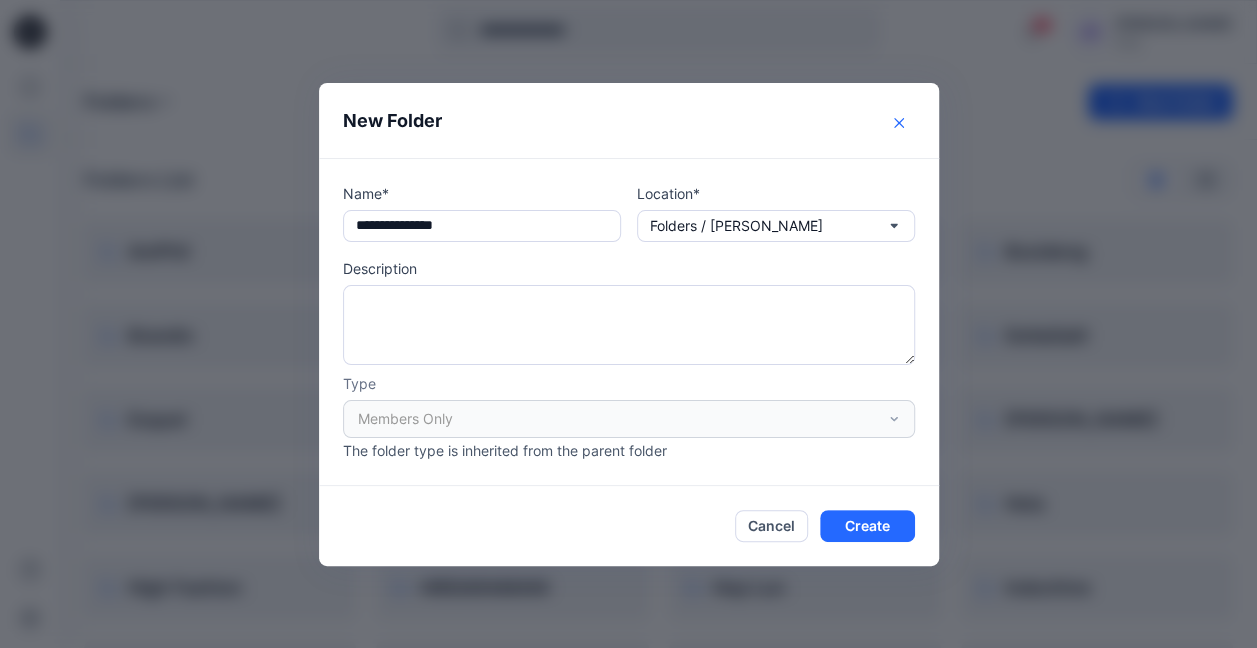 click at bounding box center [899, 123] 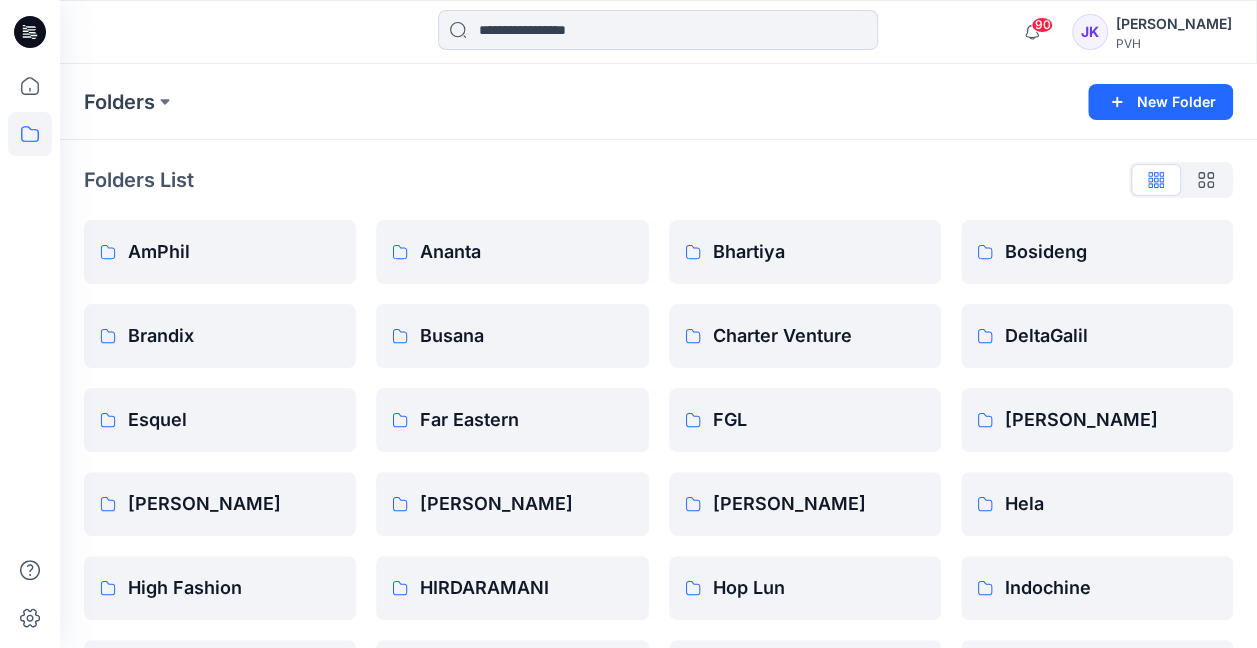 type 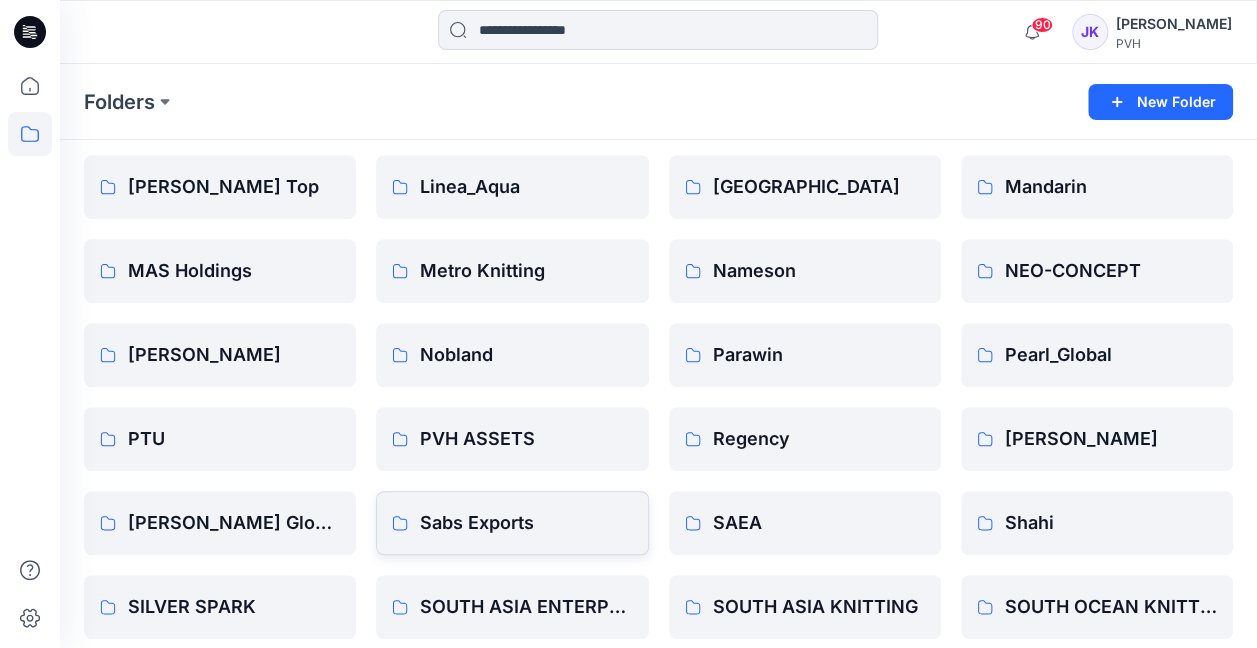 scroll, scrollTop: 668, scrollLeft: 0, axis: vertical 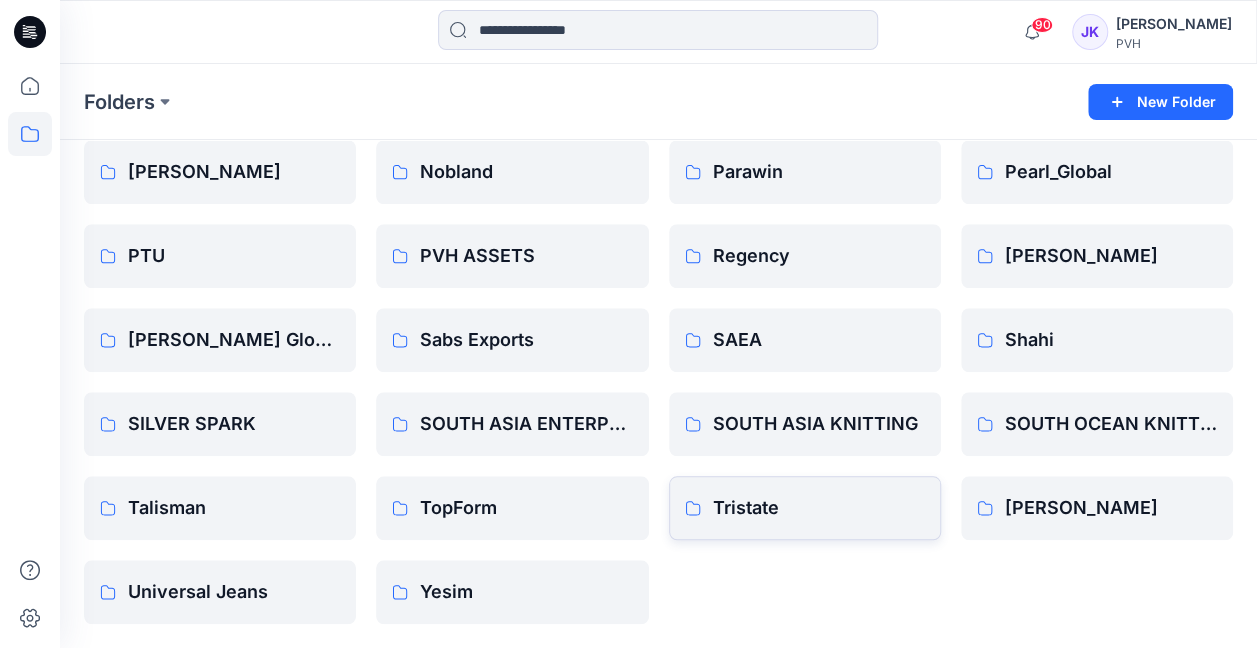 click on "Tristate" at bounding box center [805, 508] 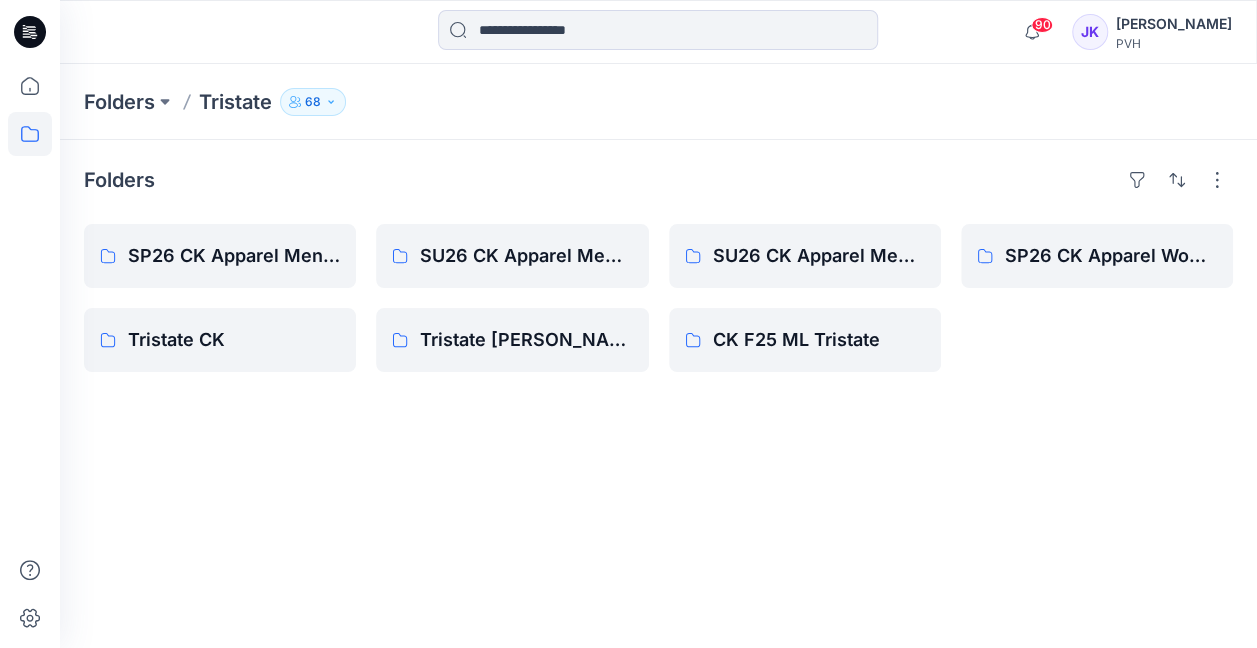 scroll, scrollTop: 0, scrollLeft: 0, axis: both 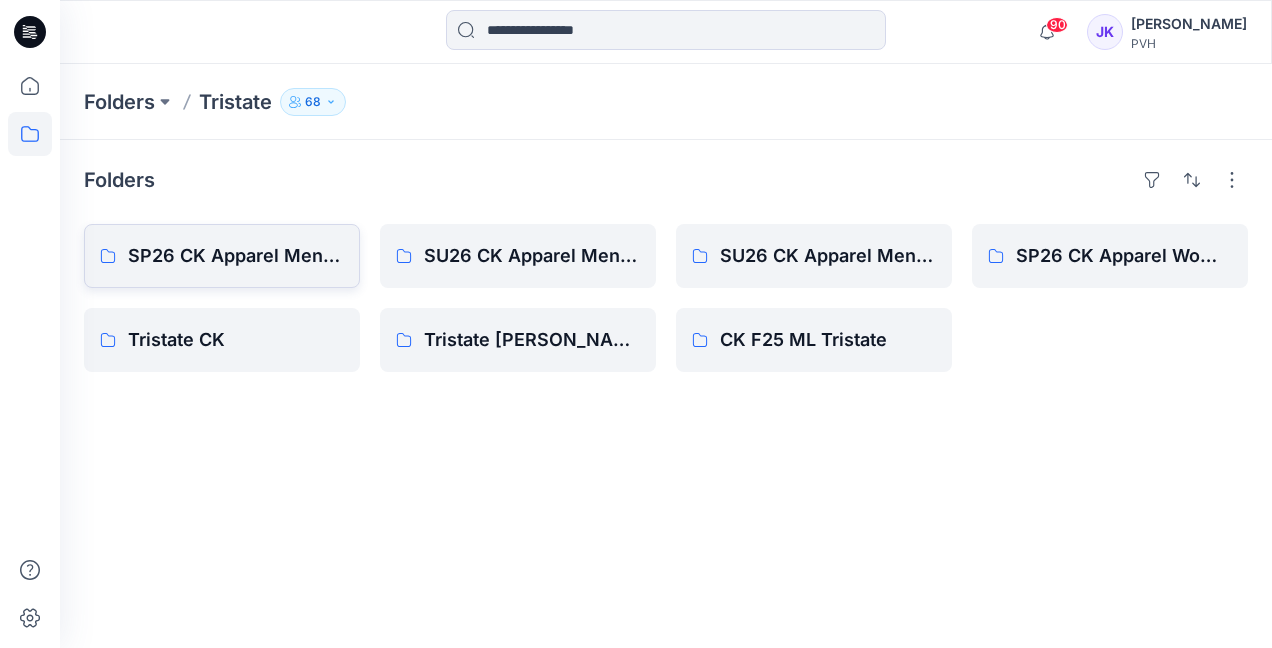 click on "SP26 CK Apparel Mens ML" at bounding box center (236, 256) 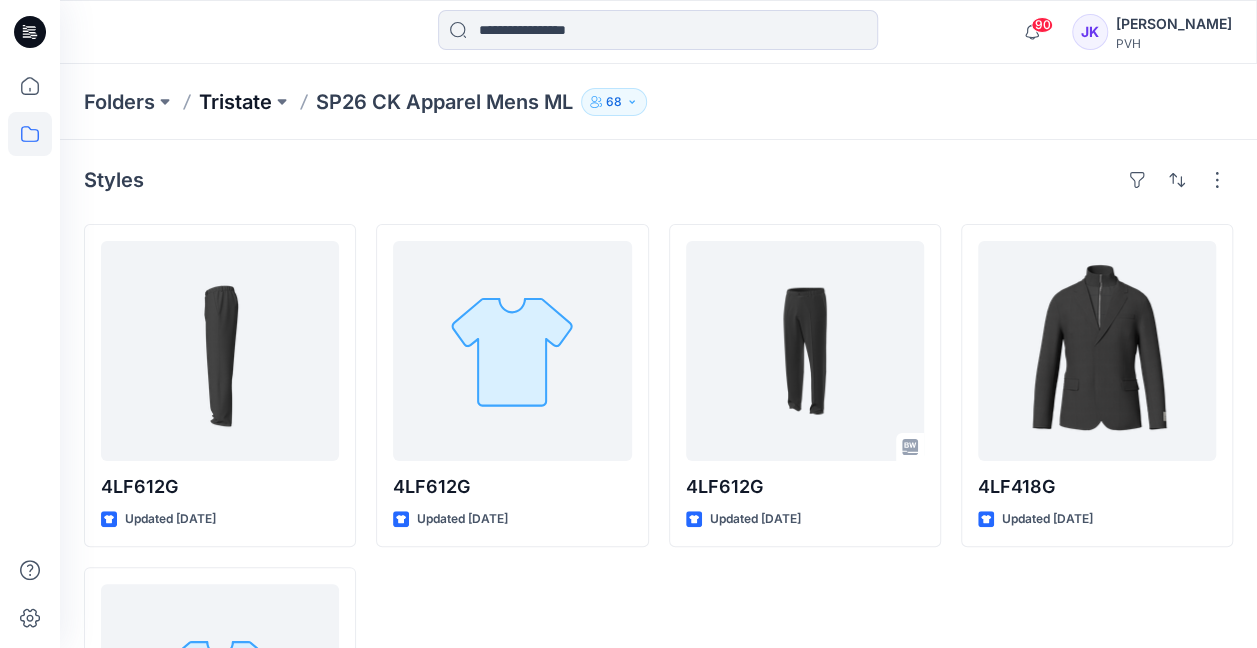 click on "Tristate" at bounding box center (235, 102) 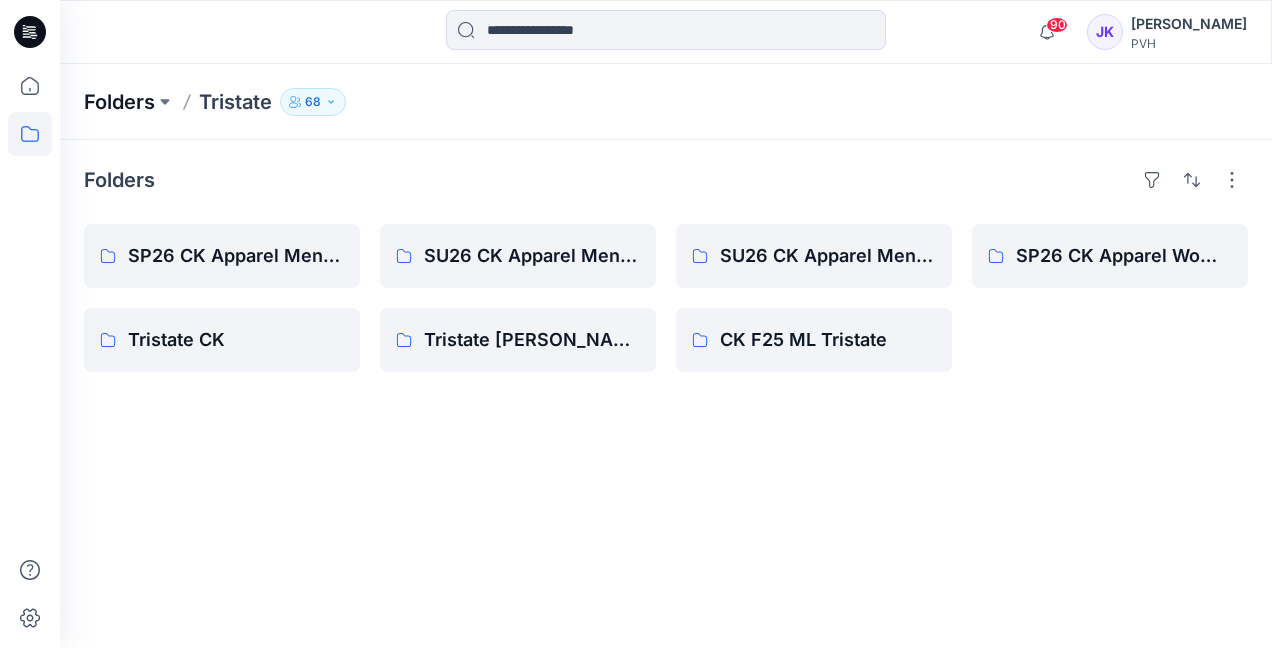 click on "Folders" at bounding box center (119, 102) 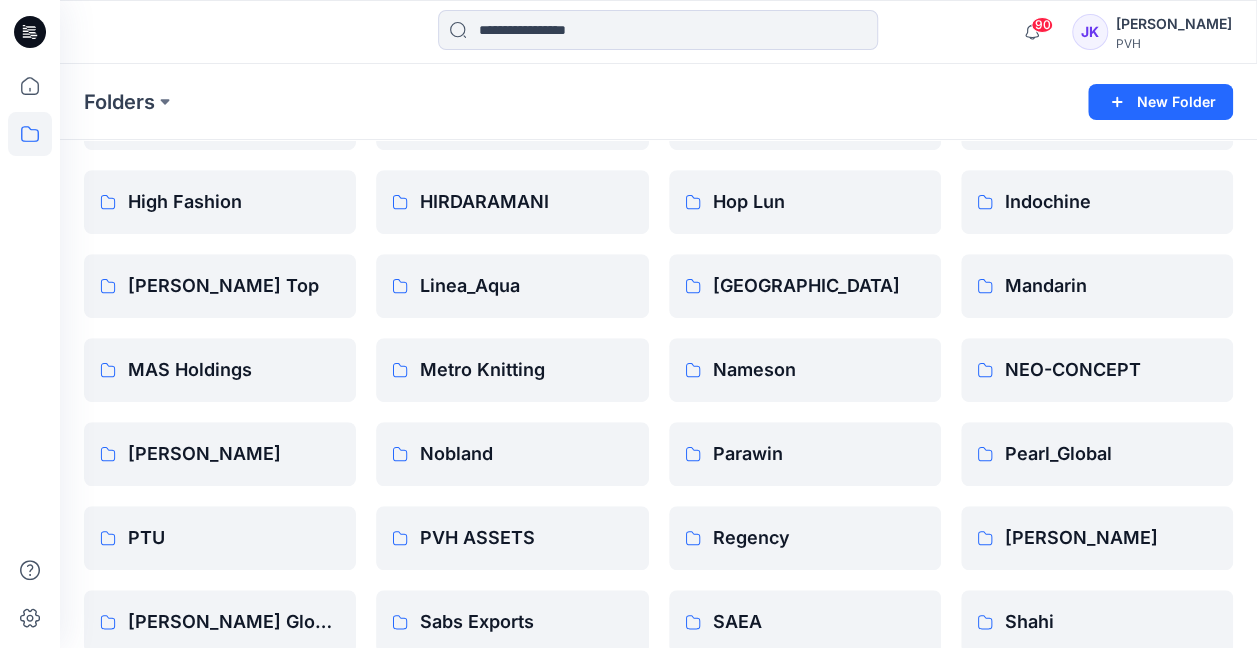scroll, scrollTop: 668, scrollLeft: 0, axis: vertical 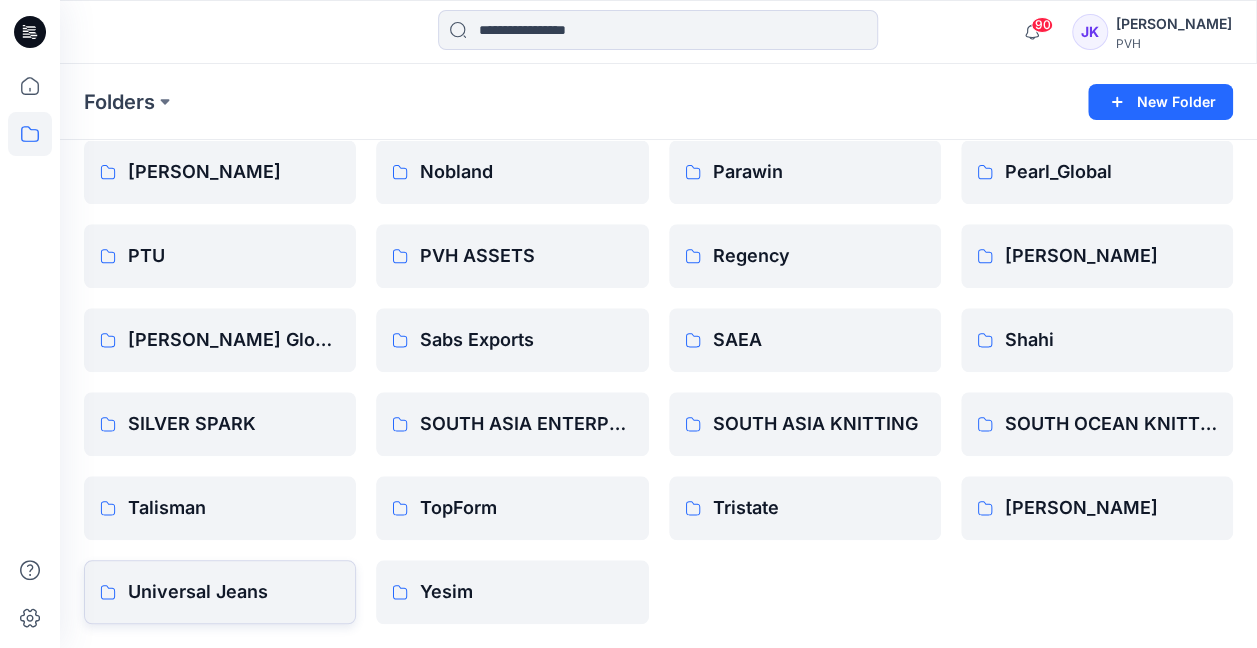 click on "Universal Jeans" at bounding box center (234, 592) 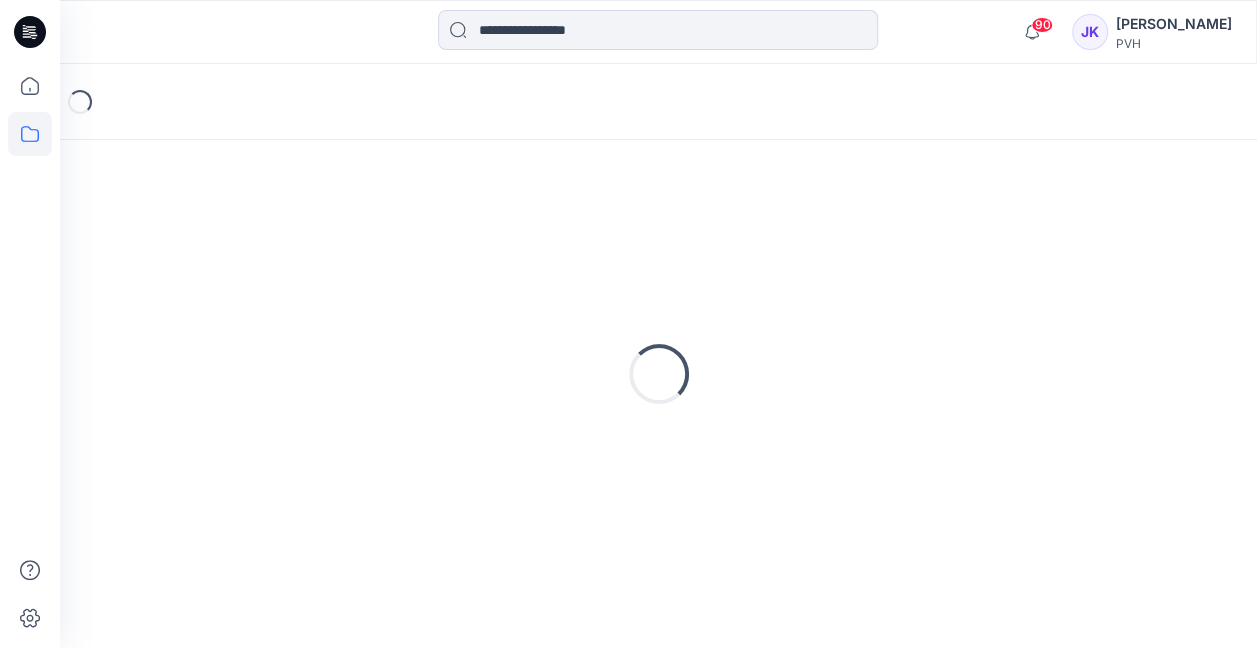 scroll, scrollTop: 0, scrollLeft: 0, axis: both 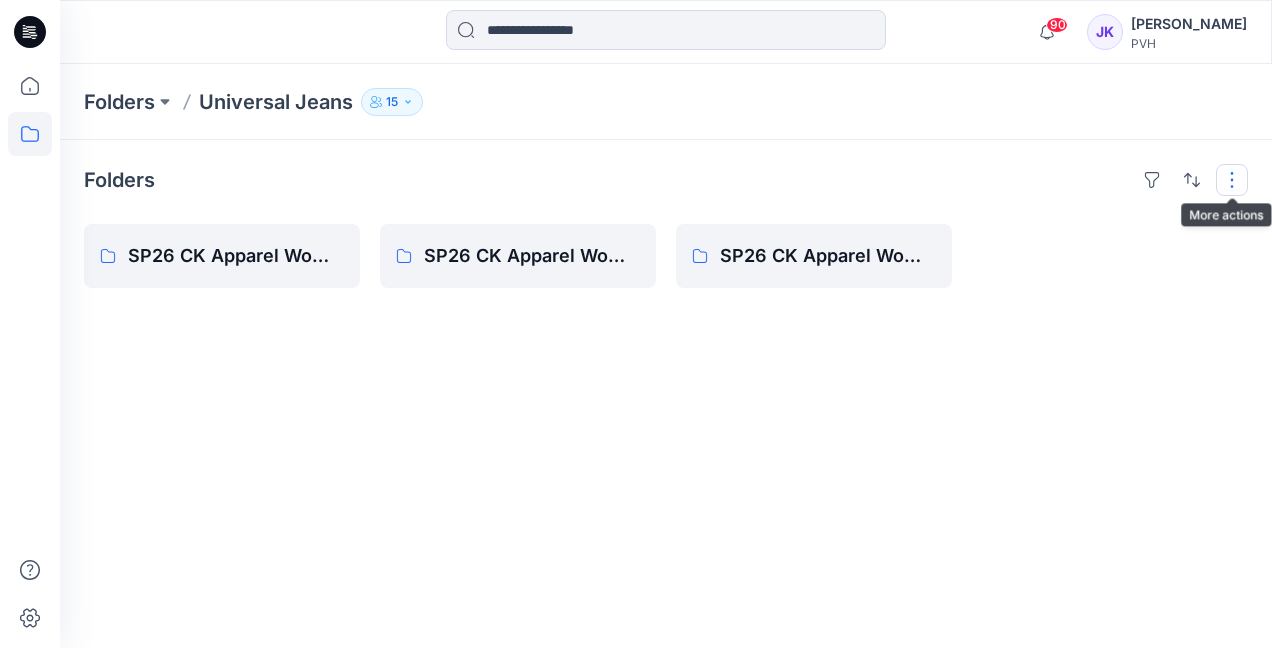 click at bounding box center (1232, 180) 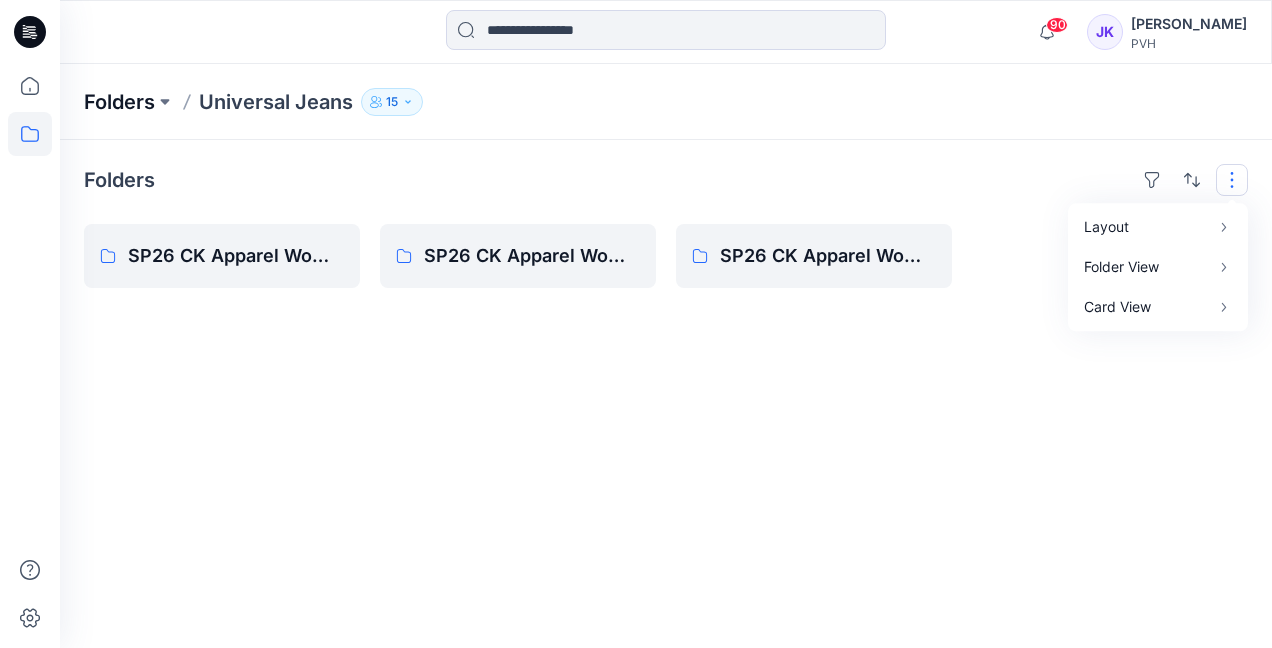 click on "Folders" at bounding box center [119, 102] 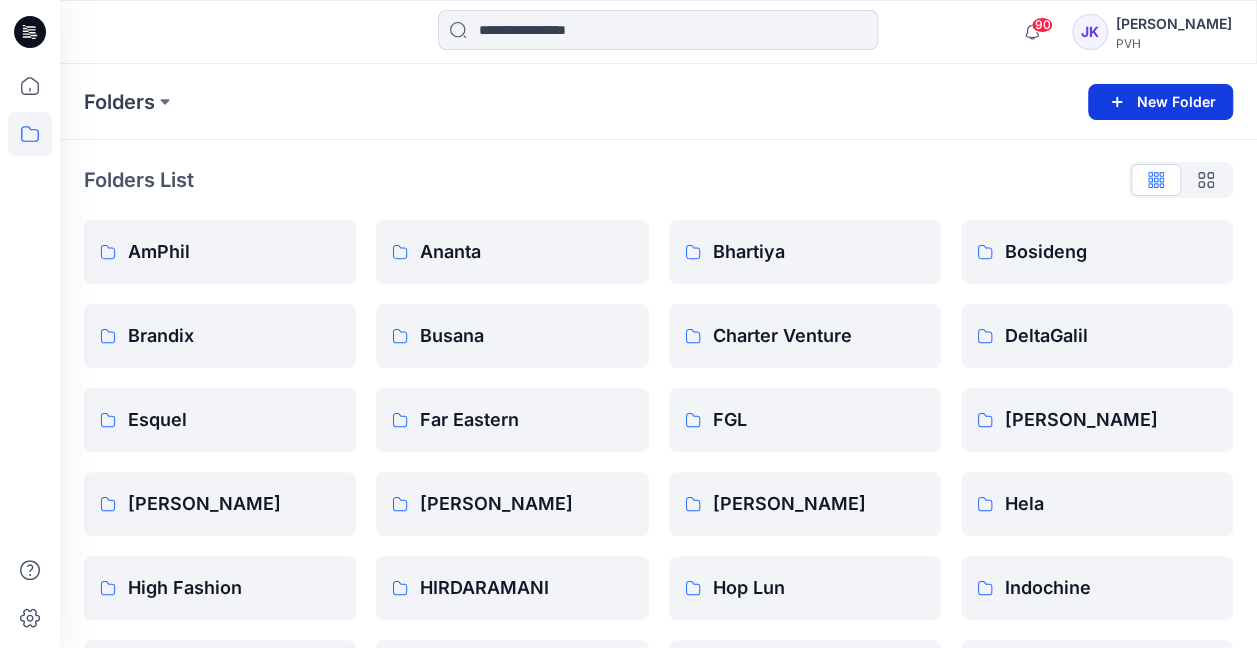 click on "New Folder" at bounding box center [1160, 102] 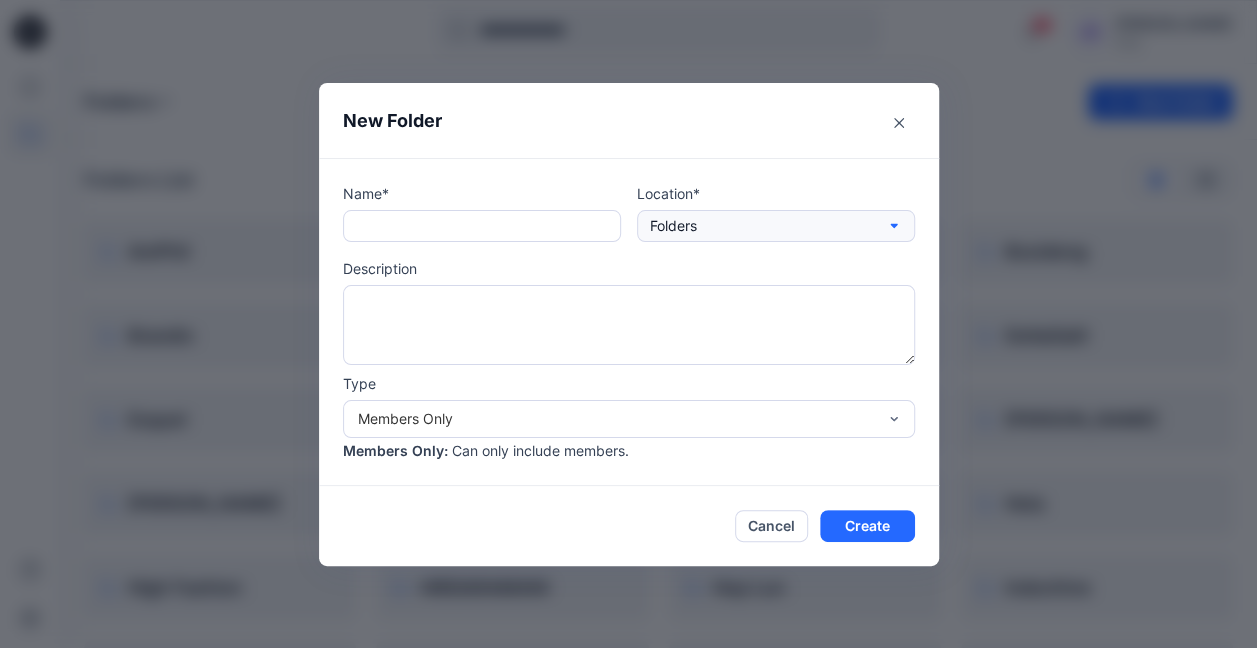 click 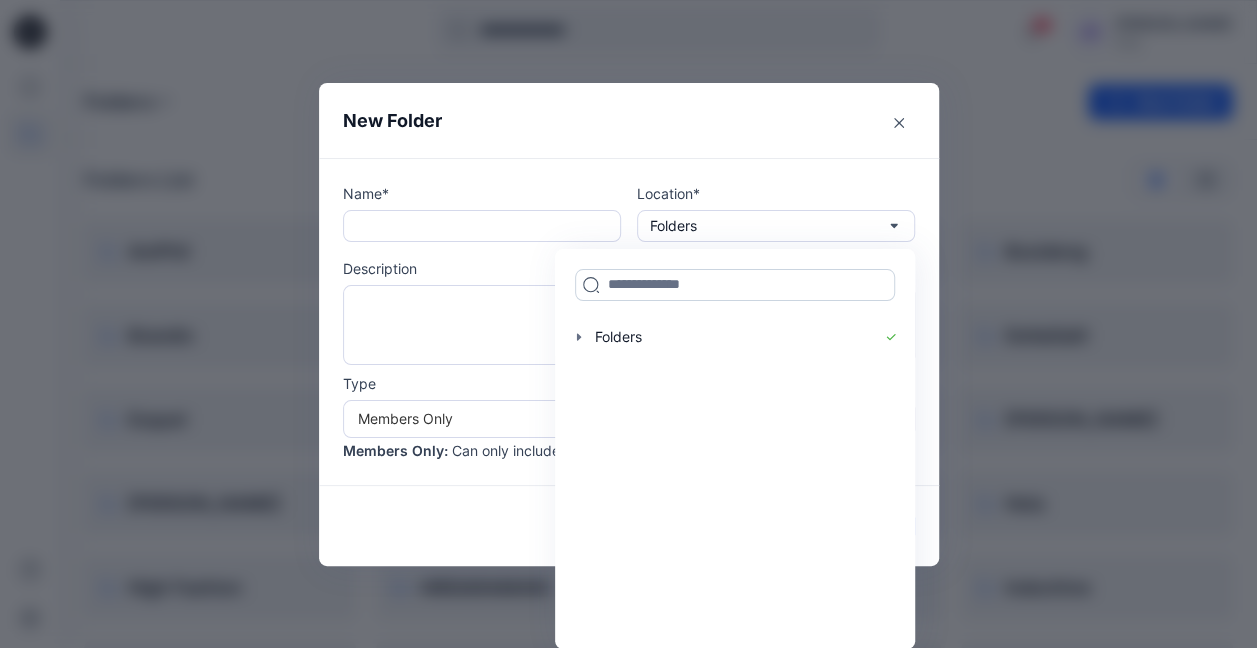 click at bounding box center (735, 285) 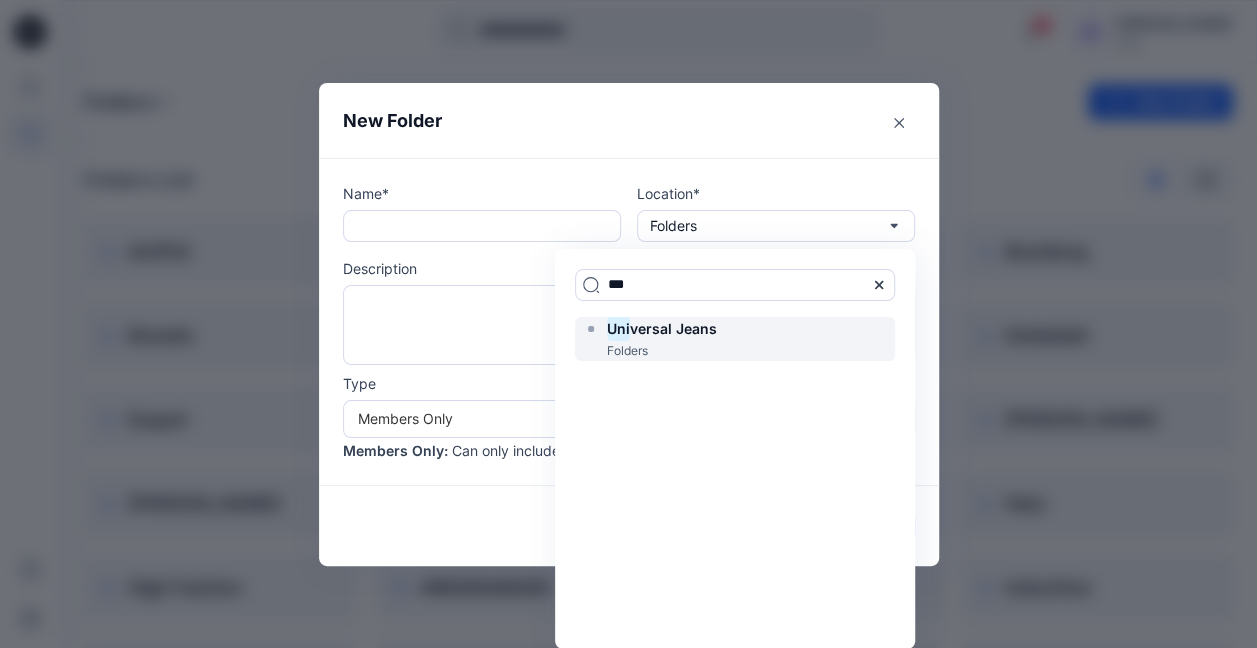 type on "***" 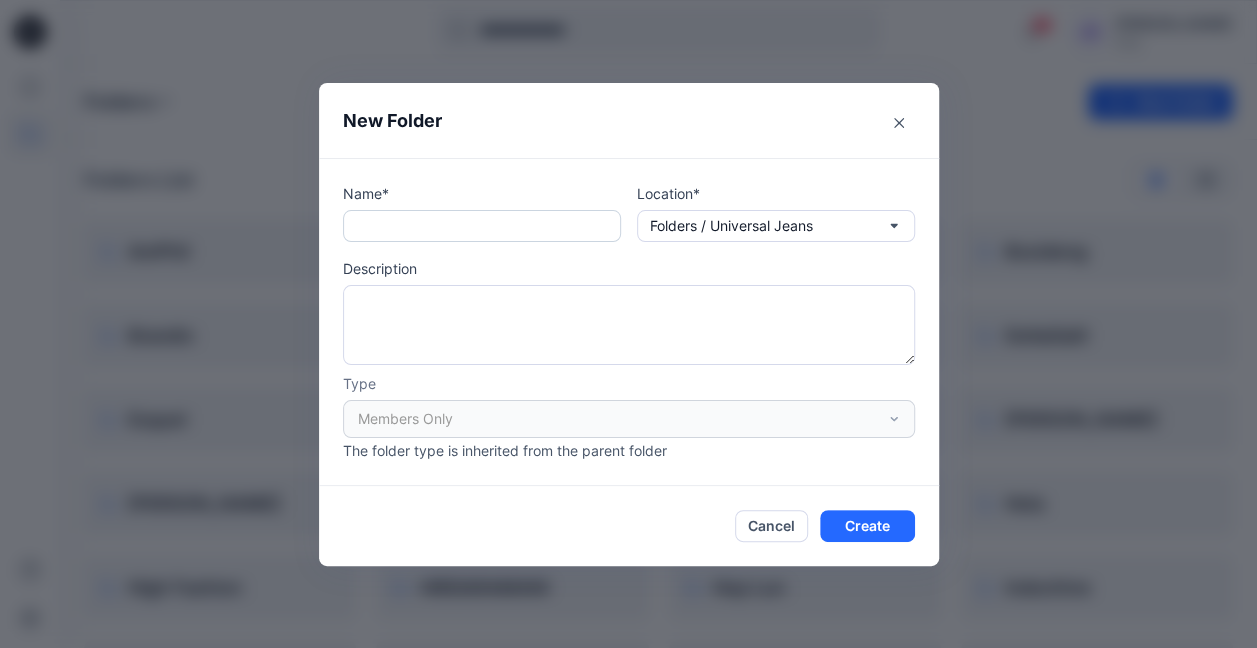 click at bounding box center (482, 226) 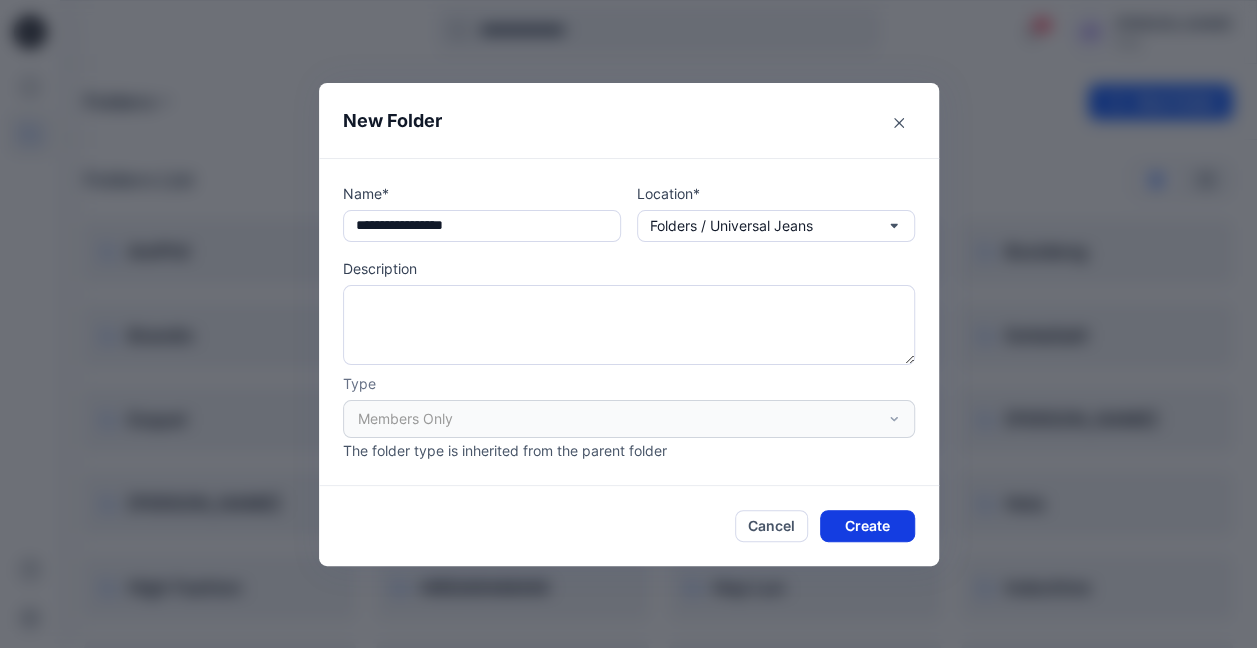 type on "**********" 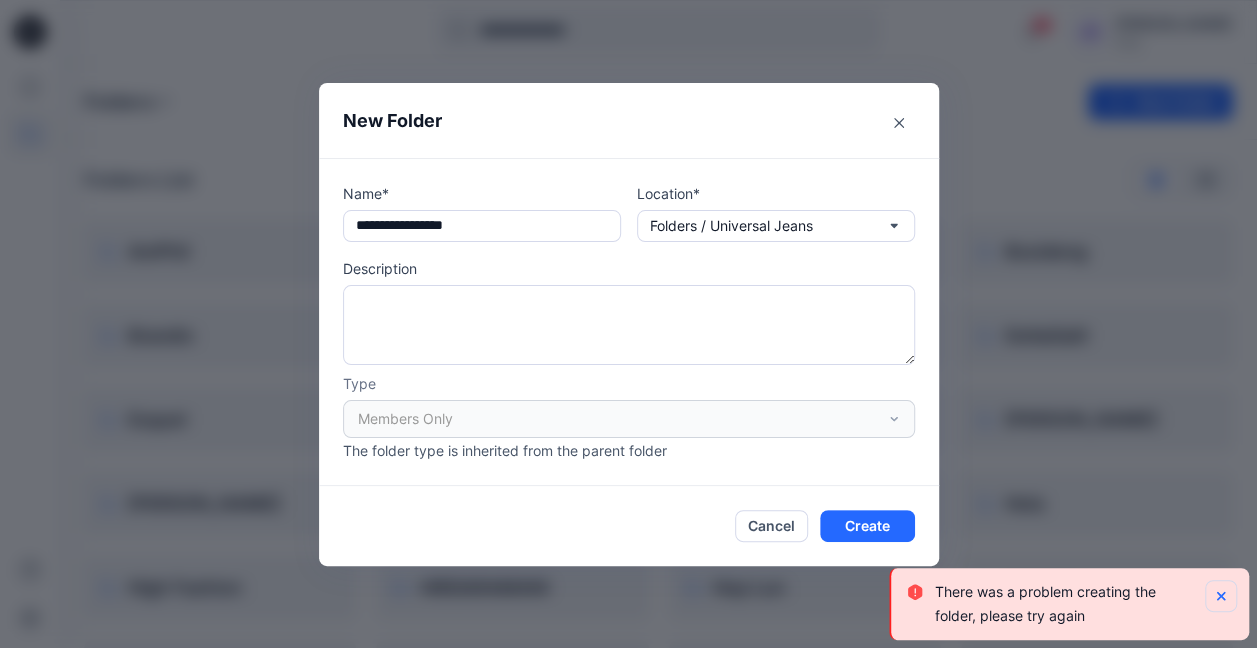 click 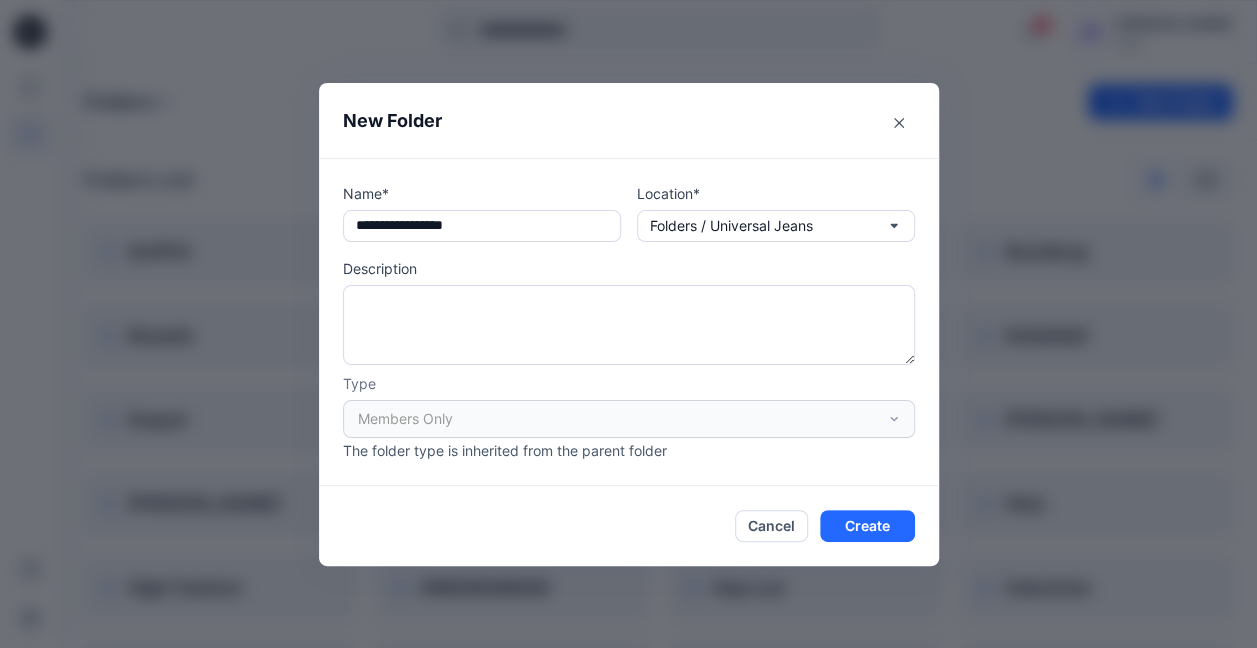 type 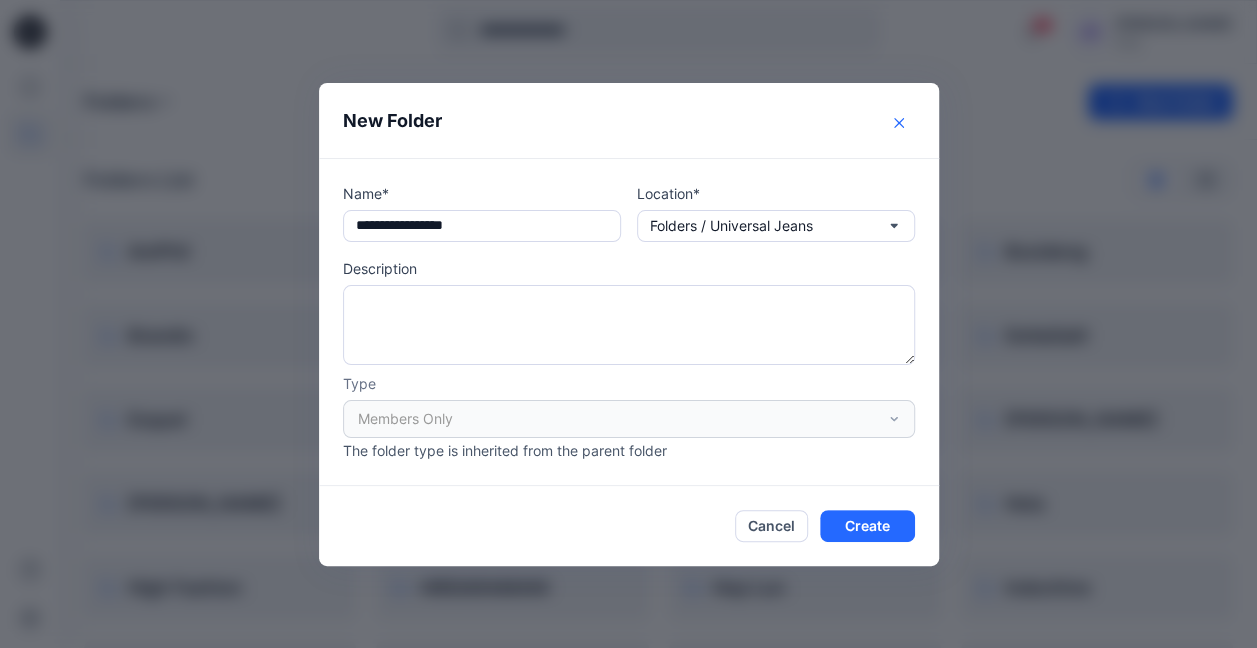 click 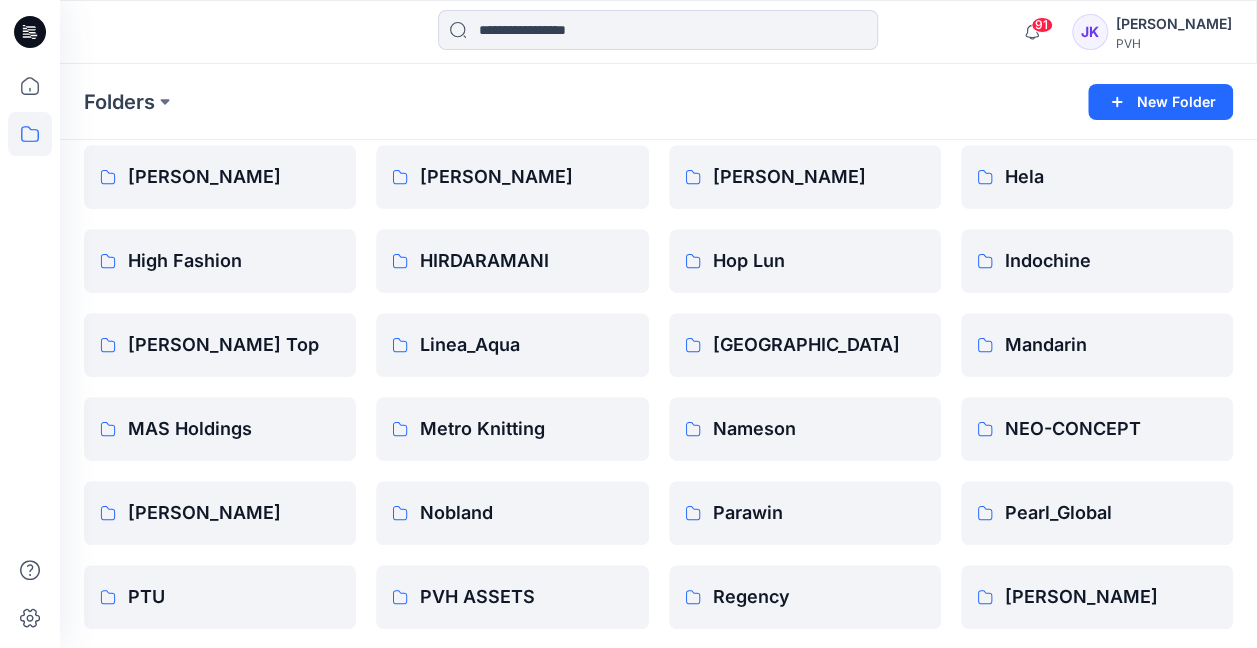 scroll, scrollTop: 668, scrollLeft: 0, axis: vertical 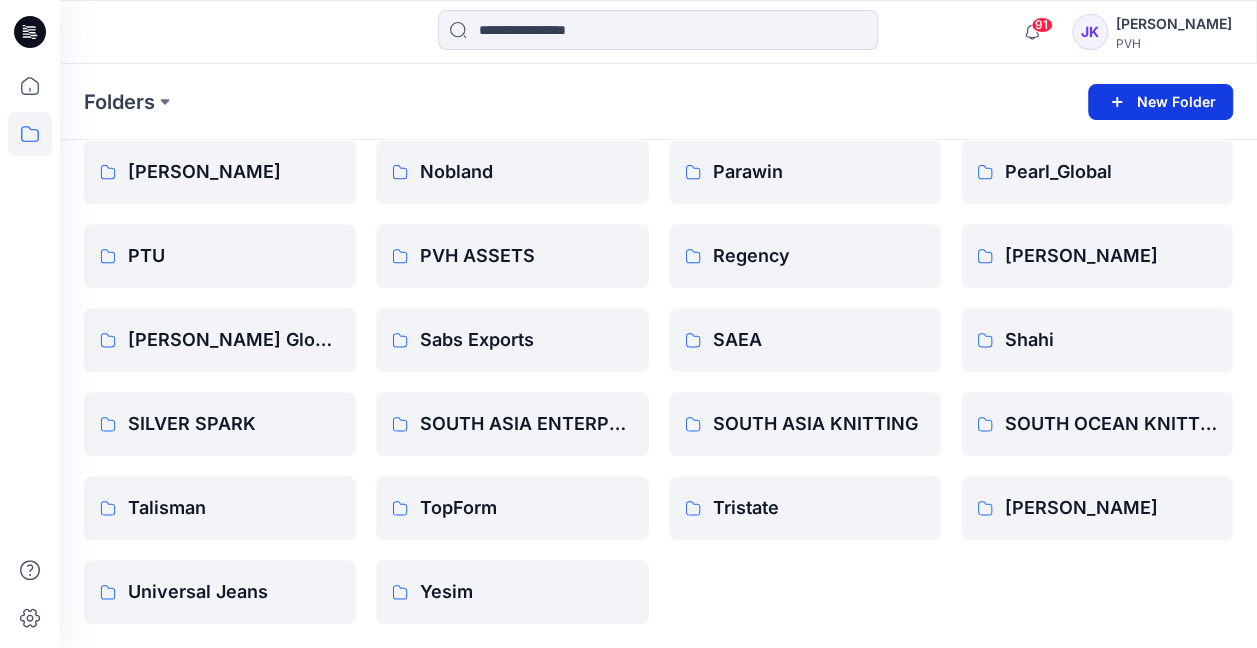 click on "New Folder" at bounding box center (1160, 102) 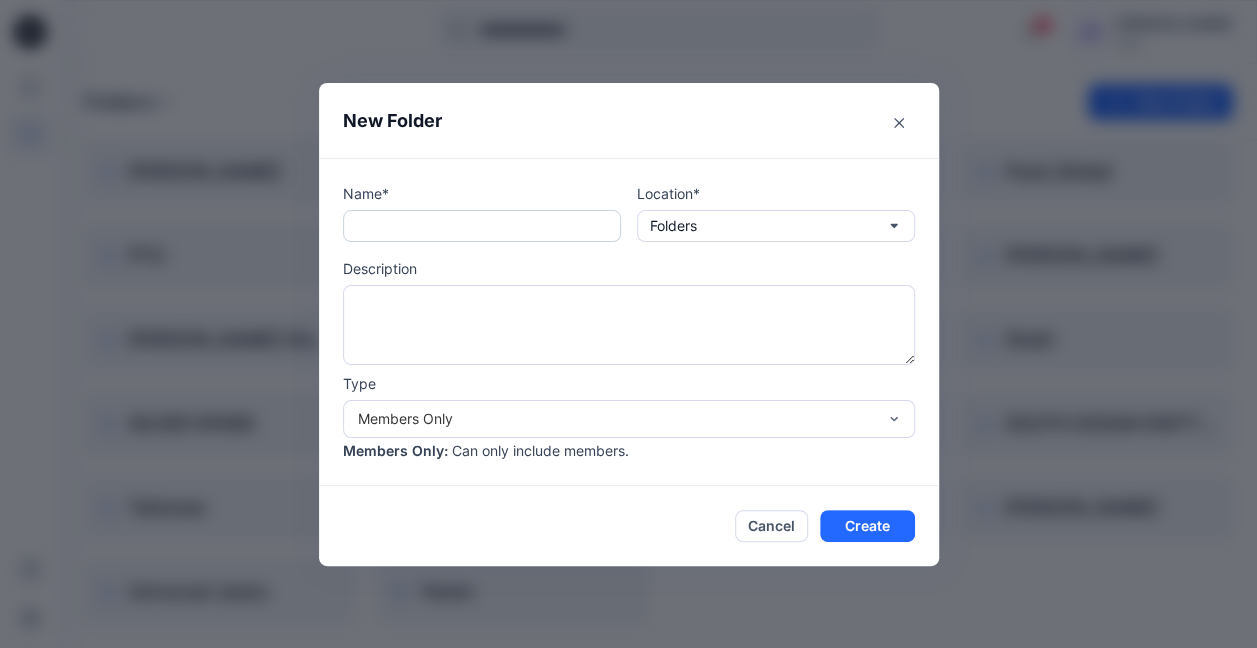 click at bounding box center [482, 226] 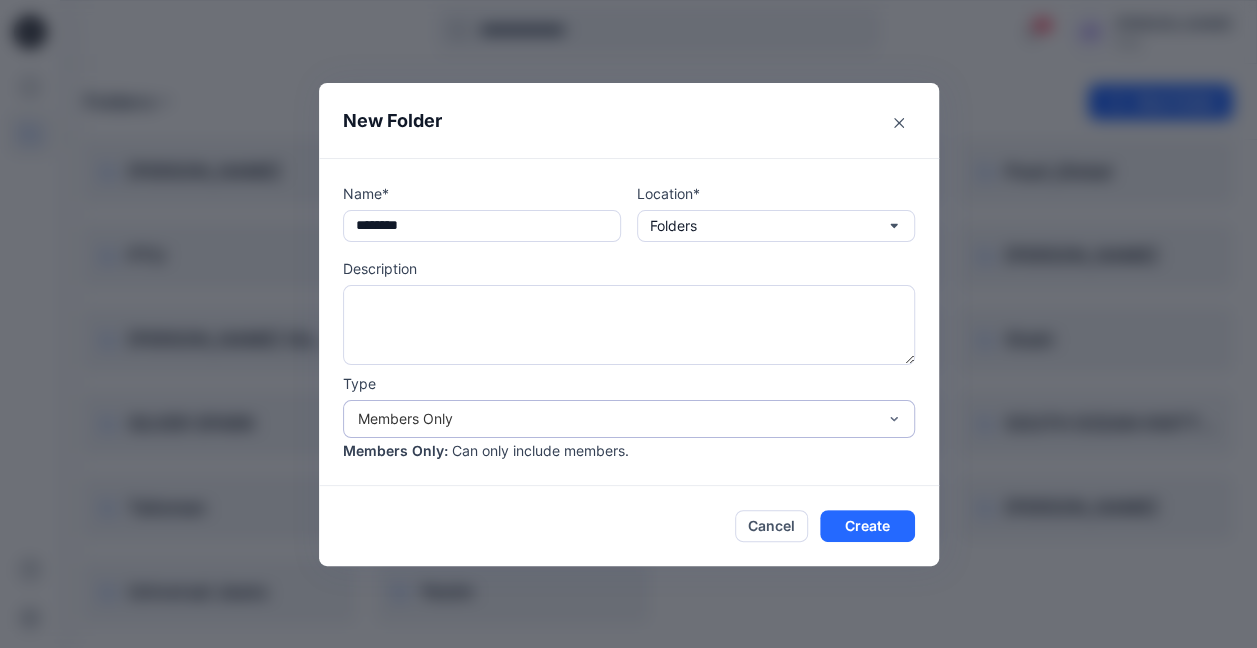 type on "********" 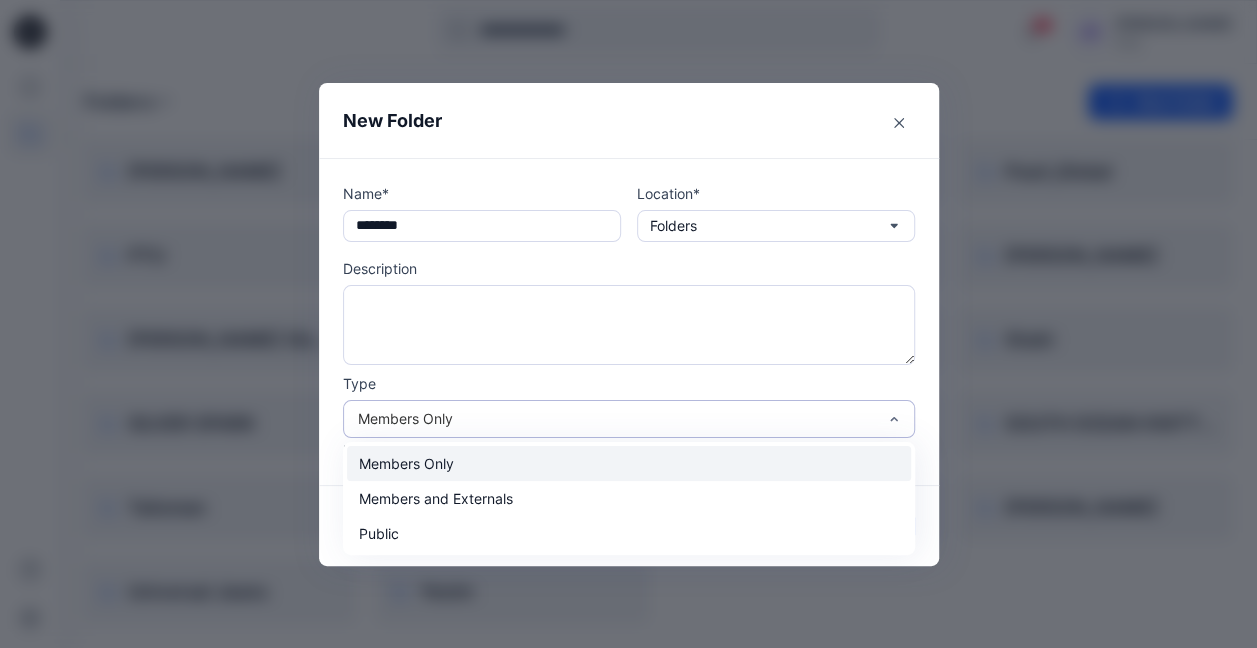 click on "Members Only" at bounding box center (629, 463) 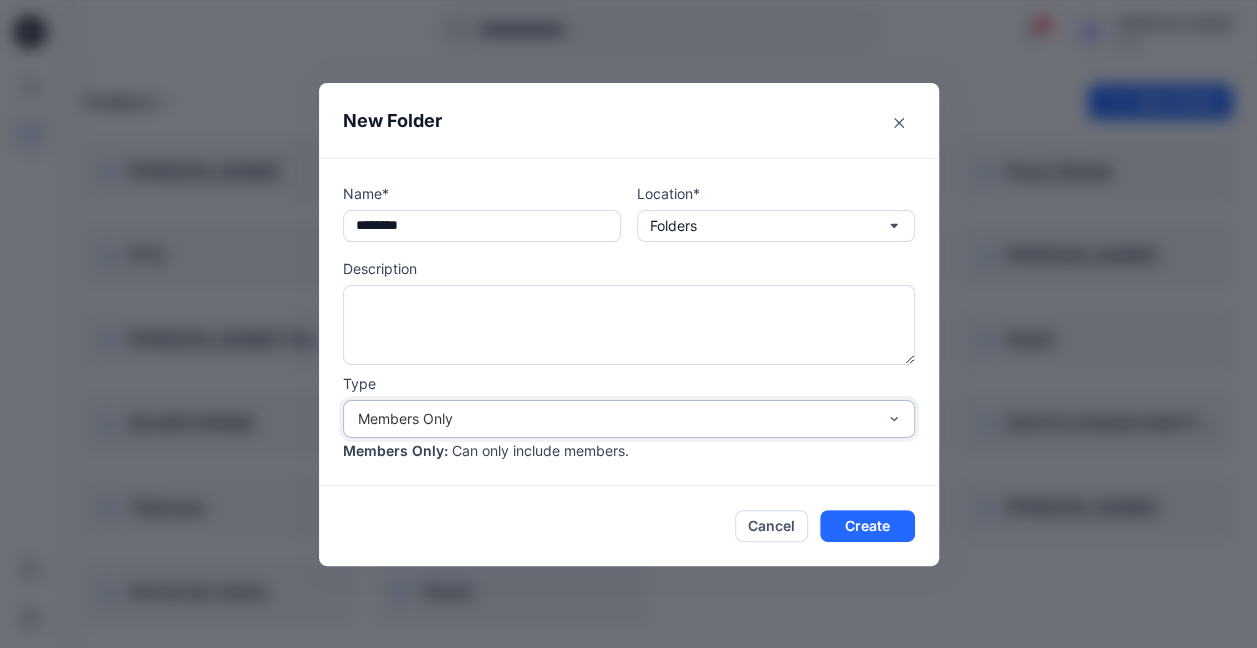 click on "Members Only" at bounding box center (617, 418) 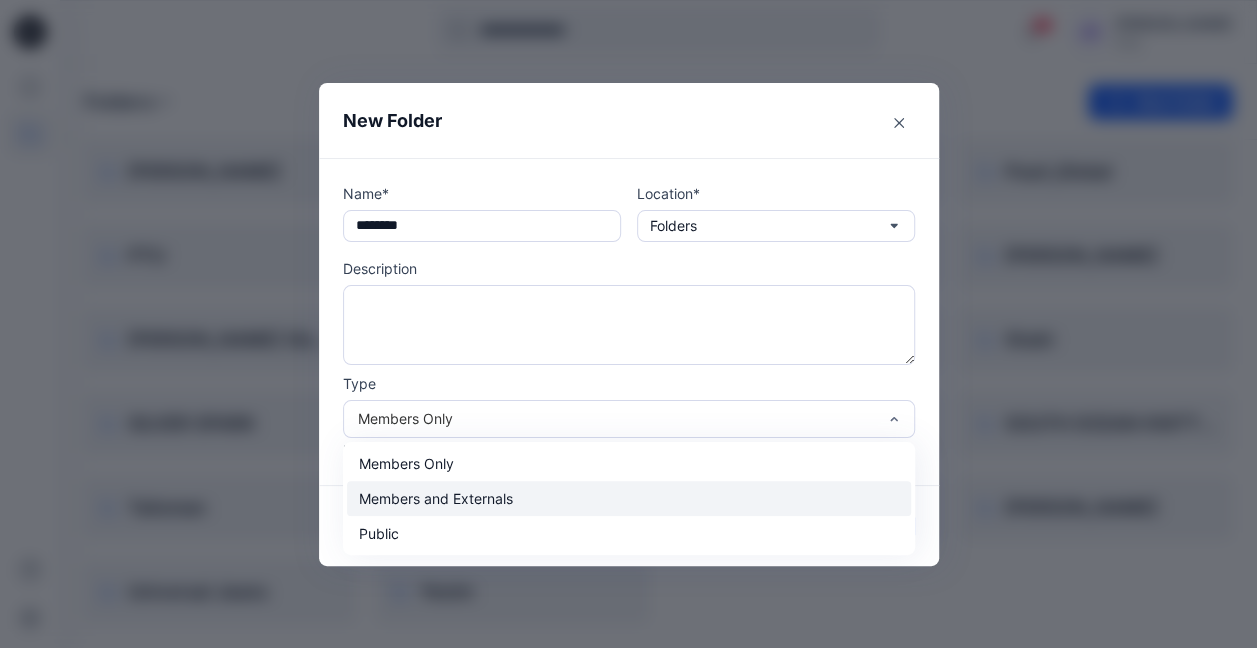 click on "Members and Externals" at bounding box center (629, 498) 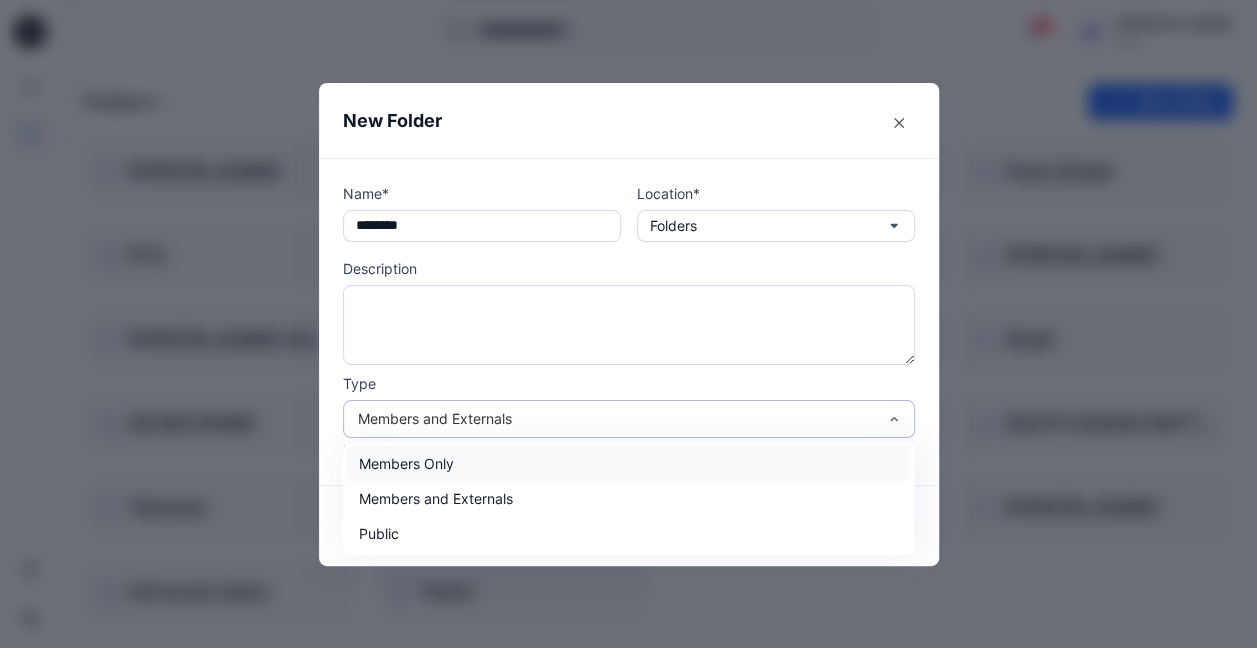 click on "New Folder" at bounding box center (629, 120) 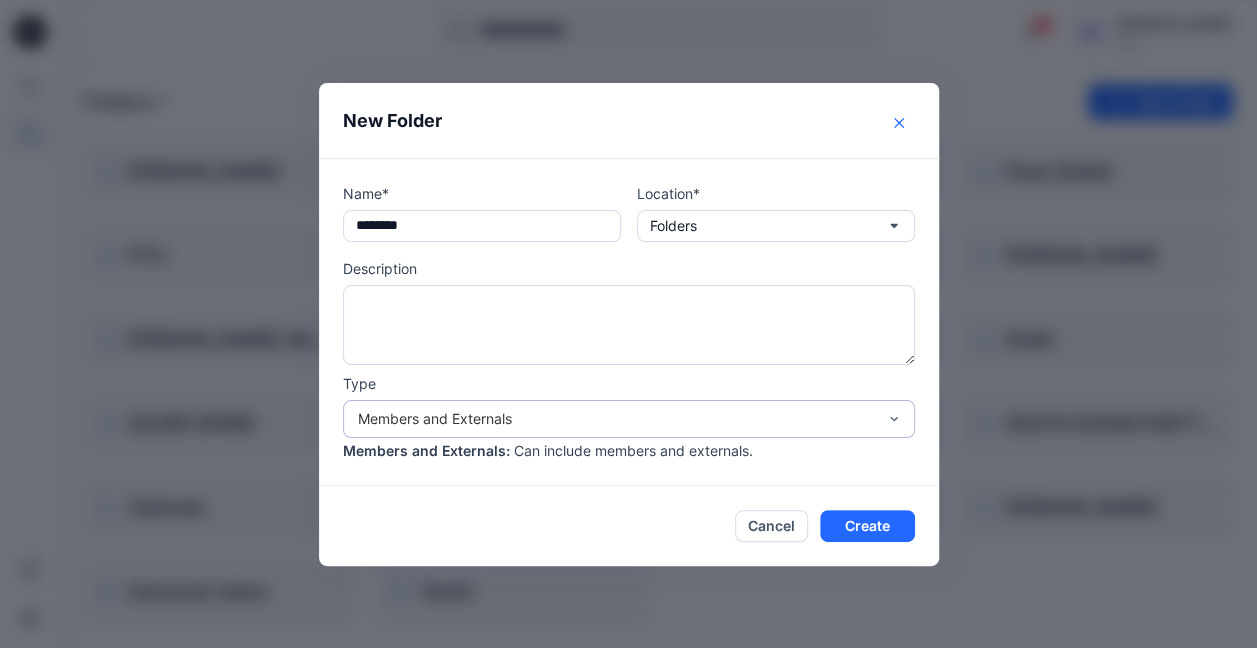 click 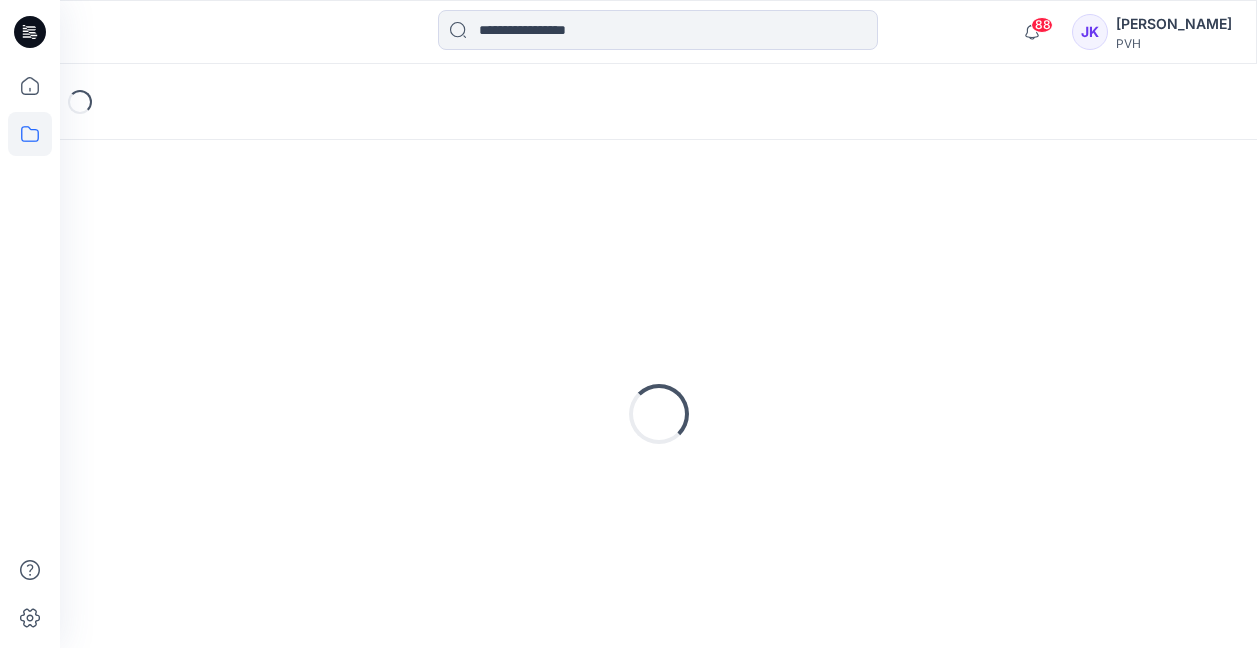 scroll, scrollTop: 0, scrollLeft: 0, axis: both 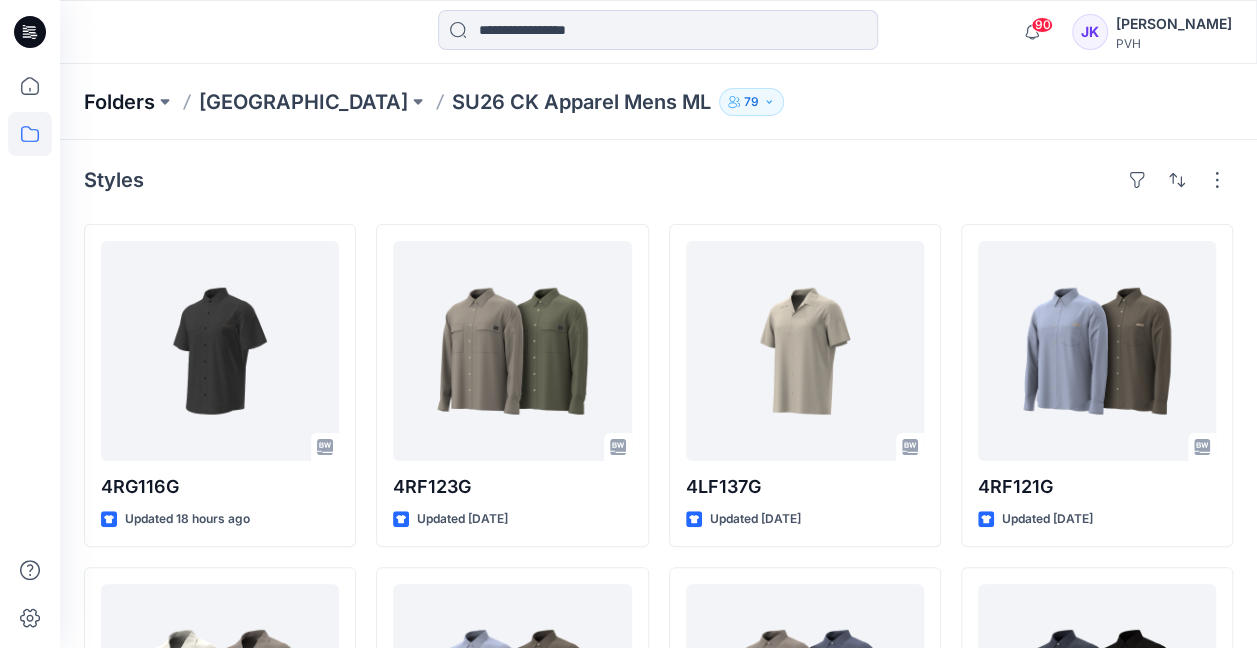 click on "Folders" at bounding box center (119, 102) 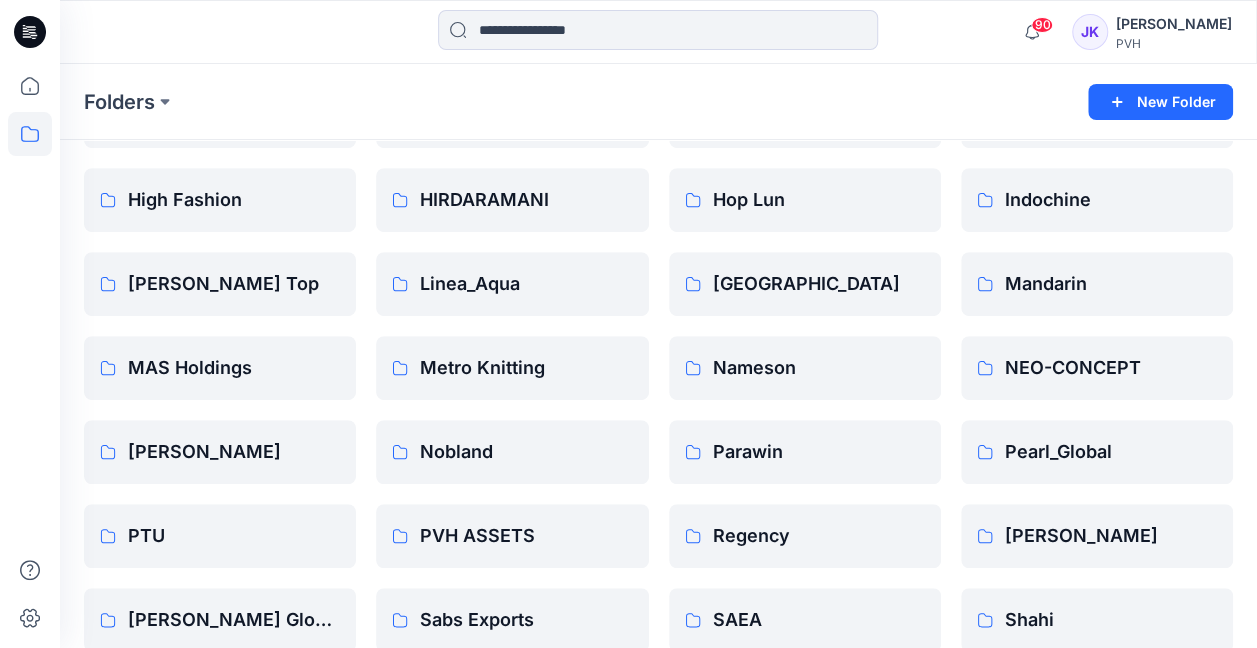scroll, scrollTop: 668, scrollLeft: 0, axis: vertical 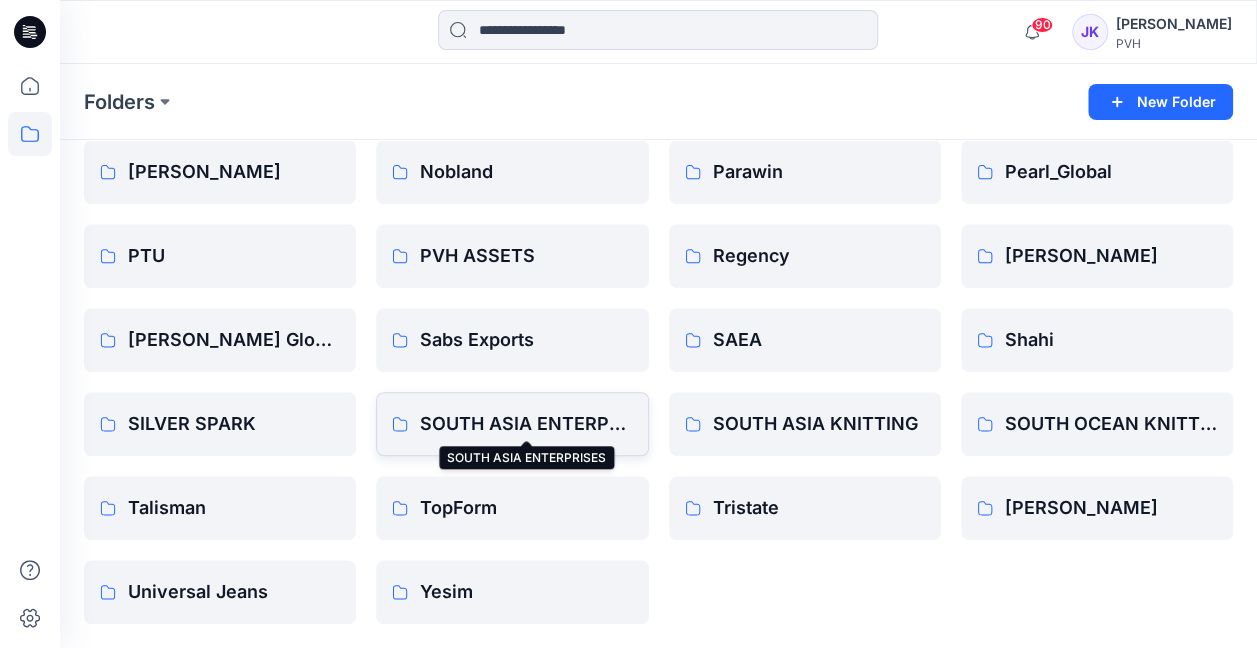 click on "SOUTH ASIA ENTERPRISES" at bounding box center [526, 424] 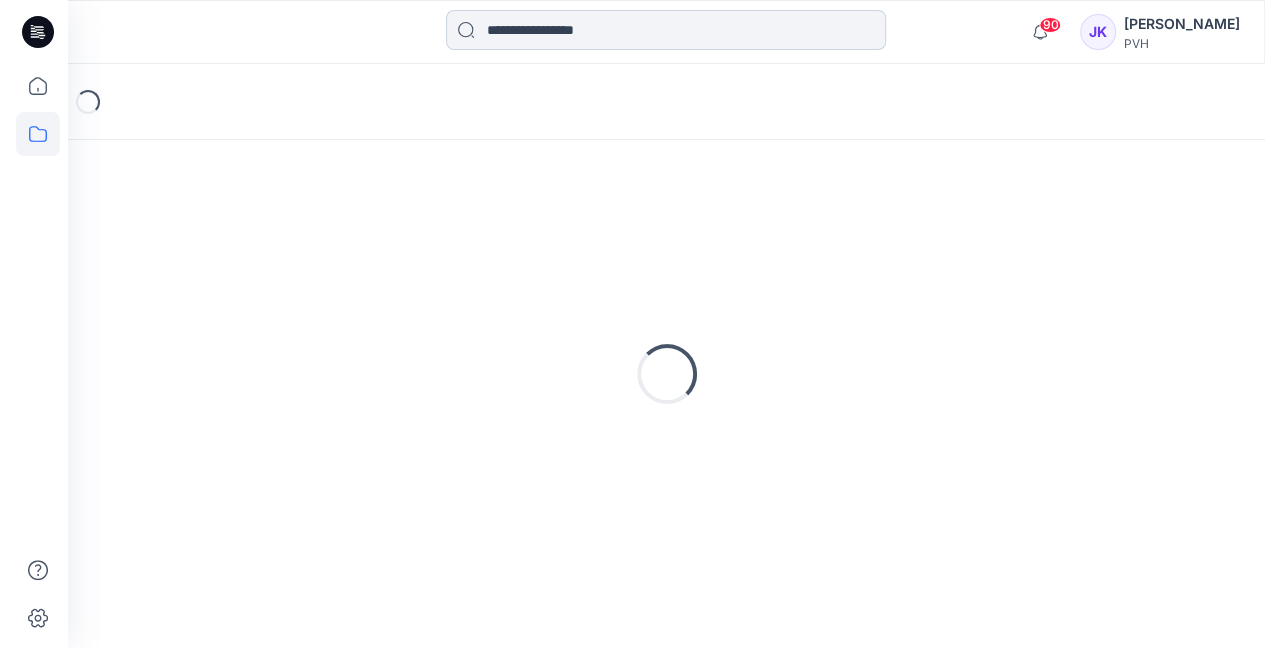 scroll, scrollTop: 0, scrollLeft: 0, axis: both 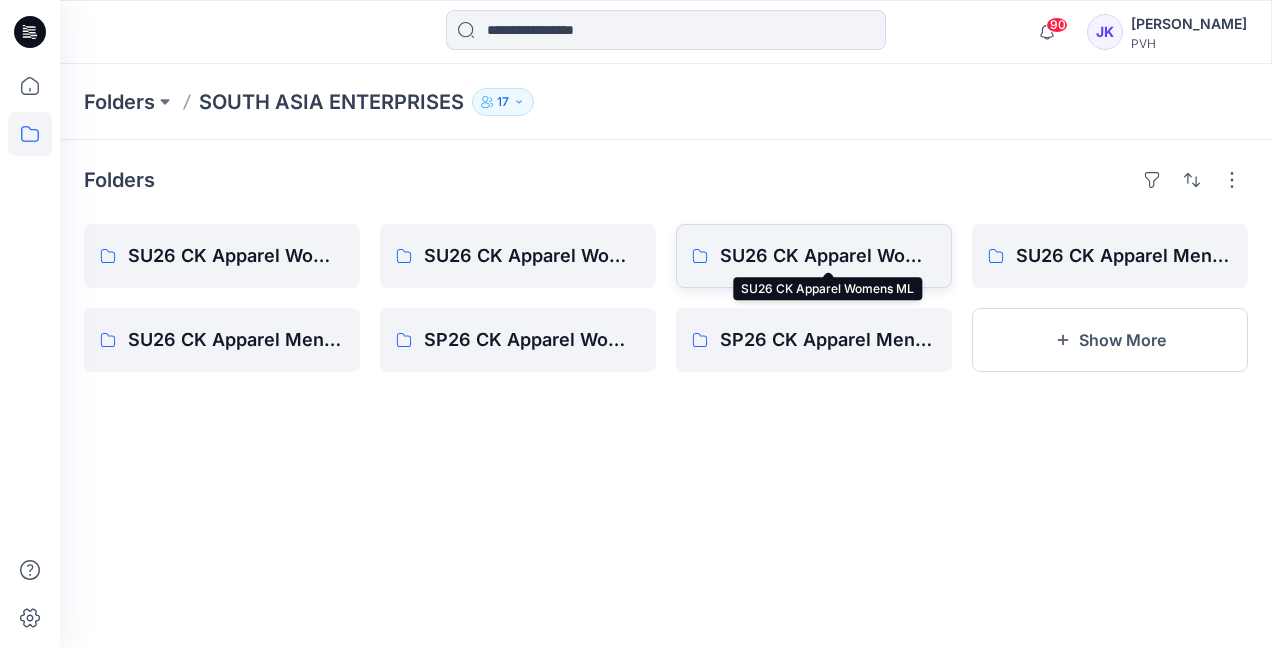 click on "SU26 CK Apparel Womens ML" at bounding box center (828, 256) 